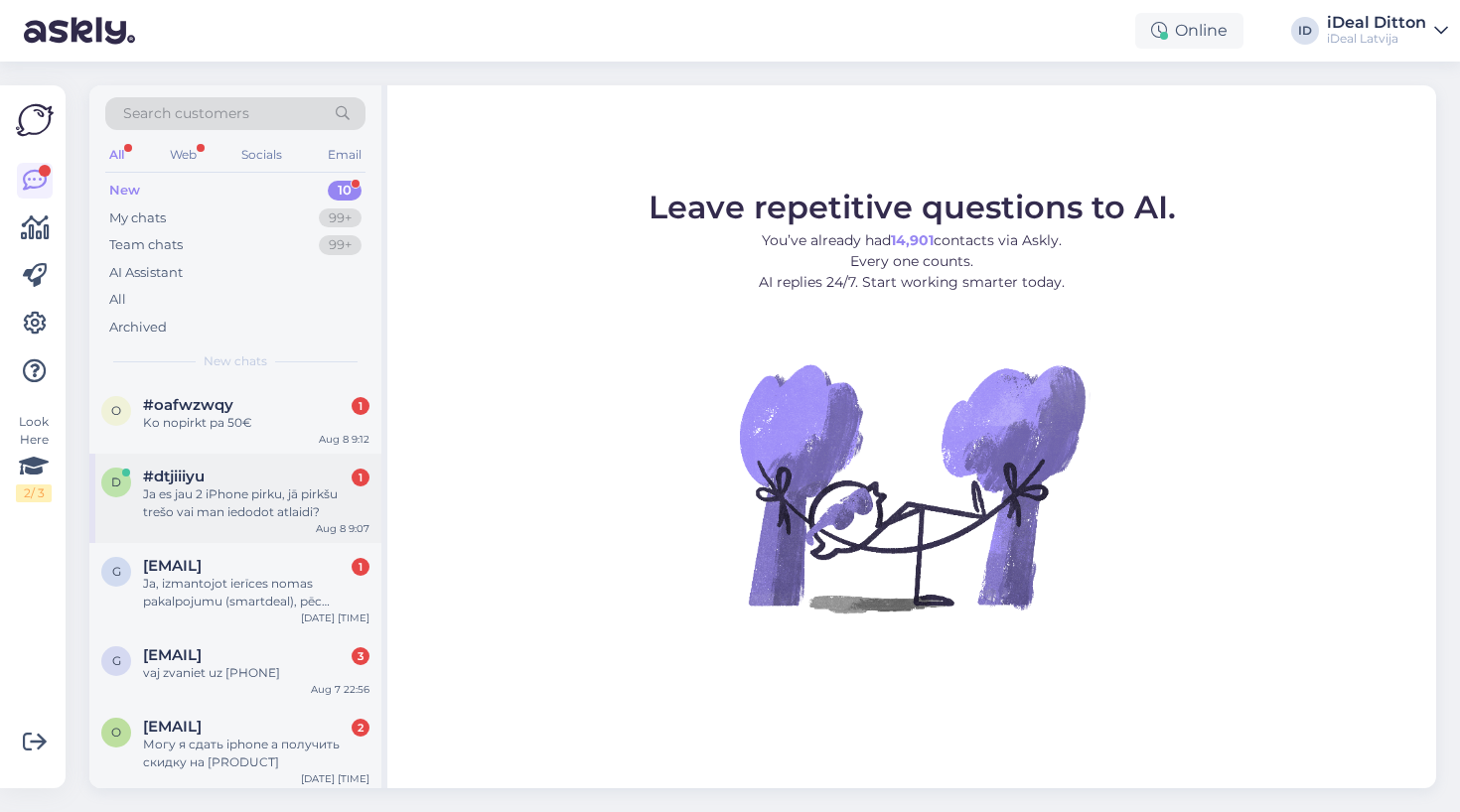 scroll, scrollTop: 0, scrollLeft: 0, axis: both 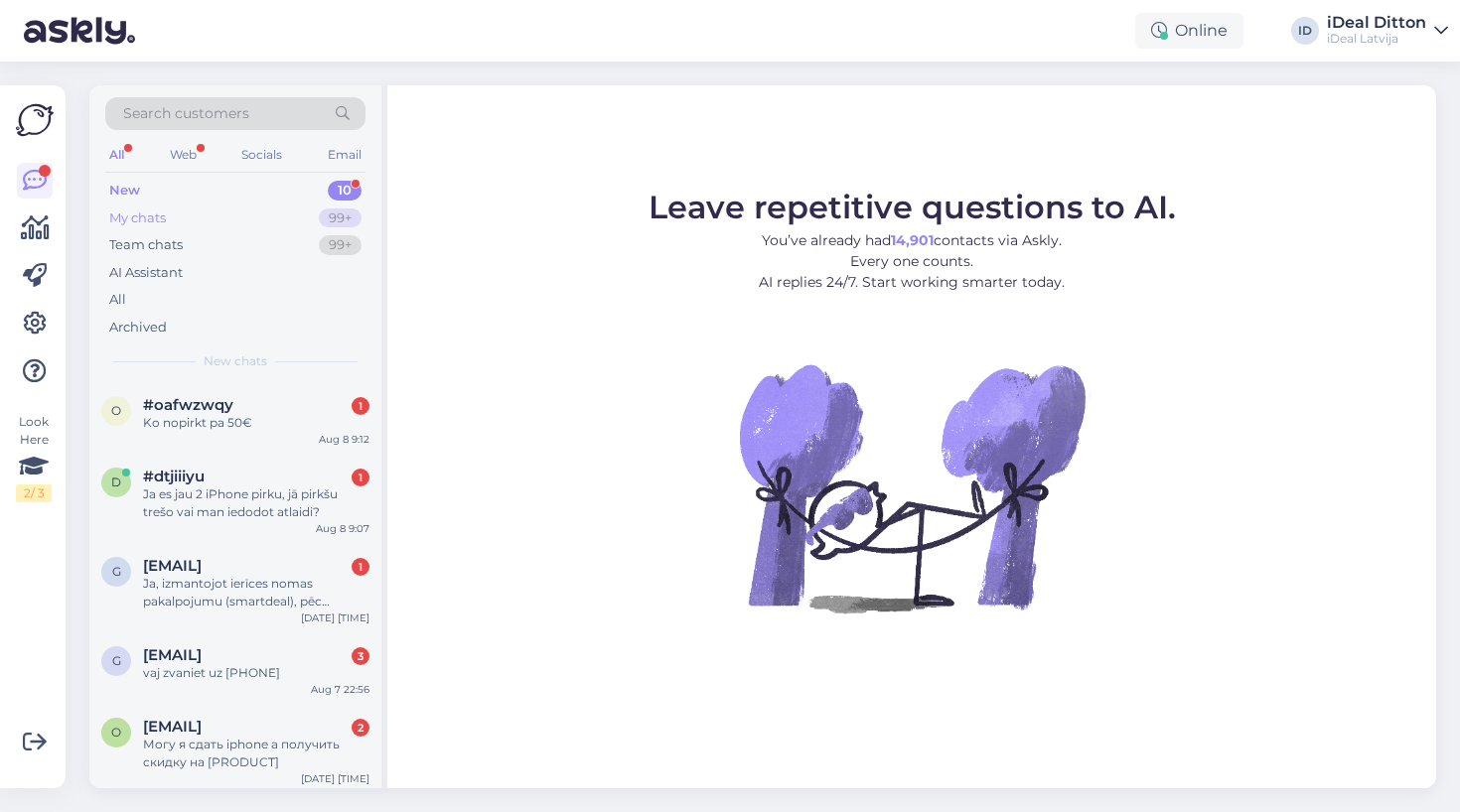 click on "My chats 99+" at bounding box center [235, 218] 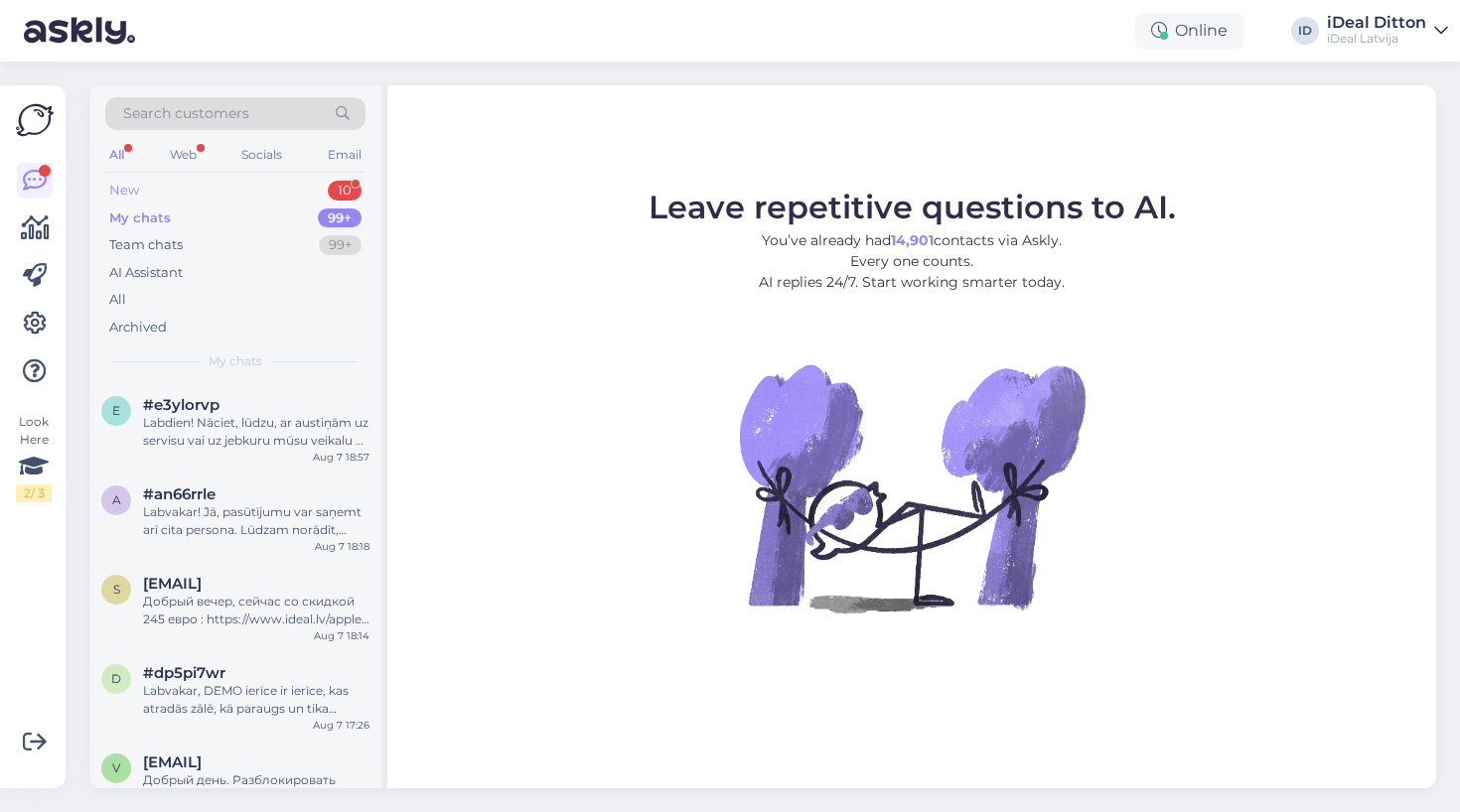 click on "New 10" at bounding box center (235, 191) 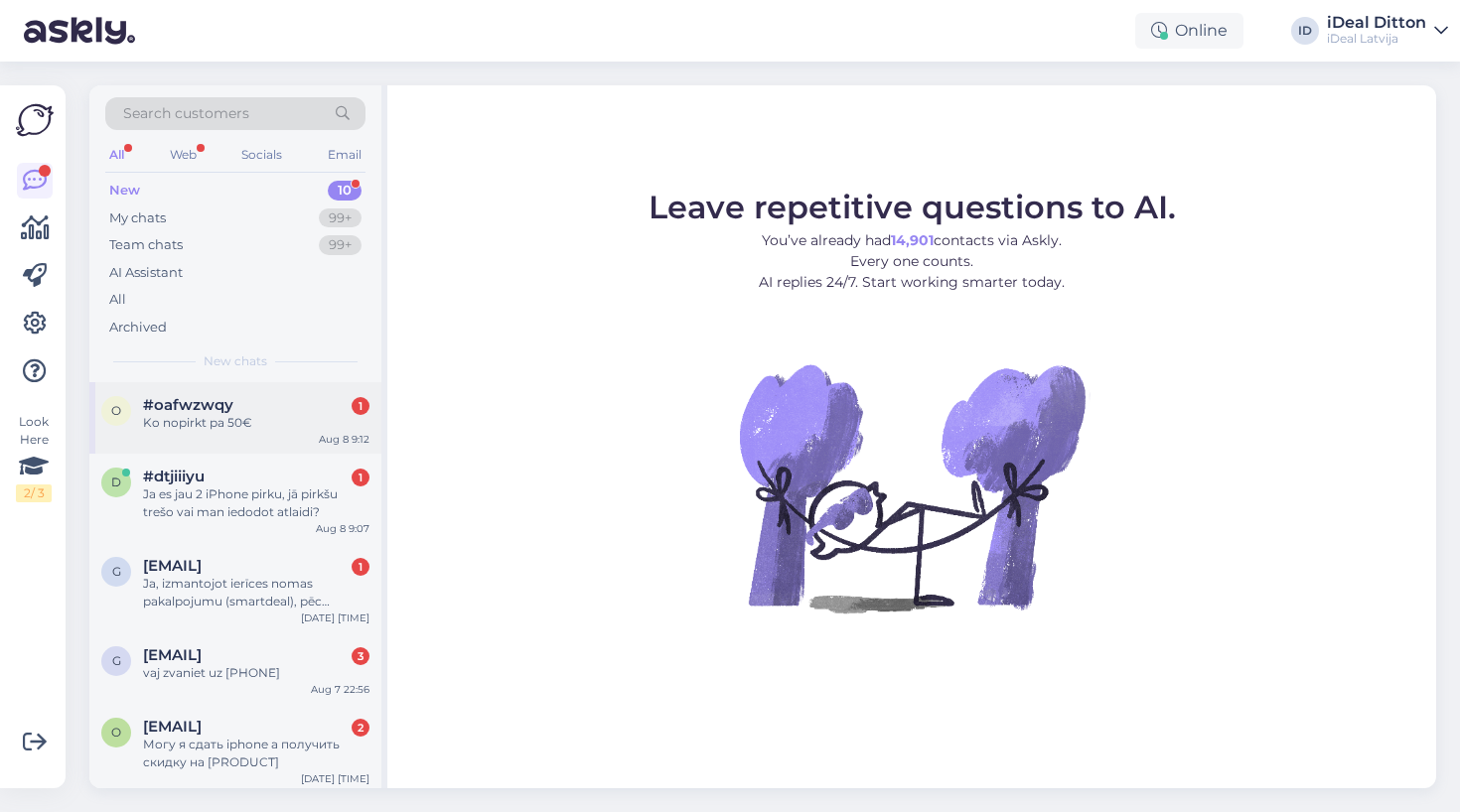 click on "Ko nopirkt pa 50€" at bounding box center [256, 423] 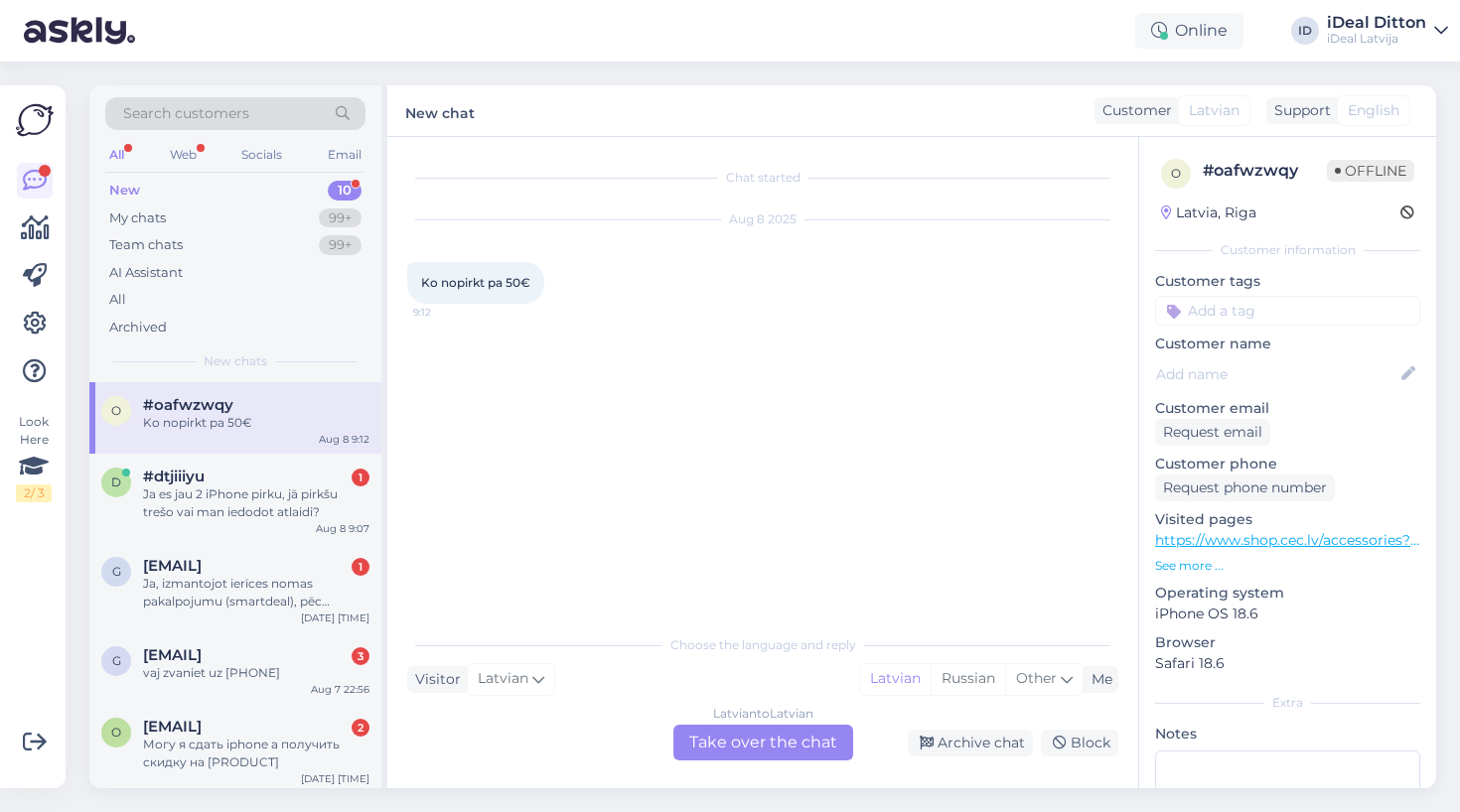 click on "Latvian  to  Latvian Take over the chat" at bounding box center (763, 743) 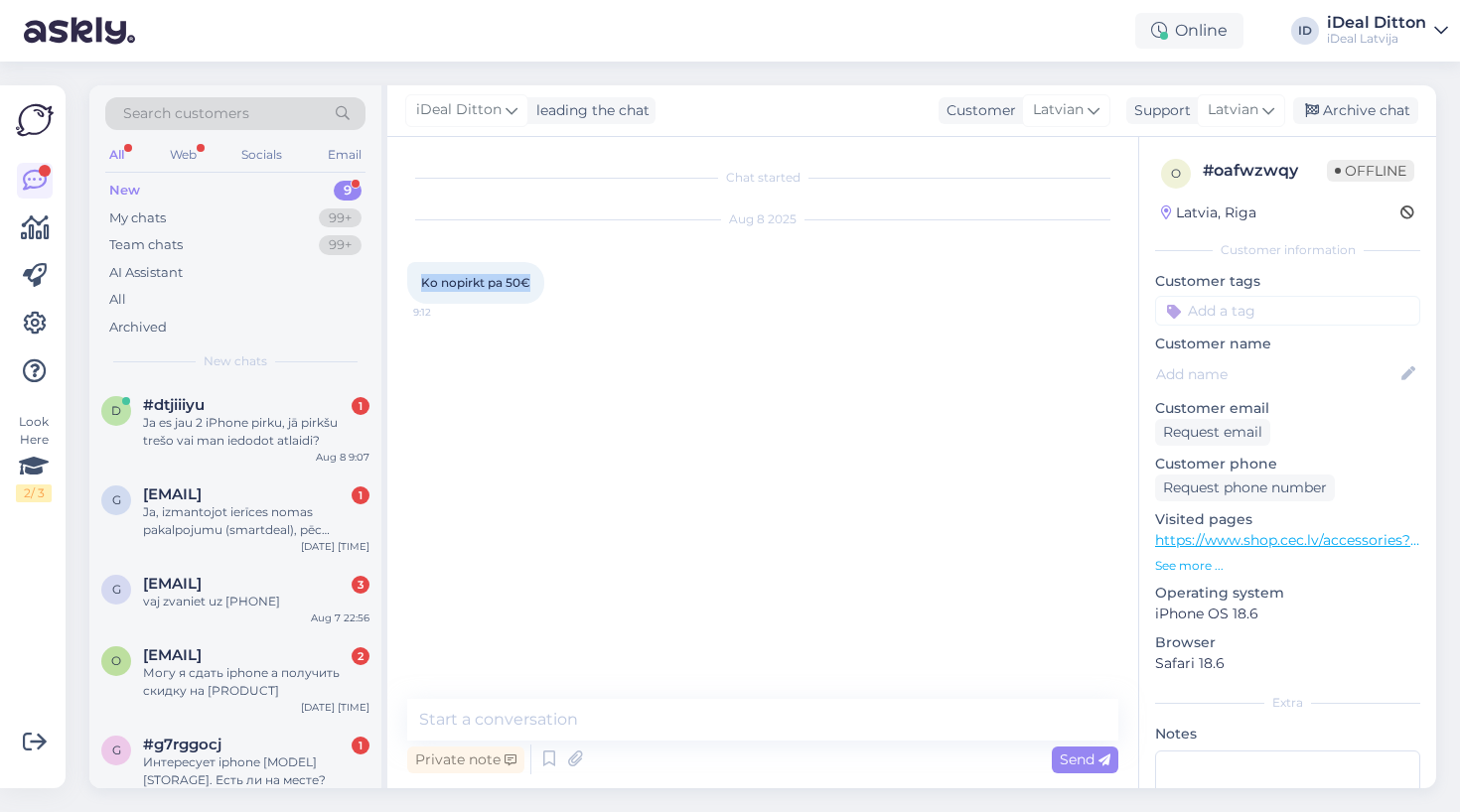drag, startPoint x: 529, startPoint y: 281, endPoint x: 408, endPoint y: 279, distance: 121.016528 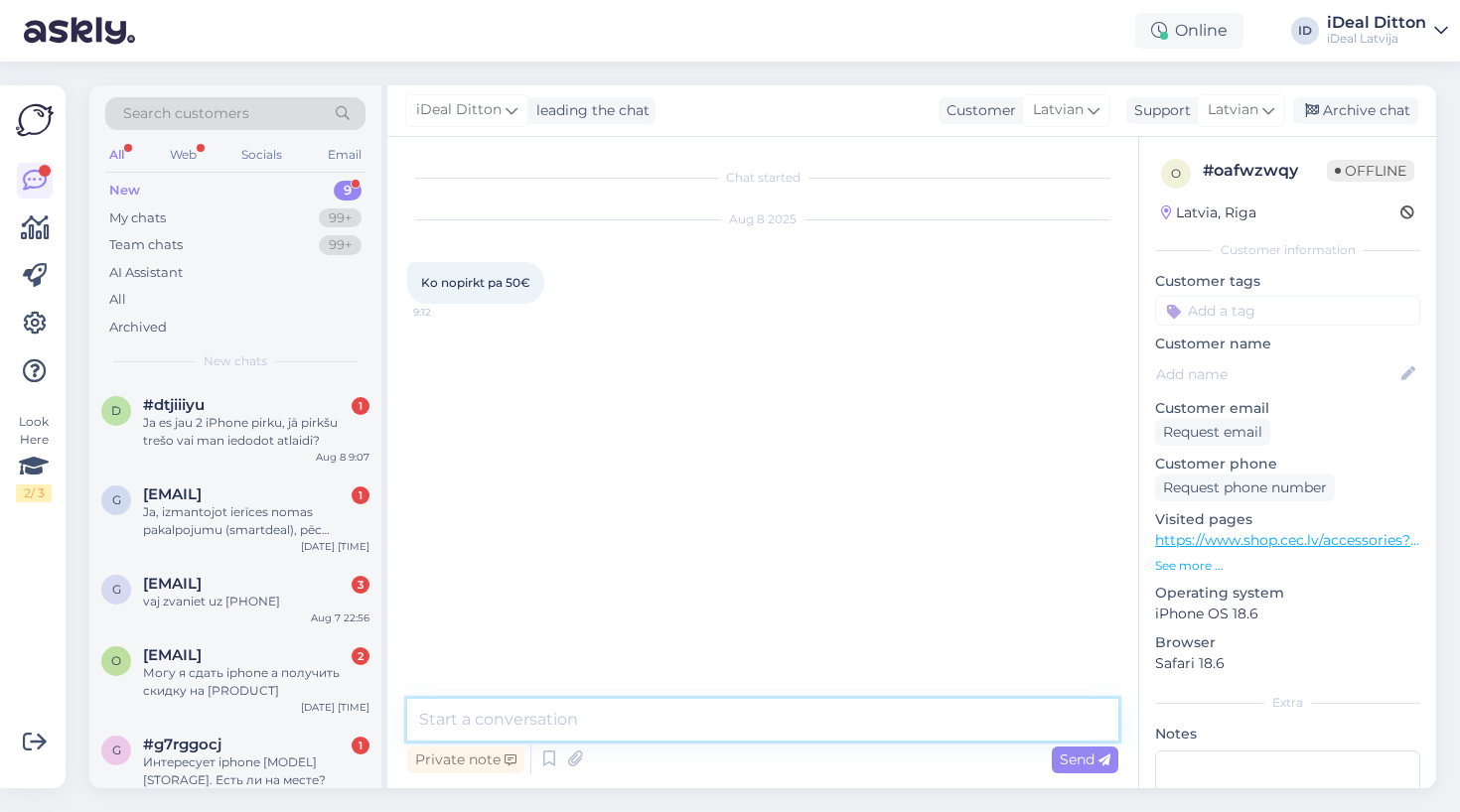 click at bounding box center [763, 720] 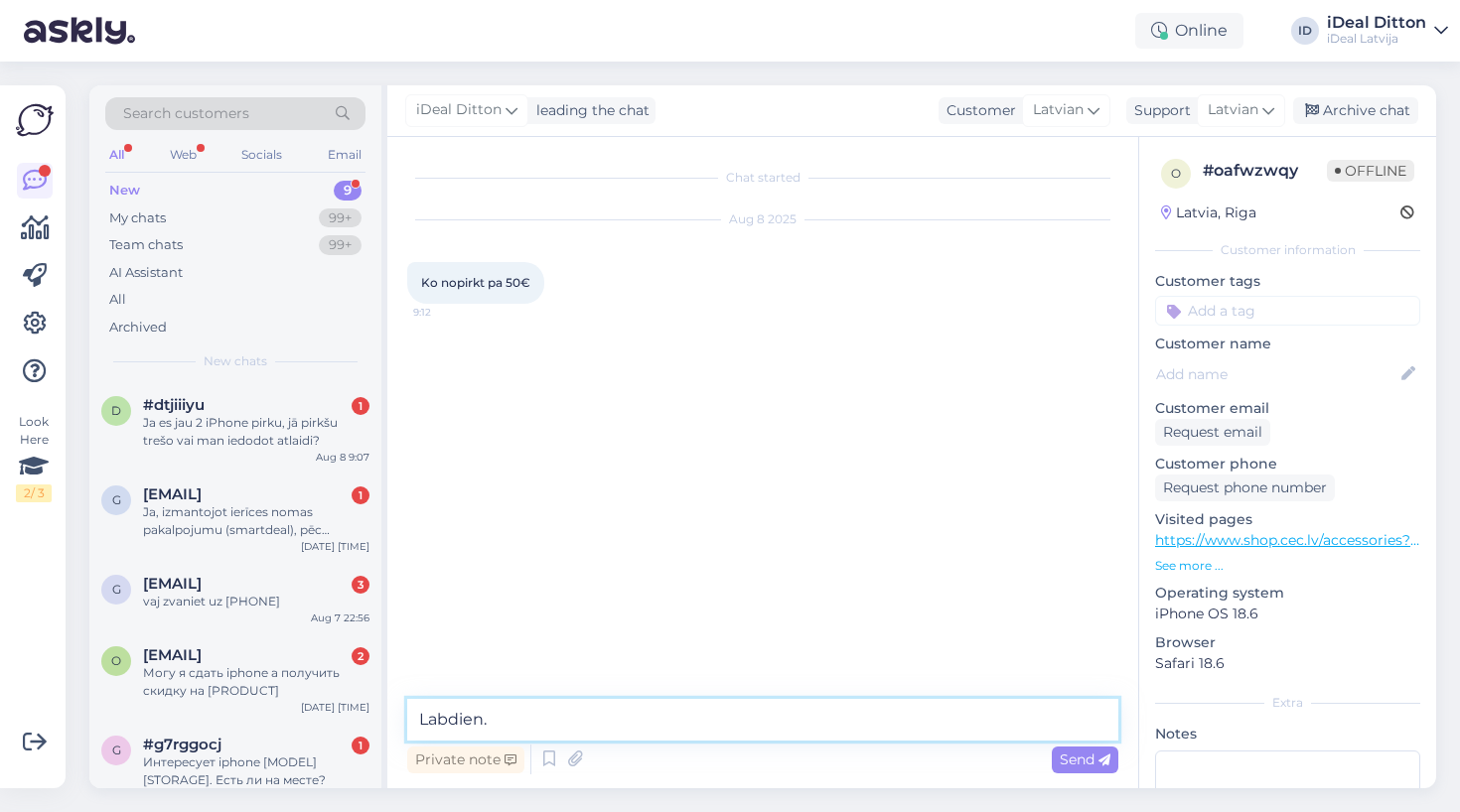 paste on "Par 50€ C&C veikalā ir iespējams iegādāties dažādus aksesuārus. Piemēram, oriģinālu adapteri par 29,90€, vai arī daļu no dārgāka pirkuma, piemēram, oriģinālu adapteri ar vāciņu (case), kas maksā 59,00€. Iespējas ir plašas — atkarībā no vajadzībām un izvēles." 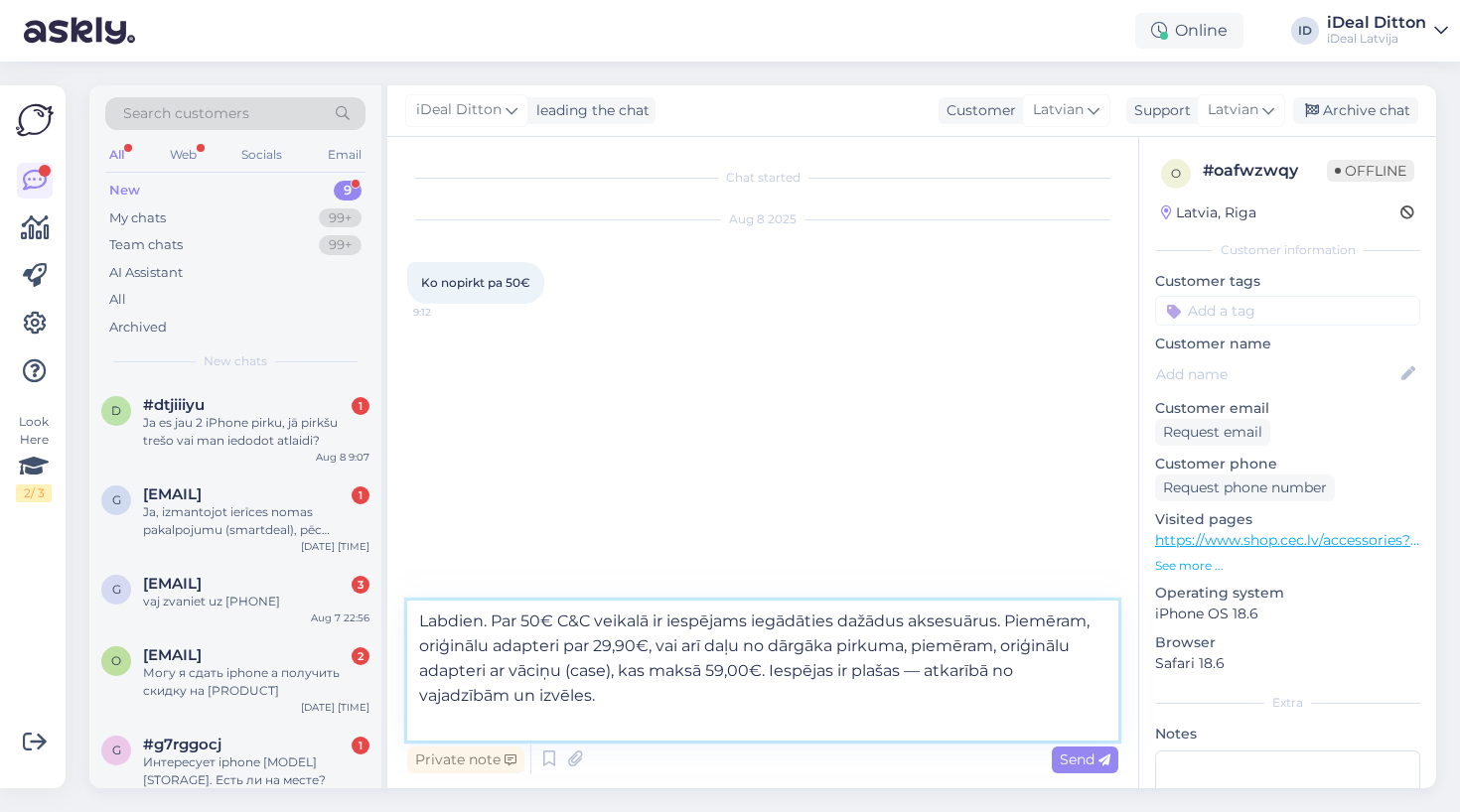 drag, startPoint x: 1008, startPoint y: 649, endPoint x: 920, endPoint y: 640, distance: 88.45903 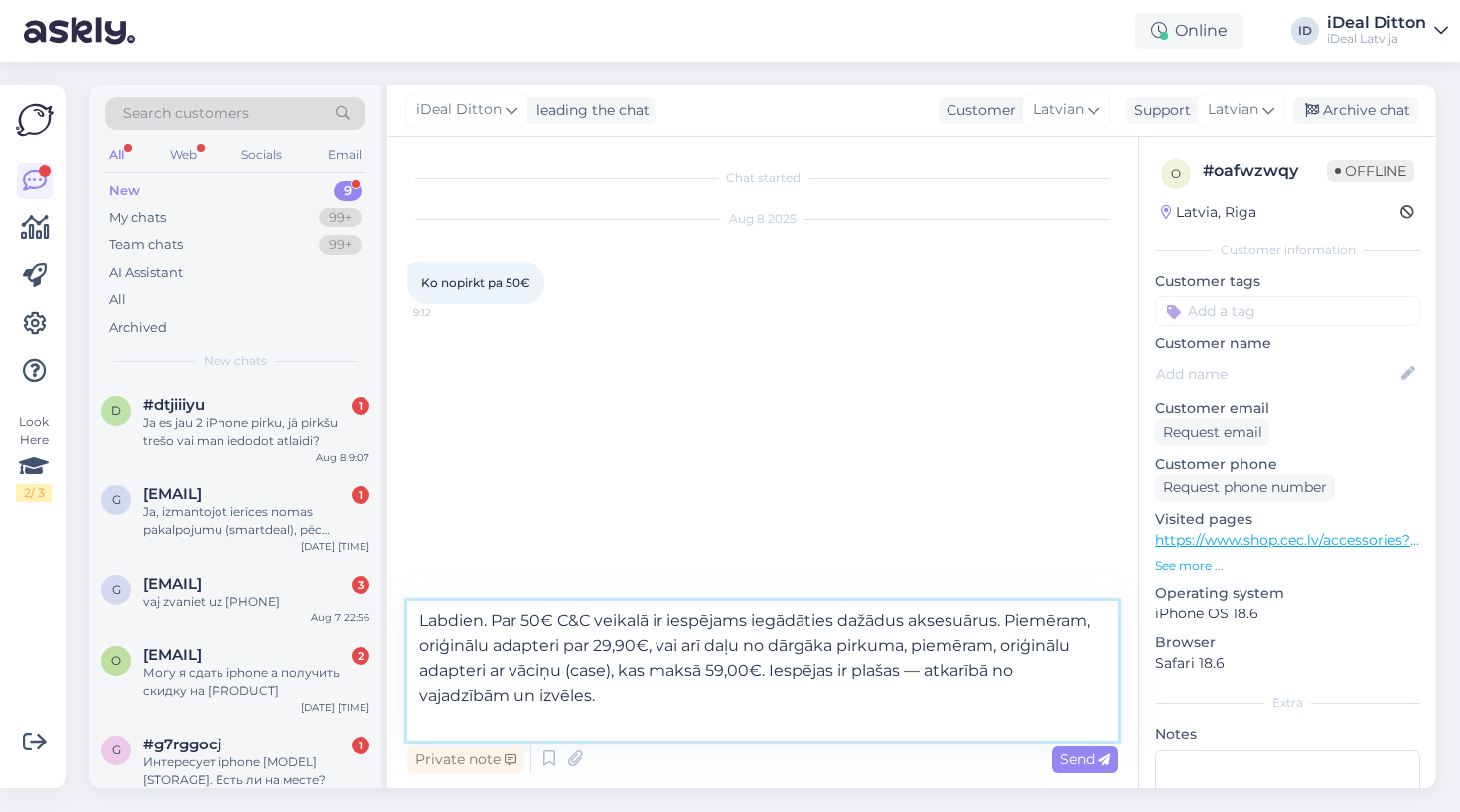click on "Labdien. Par 50€ C&C veikalā ir iespējams iegādāties dažādus aksesuārus. Piemēram, oriģinālu adapteri par 29,90€, vai arī daļu no dārgāka pirkuma, piemēram, oriģinālu adapteri ar vāciņu (case), kas maksā 59,00€. Iespējas ir plašas — atkarībā no vajadzībām un izvēles." at bounding box center [763, 670] 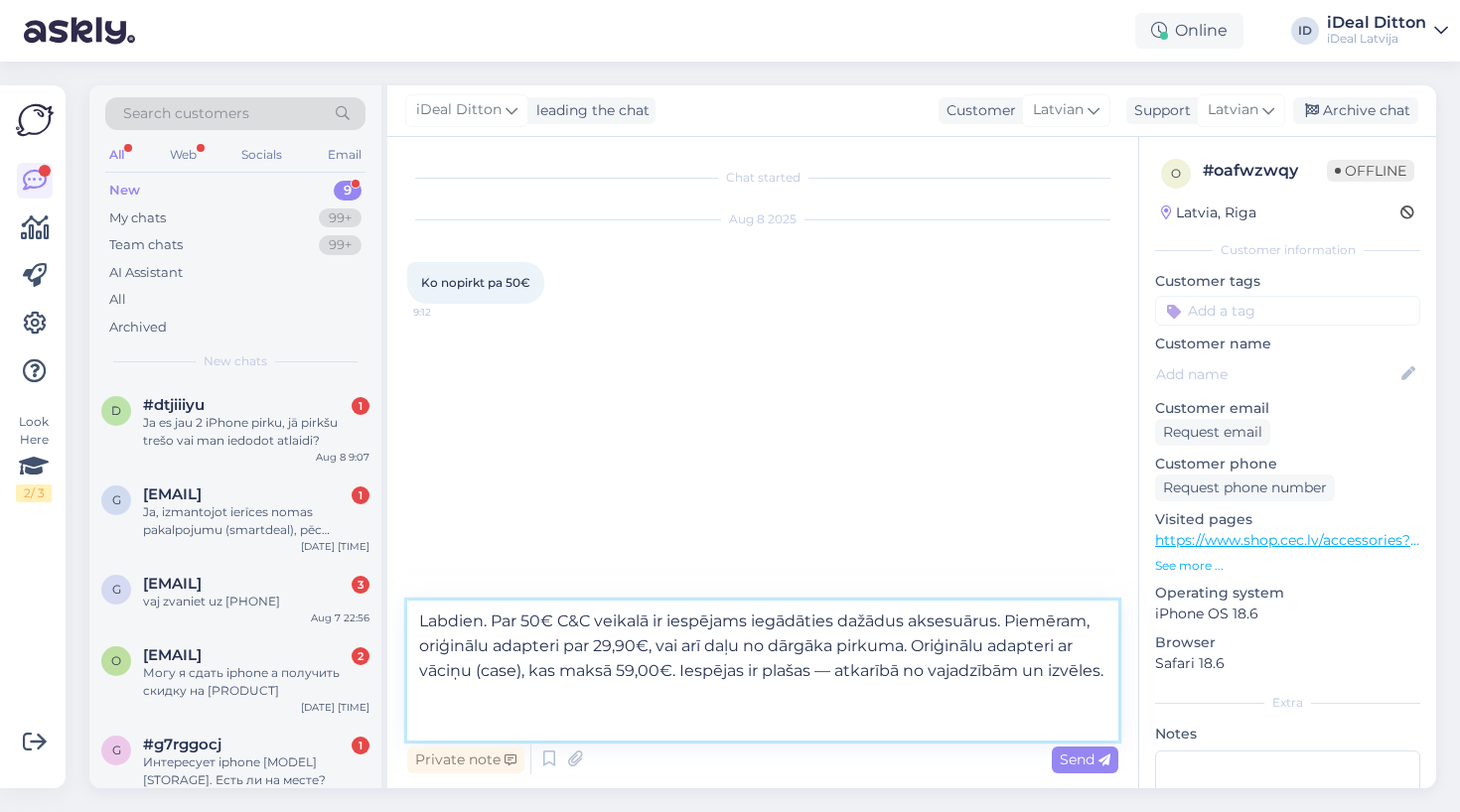drag, startPoint x: 418, startPoint y: 670, endPoint x: 998, endPoint y: 644, distance: 580.5825 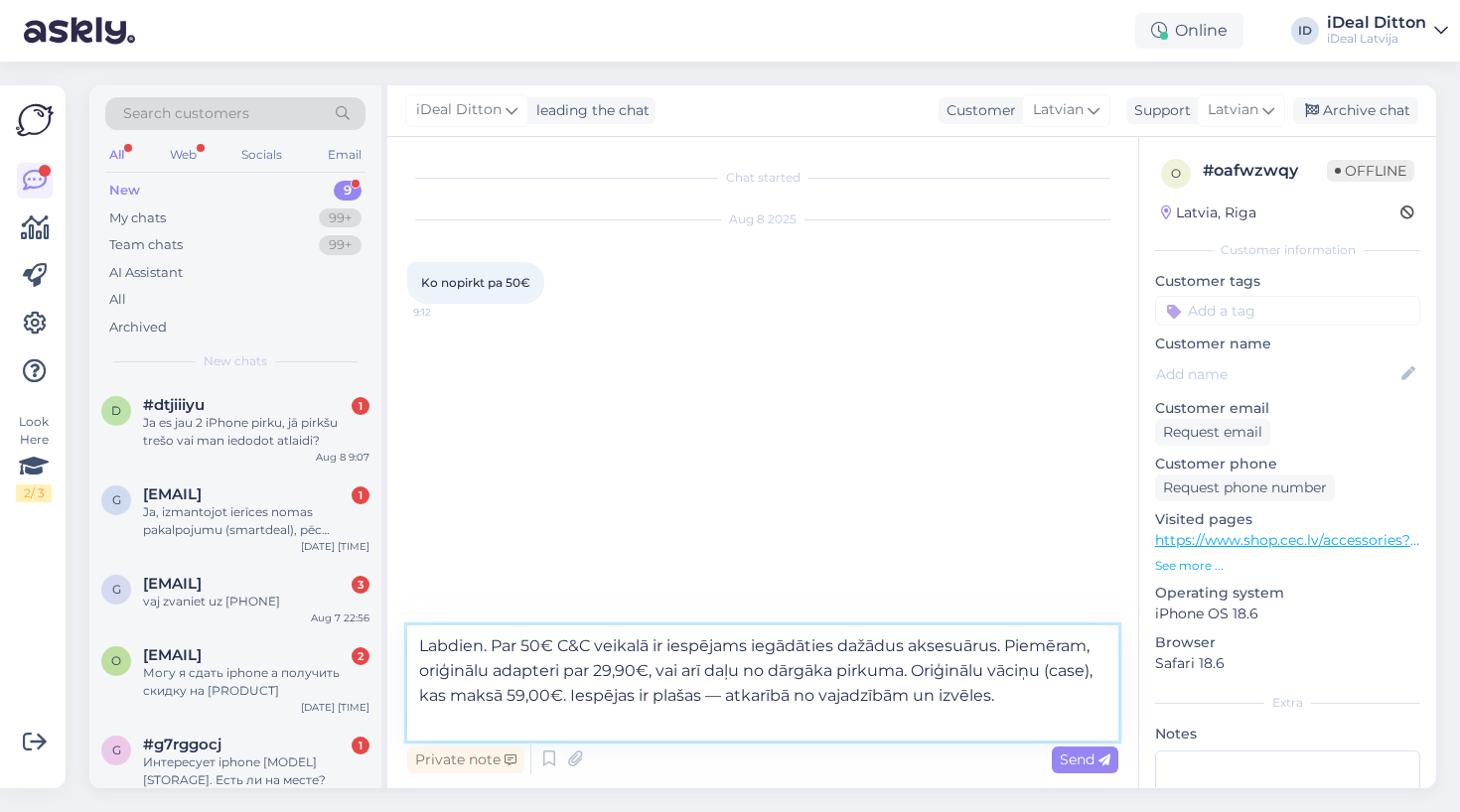 click on "Labdien. Par 50€ C&C veikalā ir iespējams iegādāties dažādus aksesuārus. Piemēram, oriģinālu adapteri par 29,90€, vai arī daļu no dārgāka pirkuma. Oriģinālu vāciņu (case), kas maksā 59,00€. Iespējas ir plašas — atkarībā no vajadzībām un izvēles." at bounding box center (763, 683) 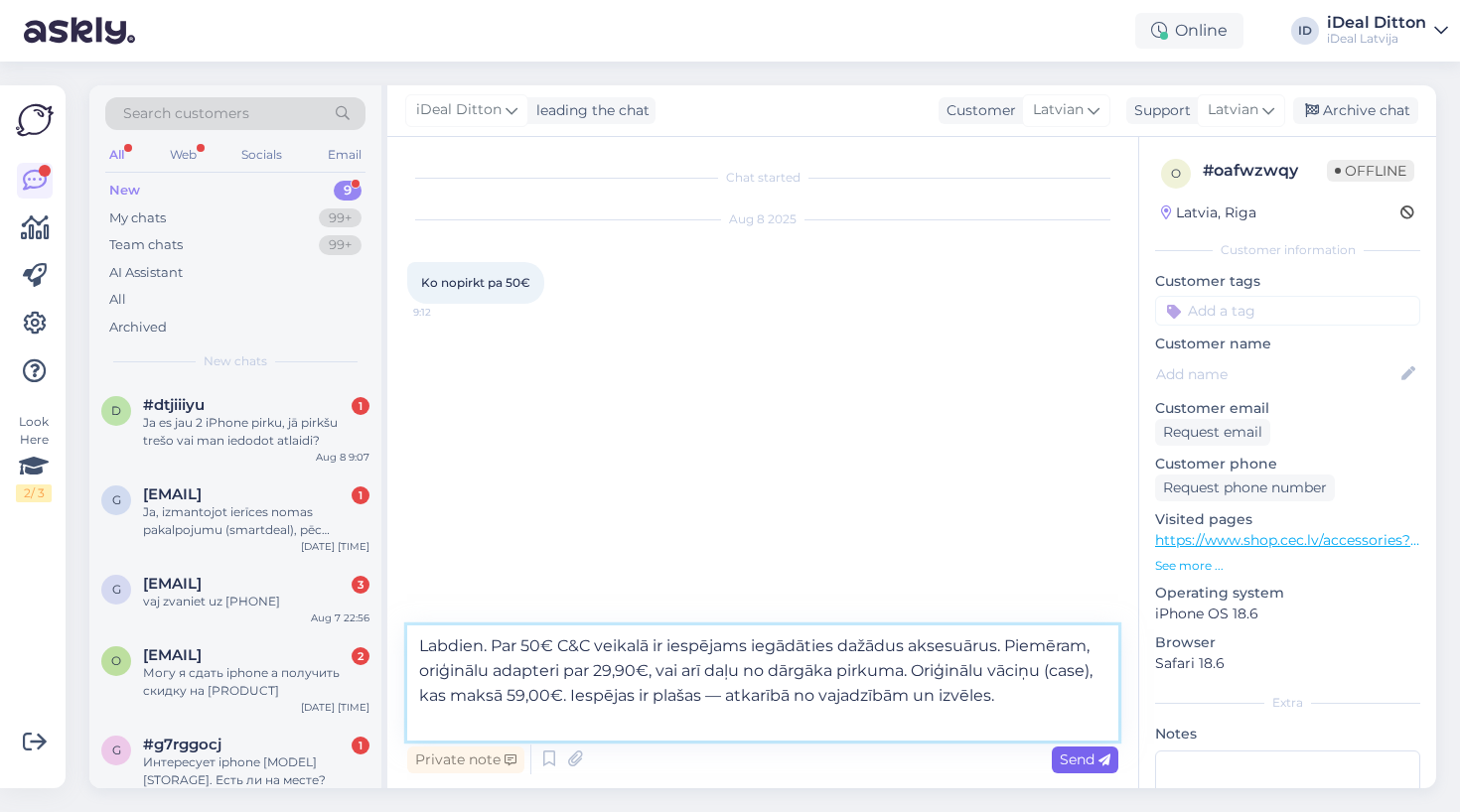 type on "Labdien. Par 50€ C&C veikalā ir iespējams iegādāties dažādus aksesuārus. Piemēram, oriģinālu adapteri par 29,90€, vai arī daļu no dārgāka pirkuma. Oriģinālu vāciņu (case), kas maksā 59,00€. Iespējas ir plašas — atkarībā no vajadzībām un izvēles." 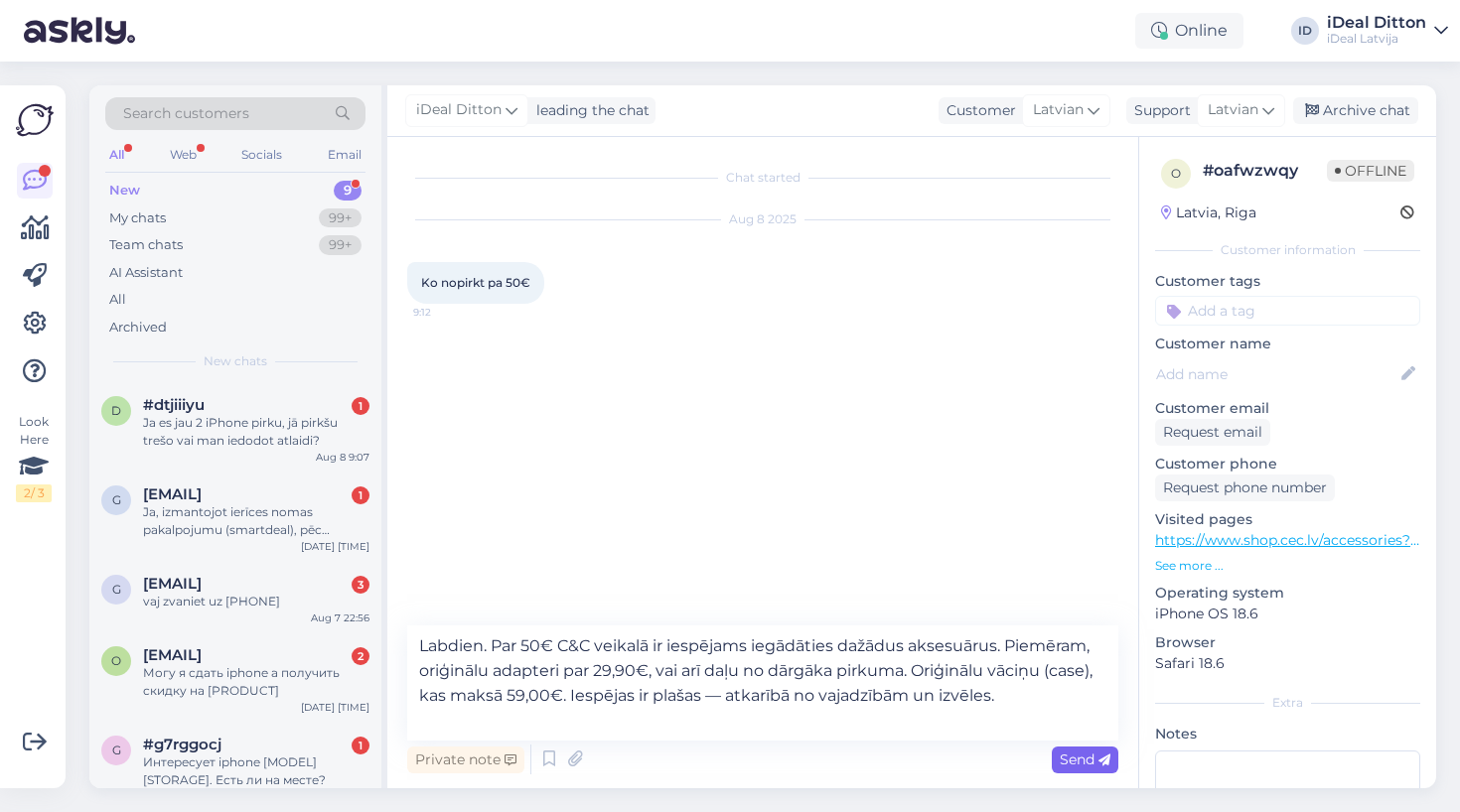 click on "Send" at bounding box center (1085, 759) 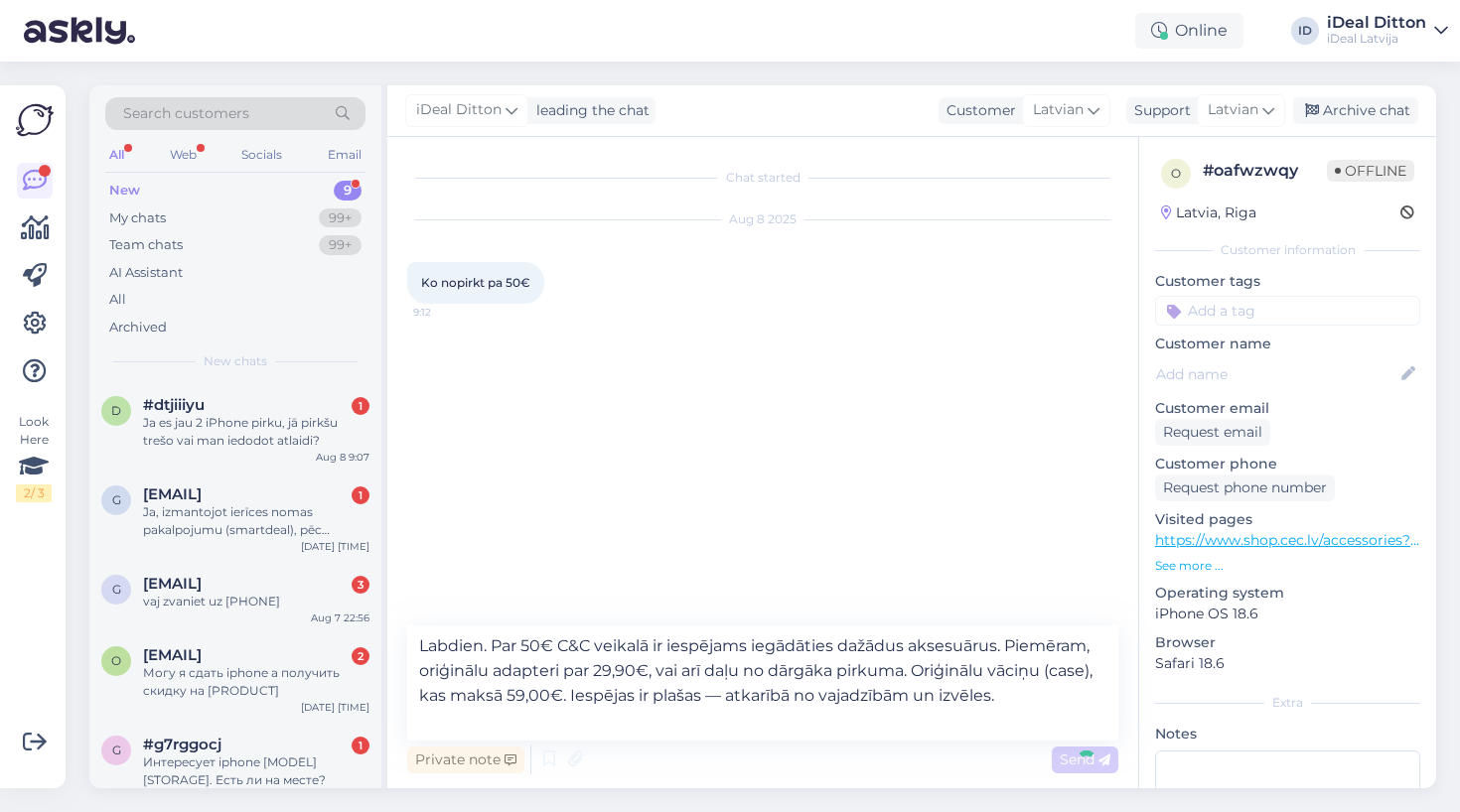 type 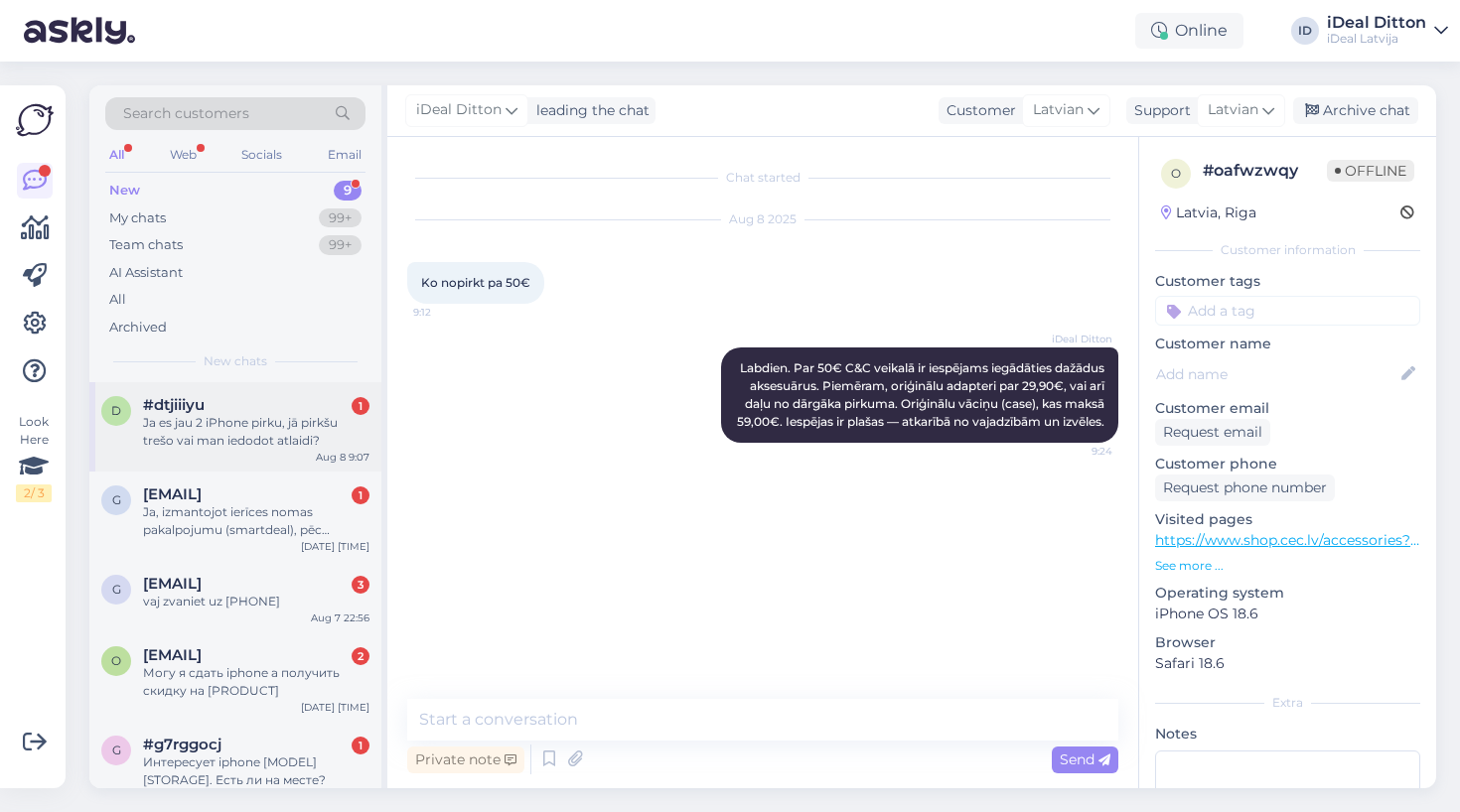 click on "Ja es jau 2 iPhone pirku, jā pirkšu trešo vai man iedodot atlaidi?" at bounding box center [256, 432] 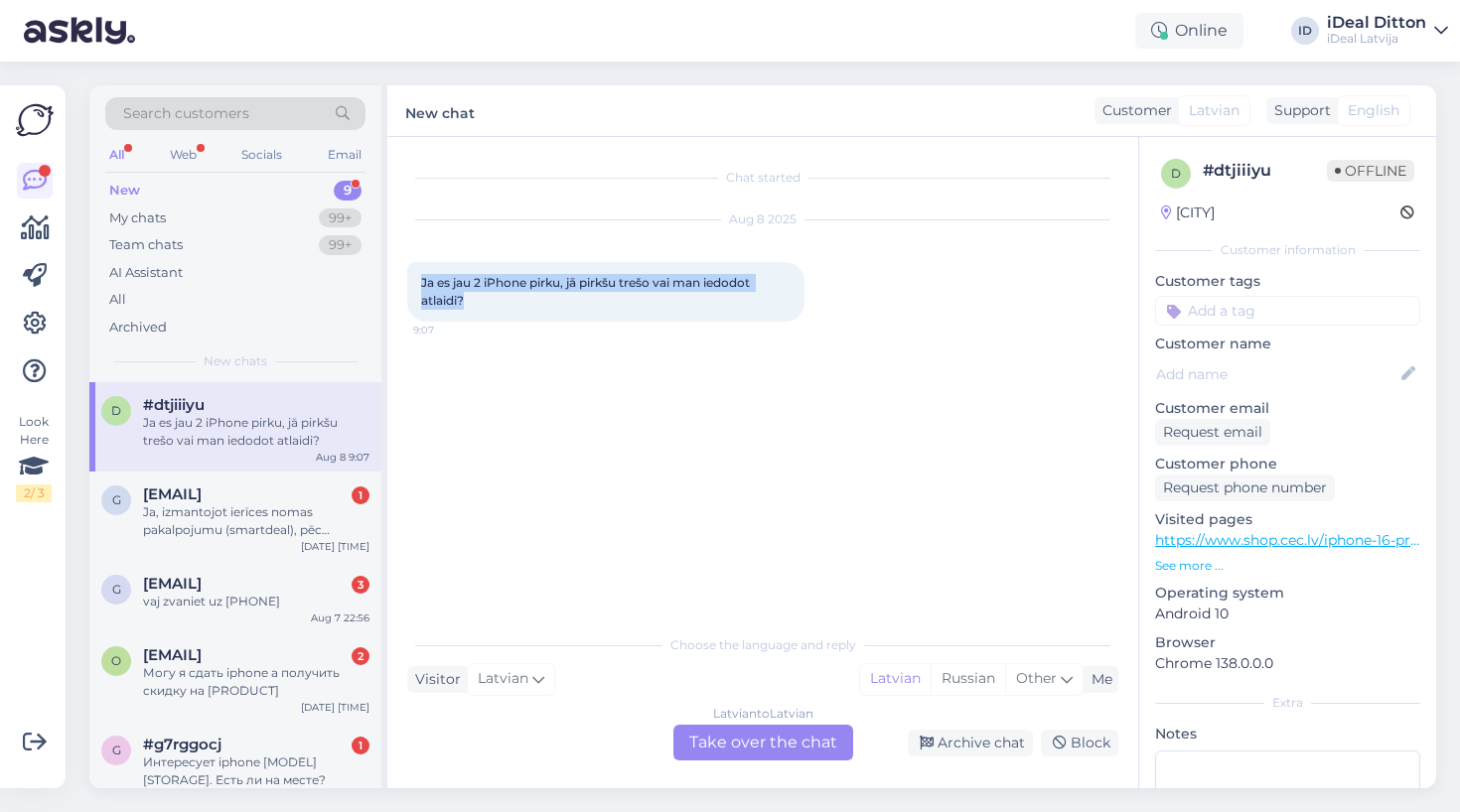 drag, startPoint x: 479, startPoint y: 302, endPoint x: 404, endPoint y: 281, distance: 77.88453 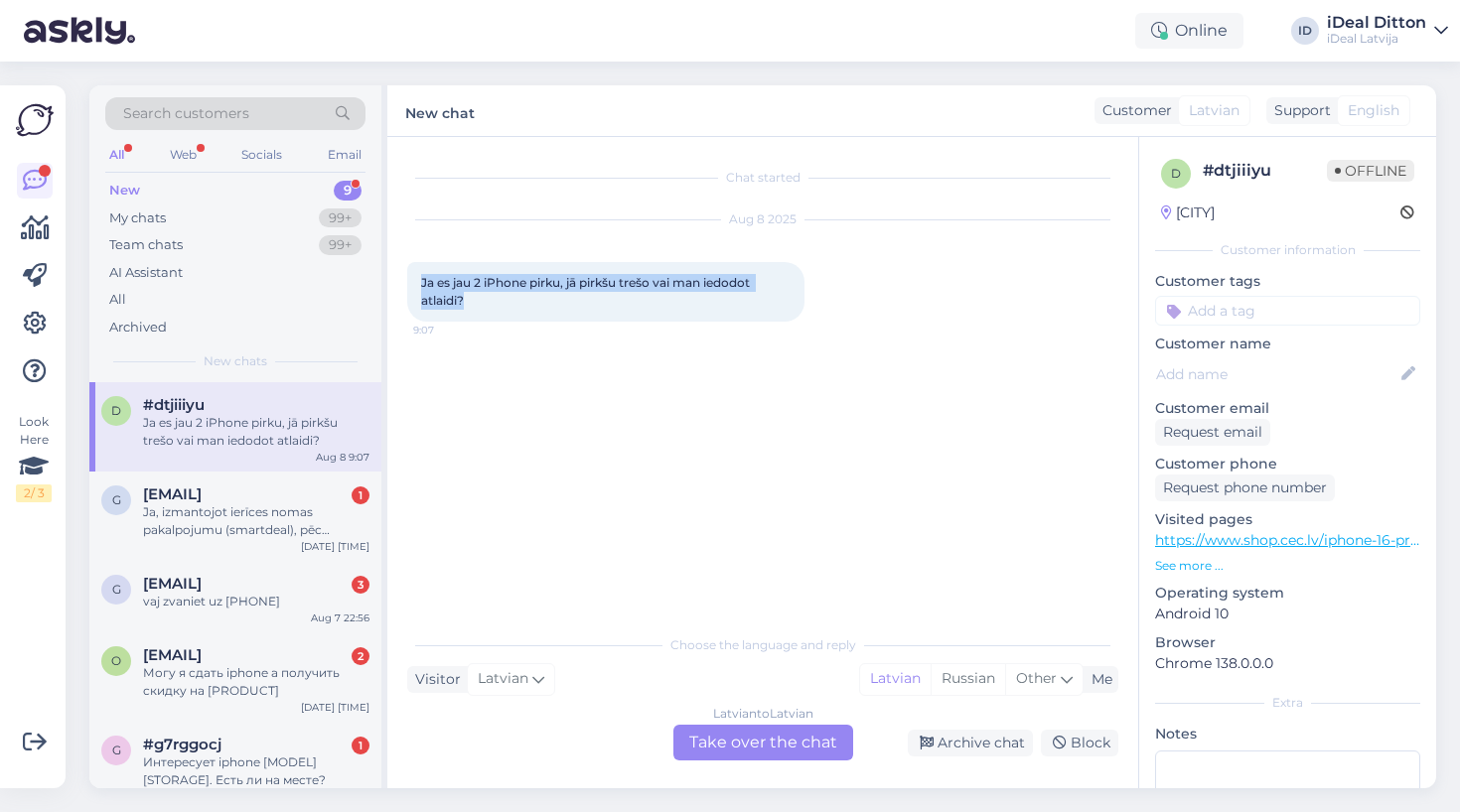 click on "Chat started Aug [DATE] Ja es jau 2 iPhone pirku, jā pirkšu trešo vai man iedodot atlaidi? [TIME]  Choose the language and reply Visitor Latvian Me Latvian Russian Other Latvian  to  Latvian Take over the chat Archive chat Block" at bounding box center (763, 463) 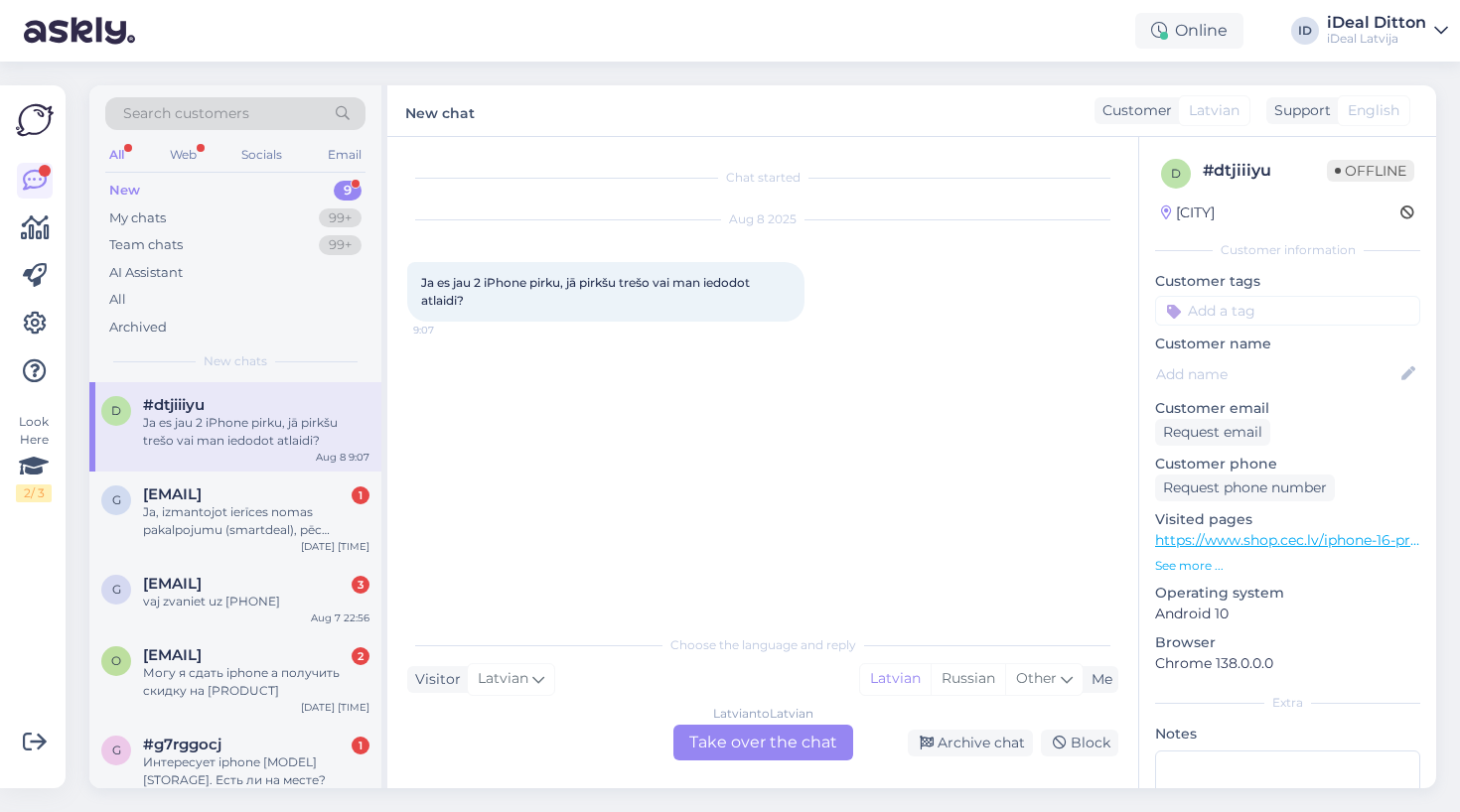 click on "Latvian  to  Latvian Take over the chat" at bounding box center [763, 743] 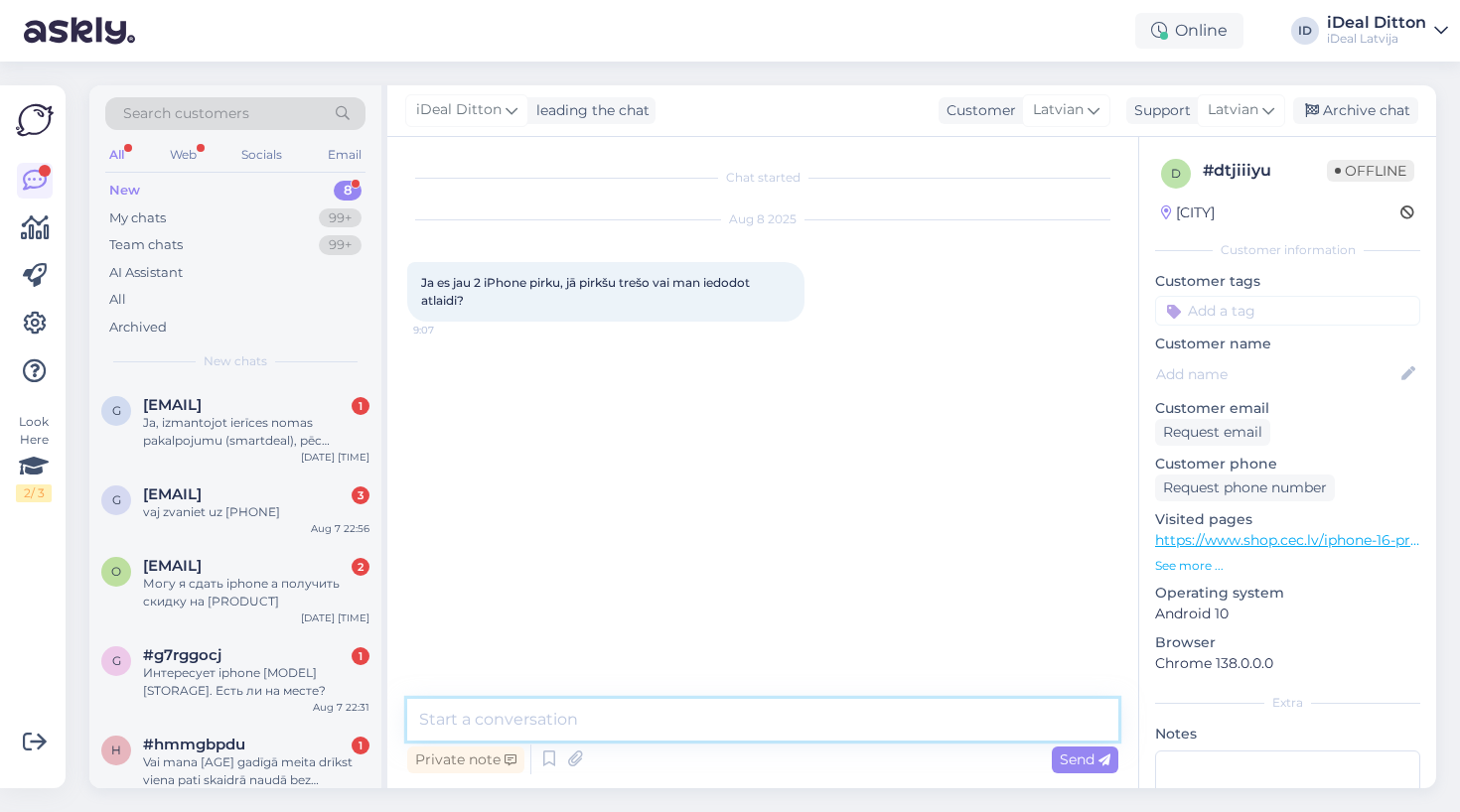 click at bounding box center [763, 720] 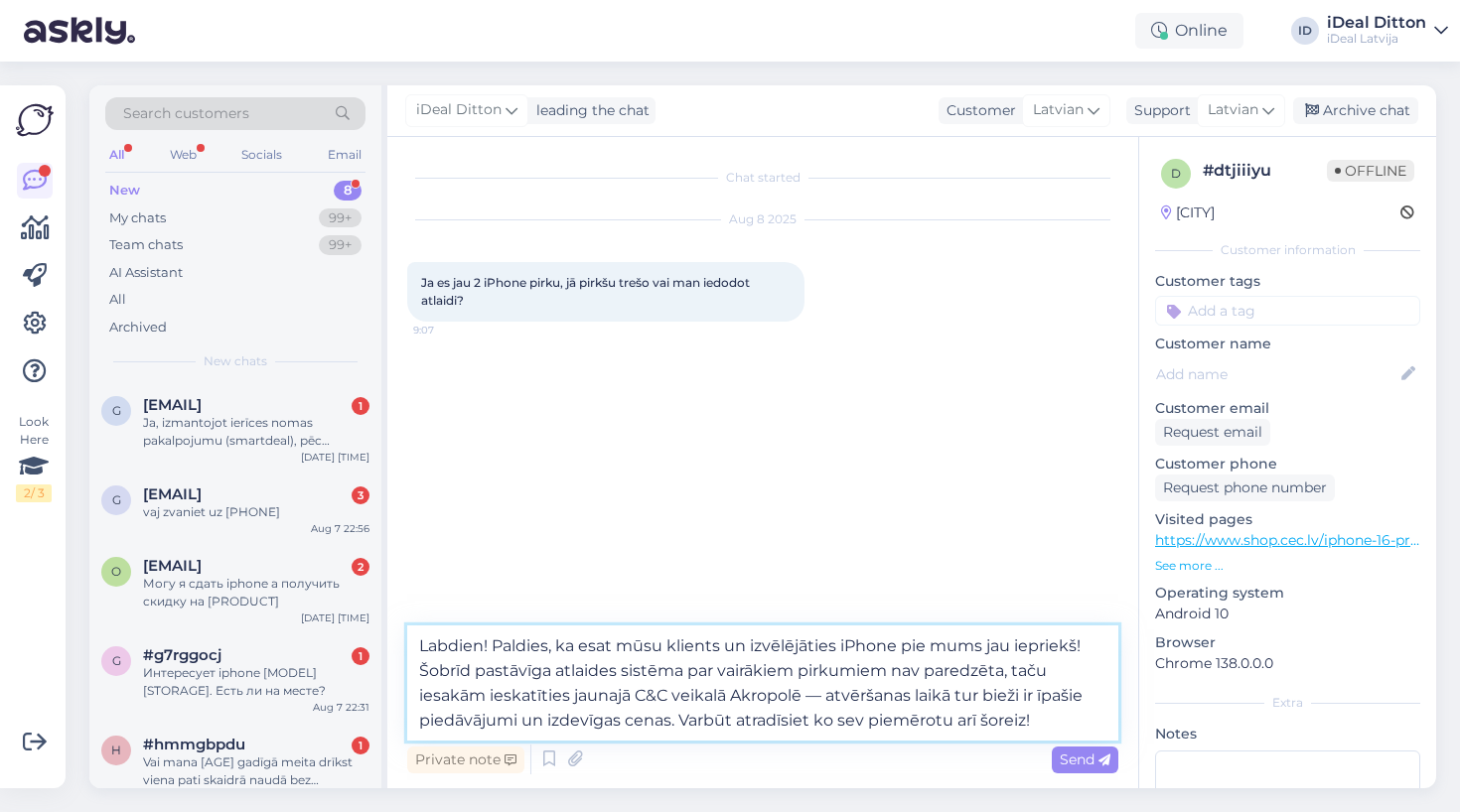 type 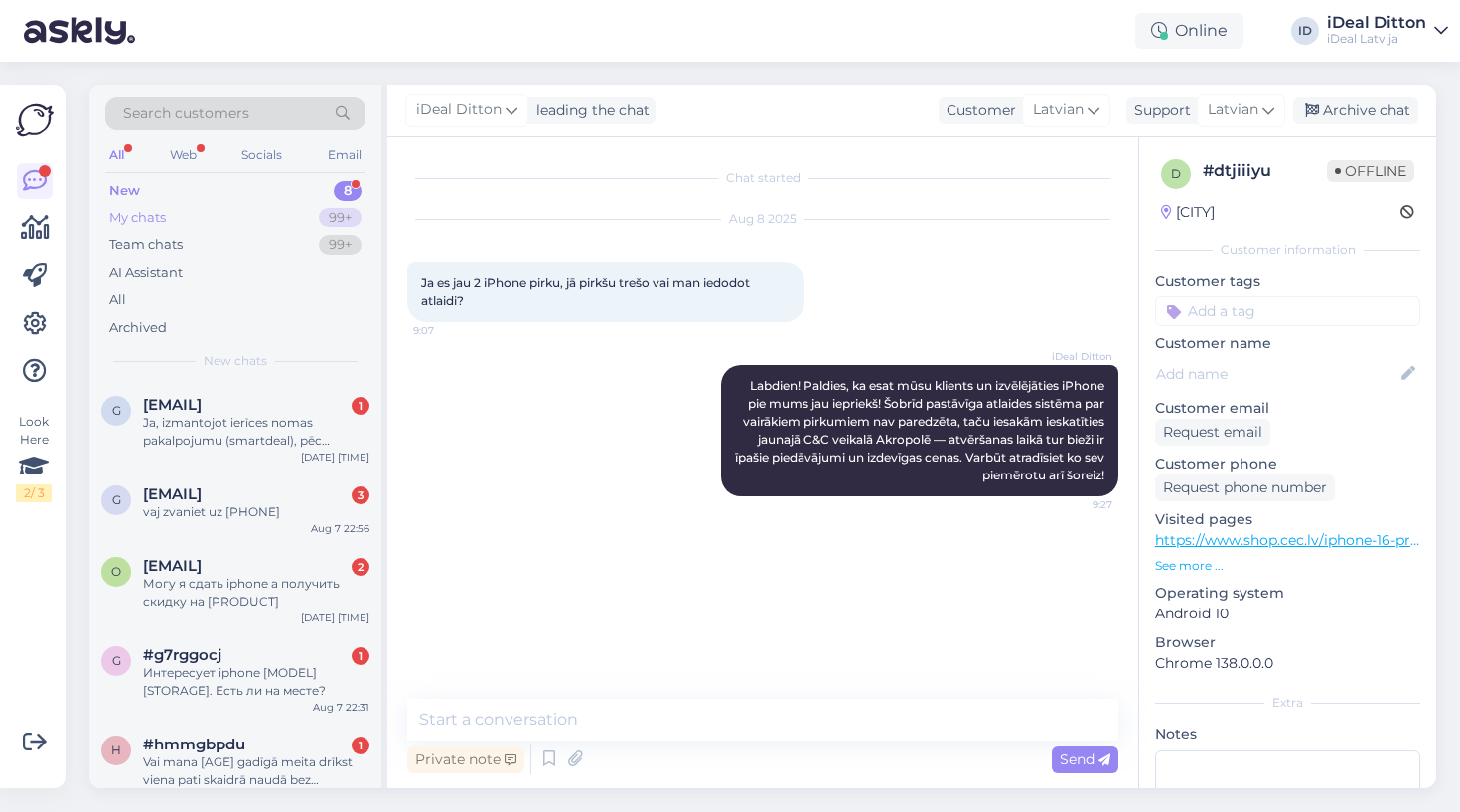 click on "My chats" at bounding box center (137, 218) 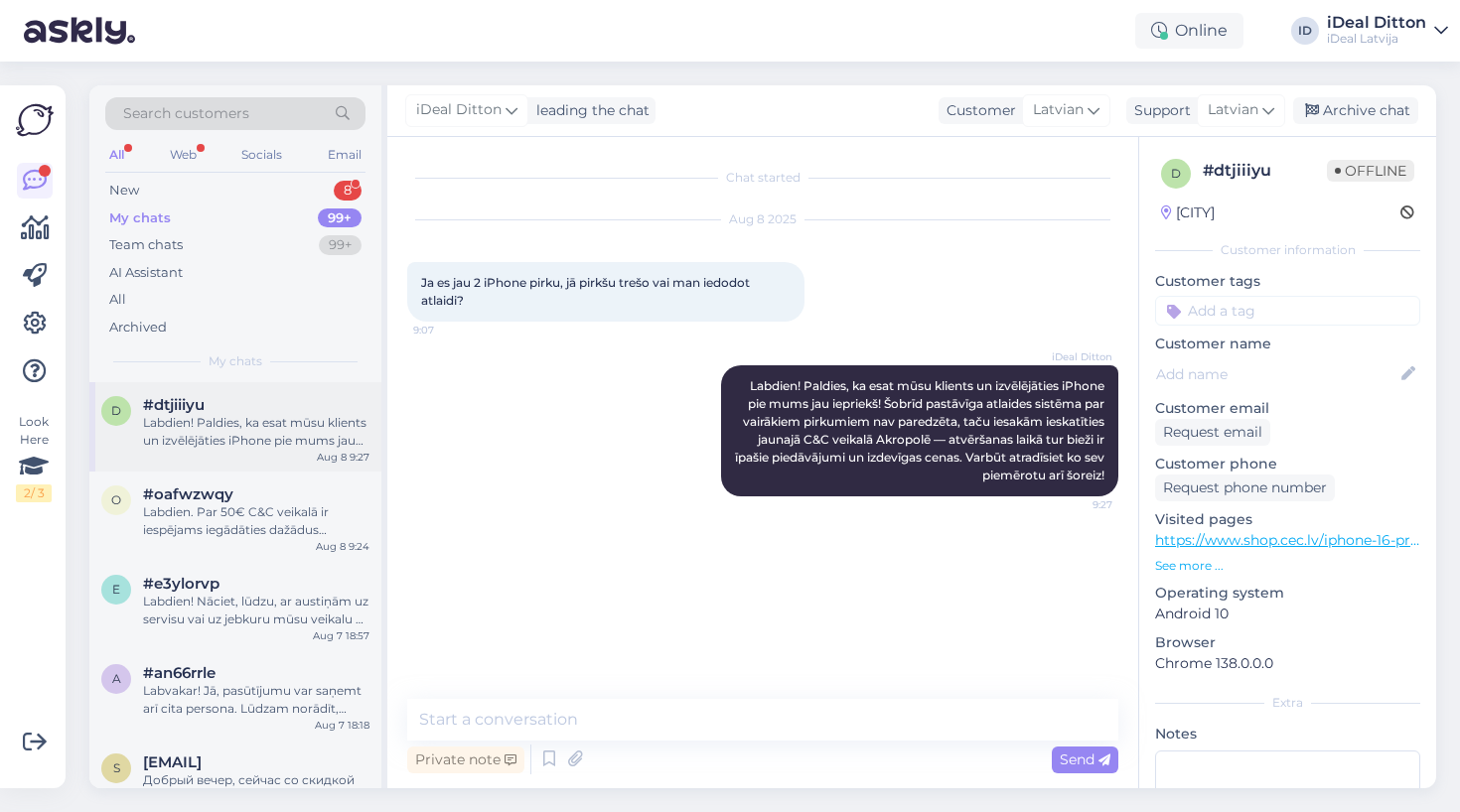 click on "#dtjiiiyu" at bounding box center (174, 405) 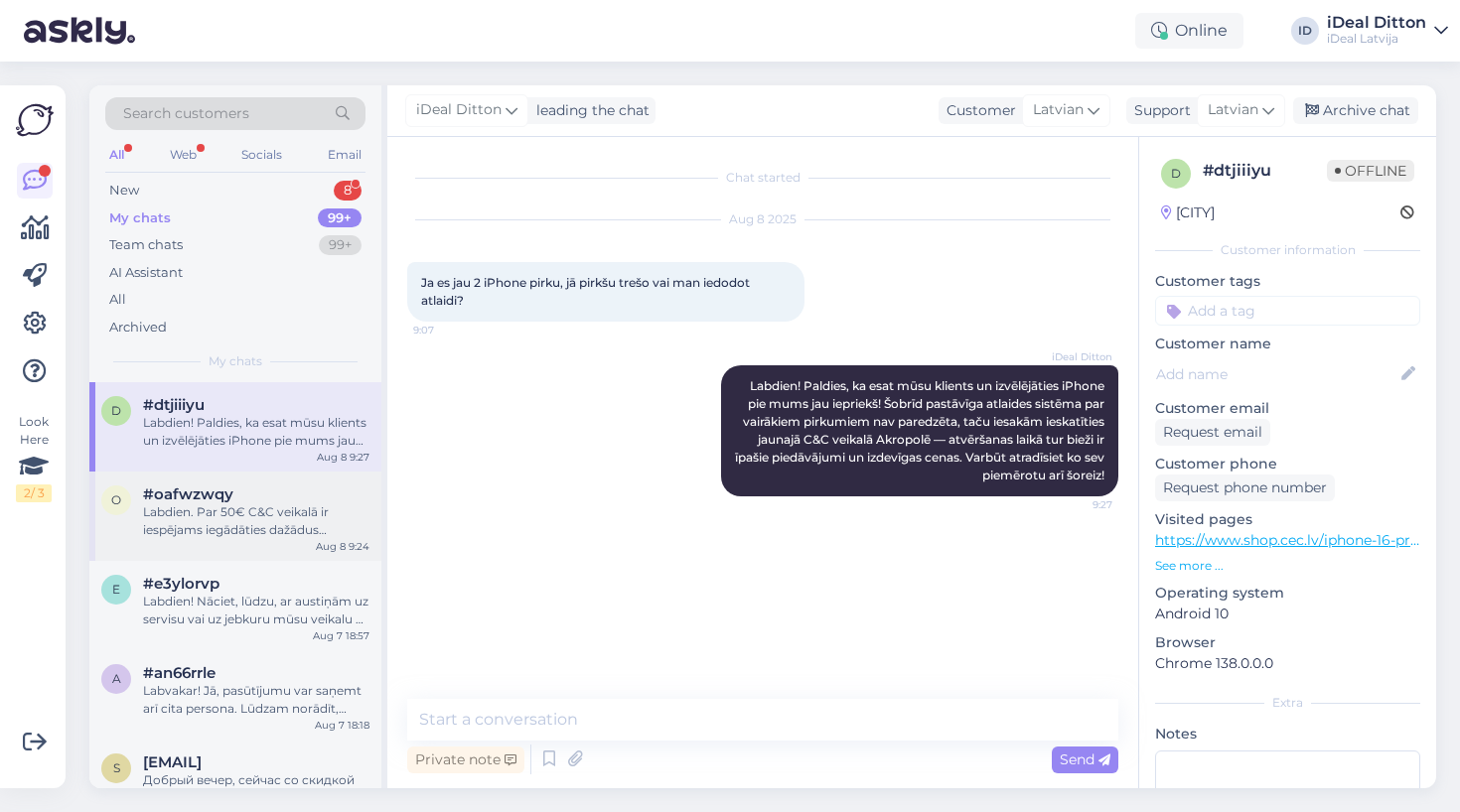 click on "Labdien. Par 50€ C&C veikalā ir iespējams iegādāties dažādus aksesuārus. Piemēram, oriģinālu adapteri par 29,90€, vai arī daļu no dārgāka pirkuma. Oriģinālu vāciņu (case), kas maksā 59,00€. Iespējas ir plašas — atkarībā no vajadzībām un izvēles." at bounding box center (256, 521) 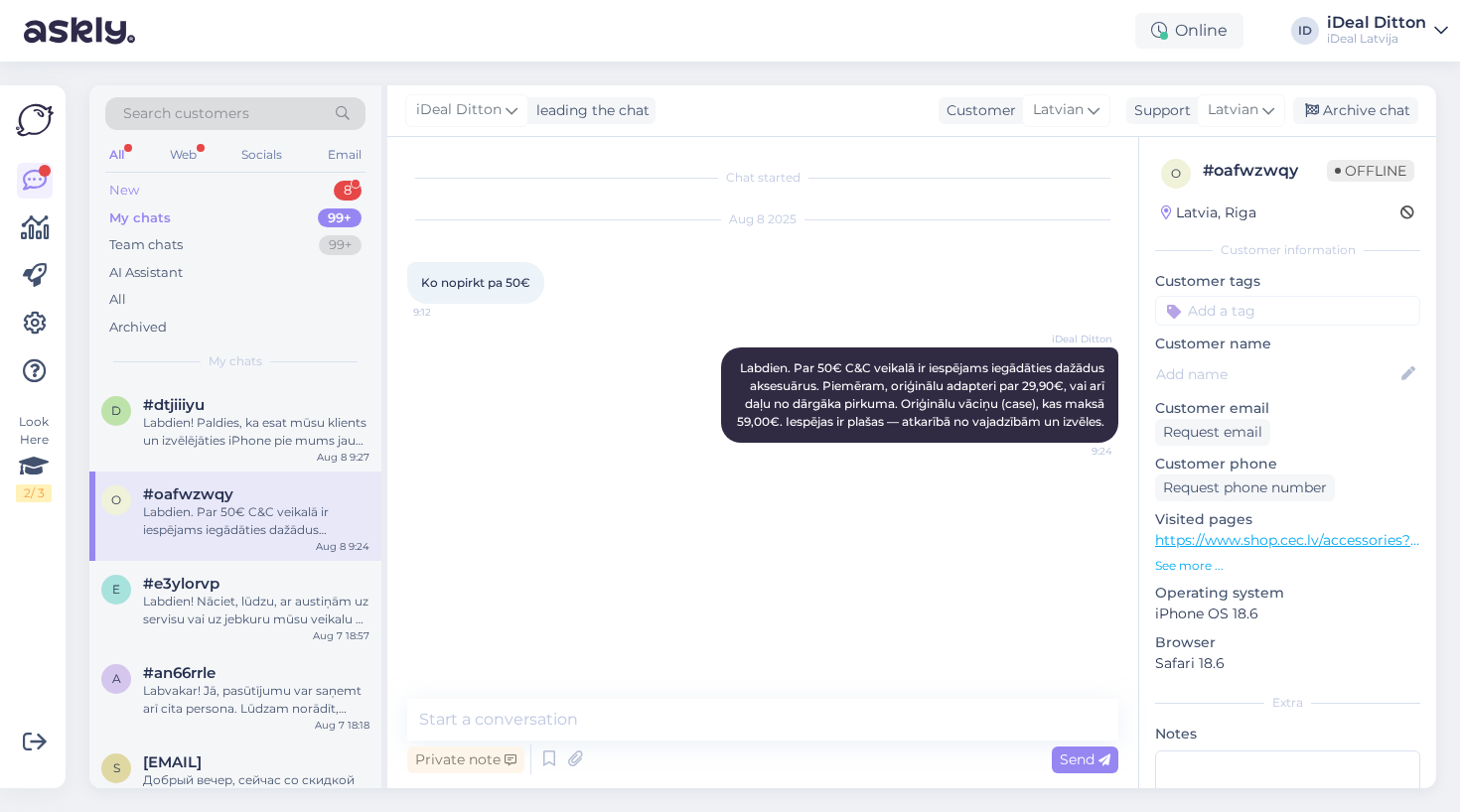 click on "New 8" at bounding box center [235, 191] 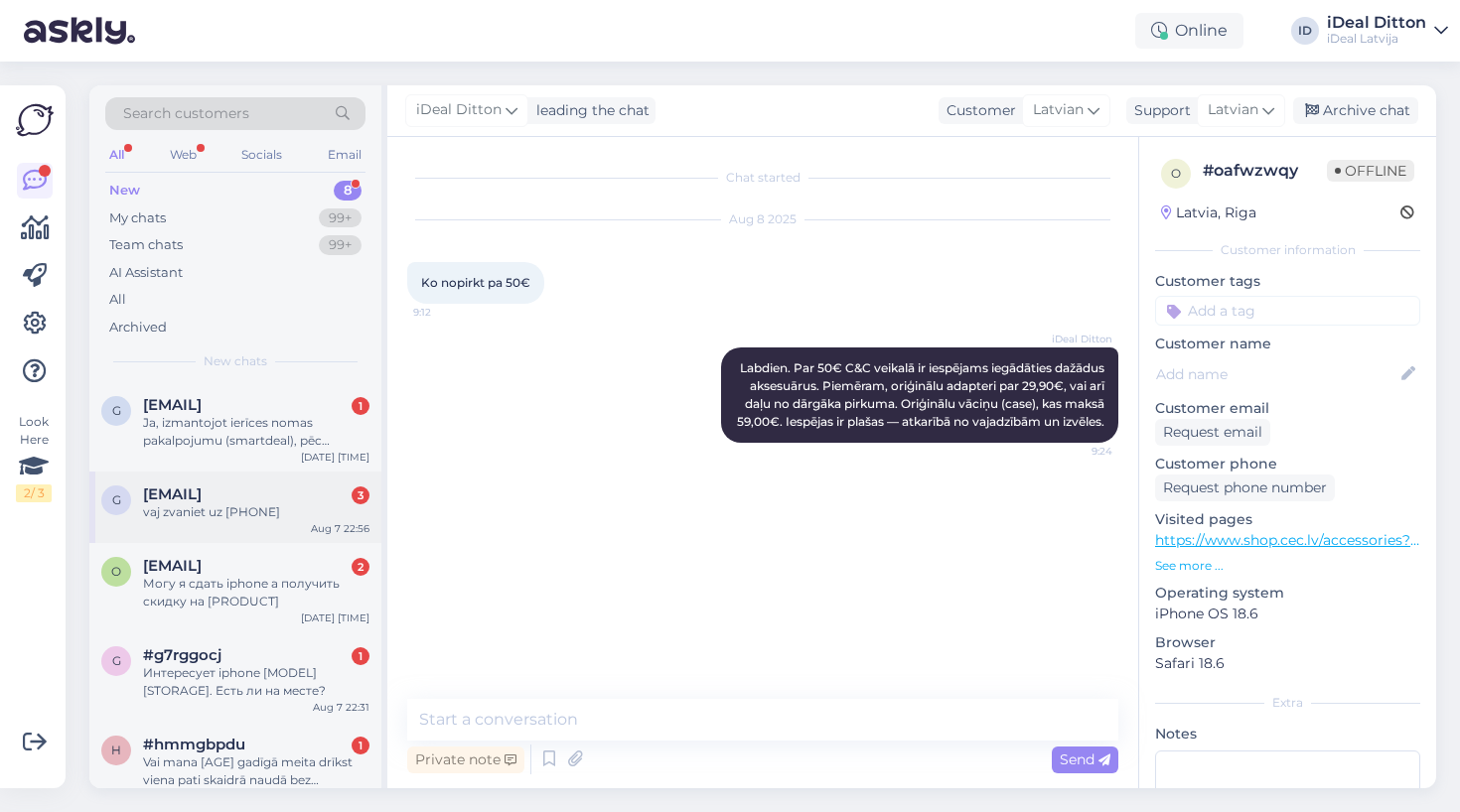 click on "vaj zvaniet uz [PHONE]" at bounding box center [256, 512] 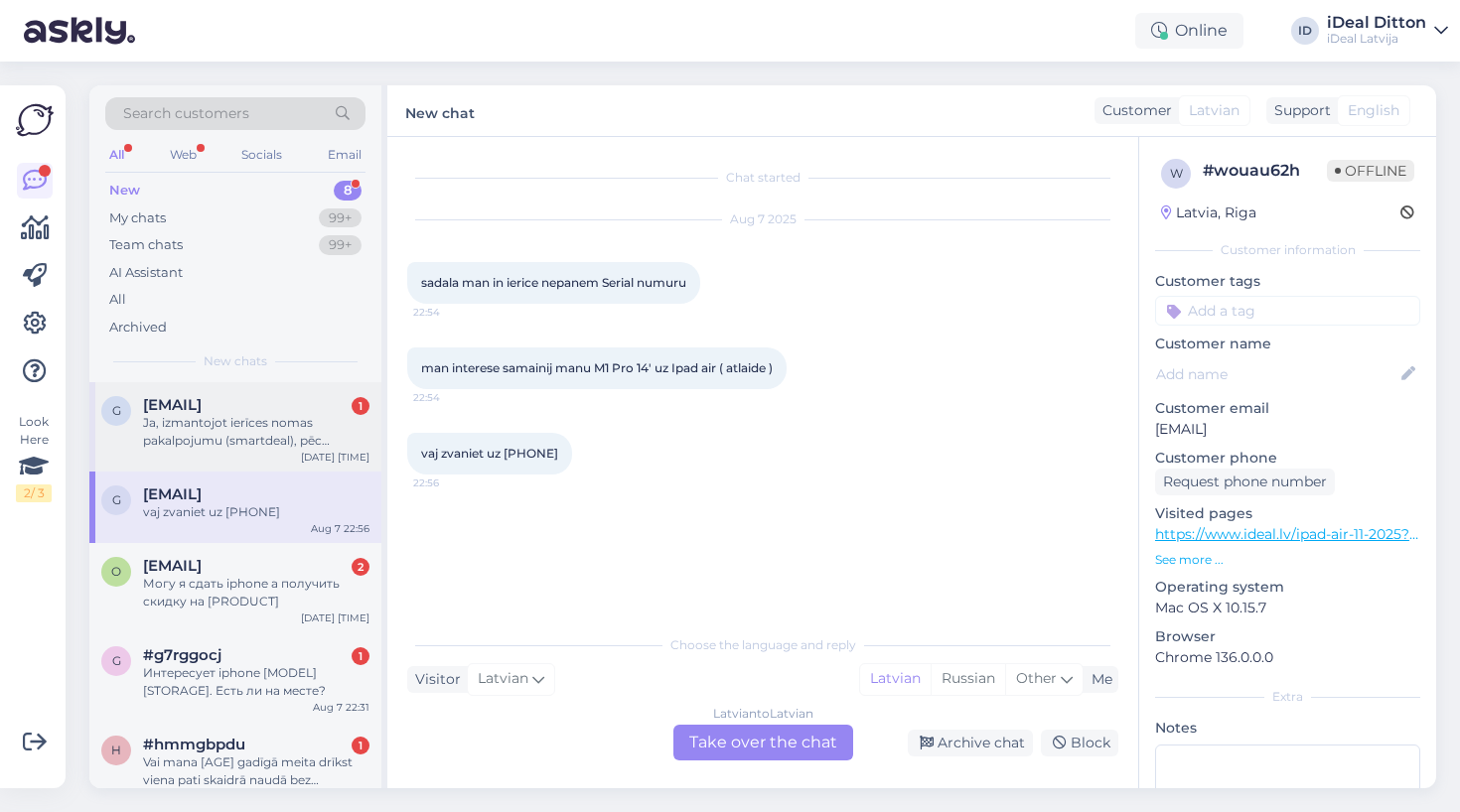 click on "Ja, izmantojot ierīces nomas pakalpojumu (smartdeal), pēc nomaksas termiņa, piemēram, 24 mēnešiem, es nevēlos mainīt savu ierīci pret jaunu, bet vēlos paturēt esošo savā īpašumā, vai man būs iespēja to izdarīt?" at bounding box center (256, 432) 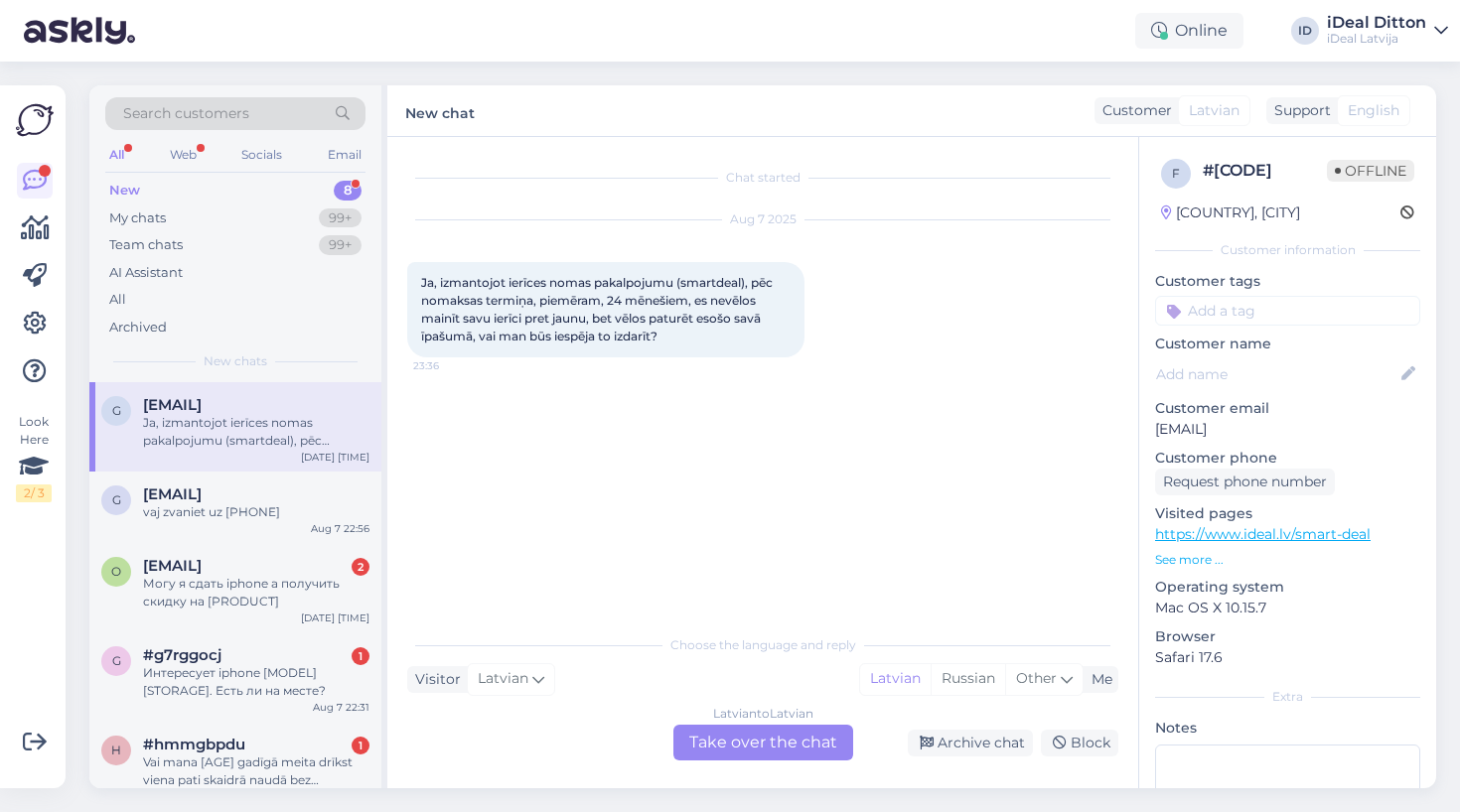 drag, startPoint x: 424, startPoint y: 281, endPoint x: 717, endPoint y: 354, distance: 301.95695 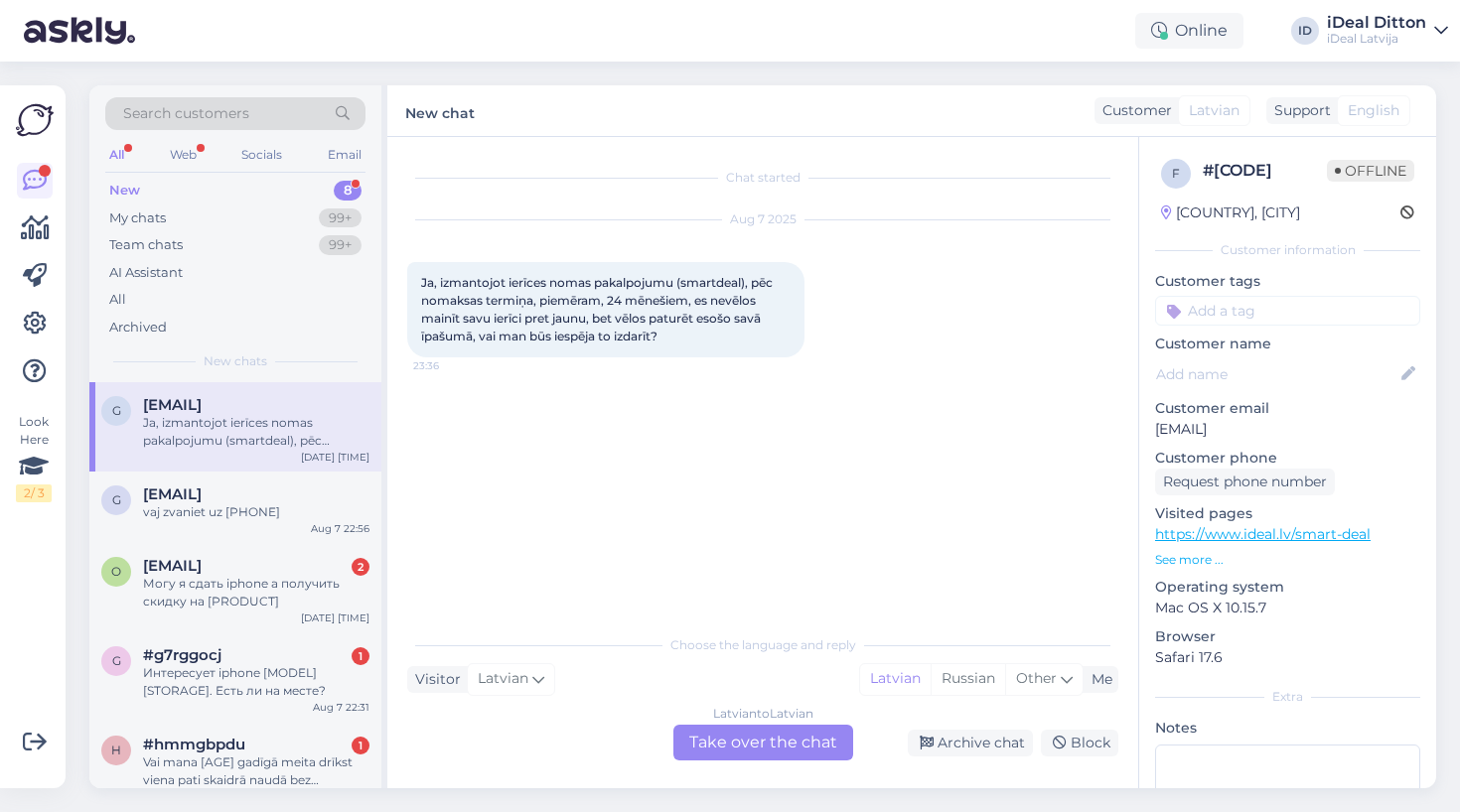 click on "Ja, izmantojot ierīces nomas pakalpojumu (smartdeal), pēc nomaksas termiņa, piemēram, [MONTHS] mēnešiem, es nevēlos mainīt savu ierīci pret jaunu, bet vēlos paturēt esošo savā īpašumā, vai man būs iespēja to izdarīt? [TIME]" at bounding box center (606, 310) 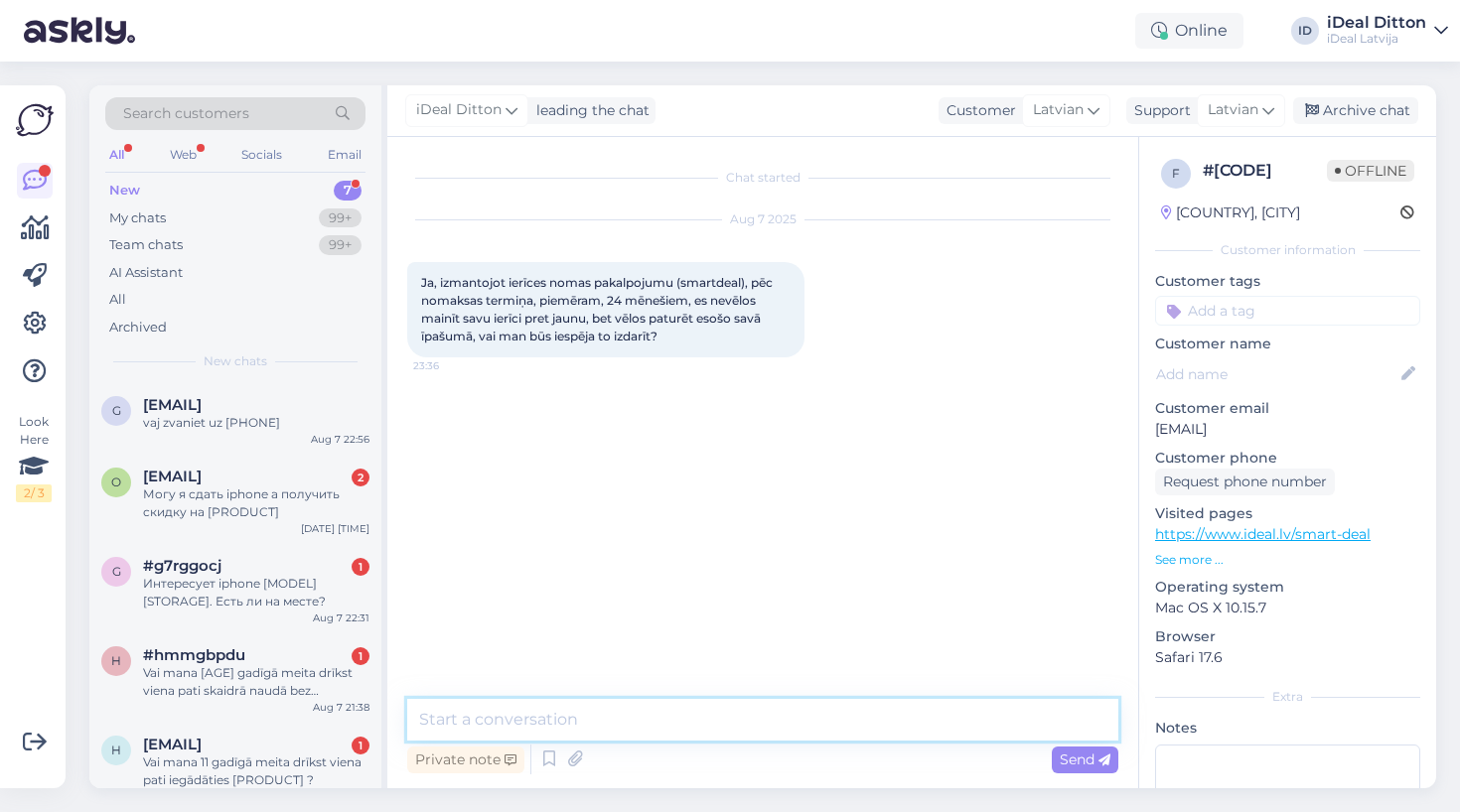 click at bounding box center (763, 720) 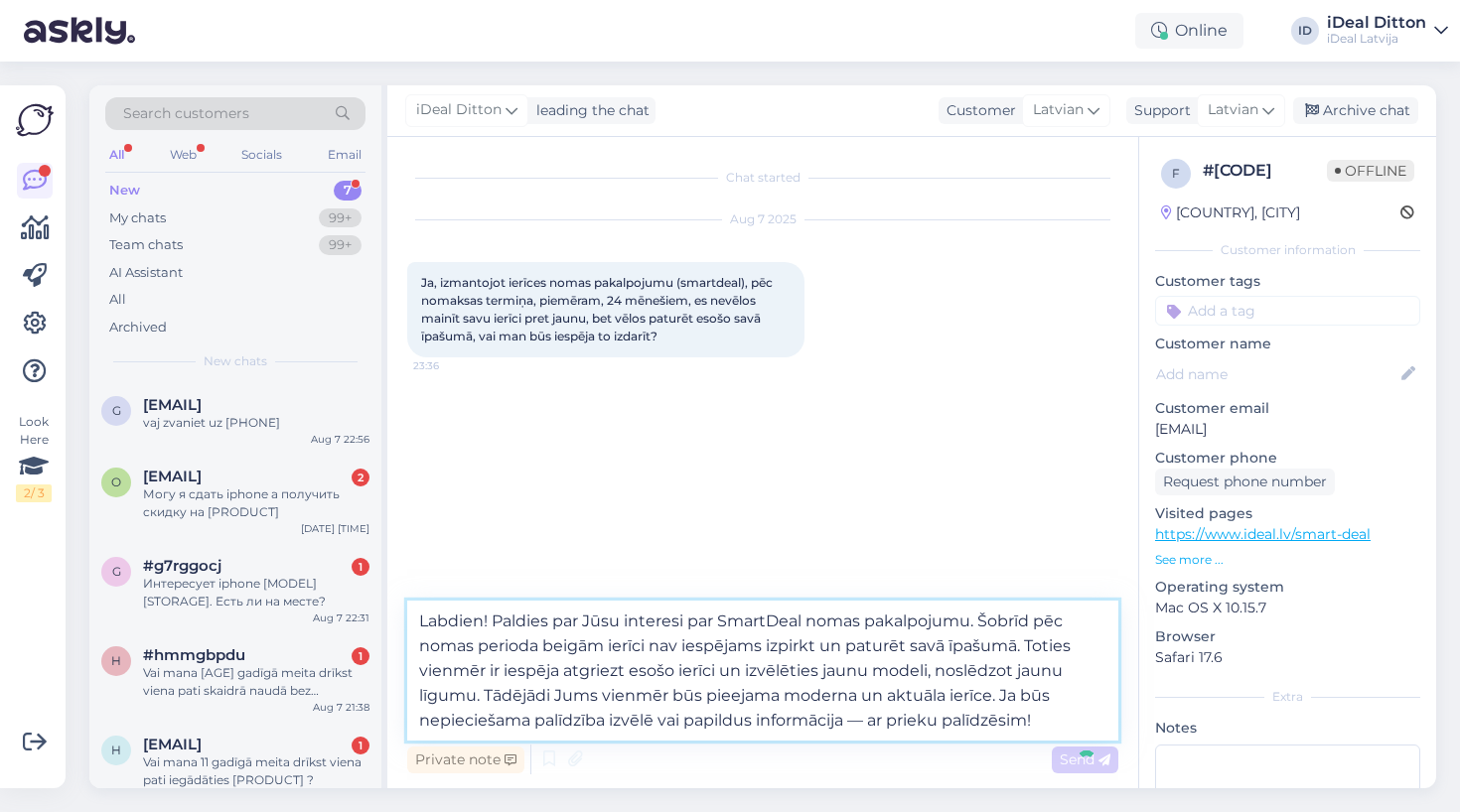 type 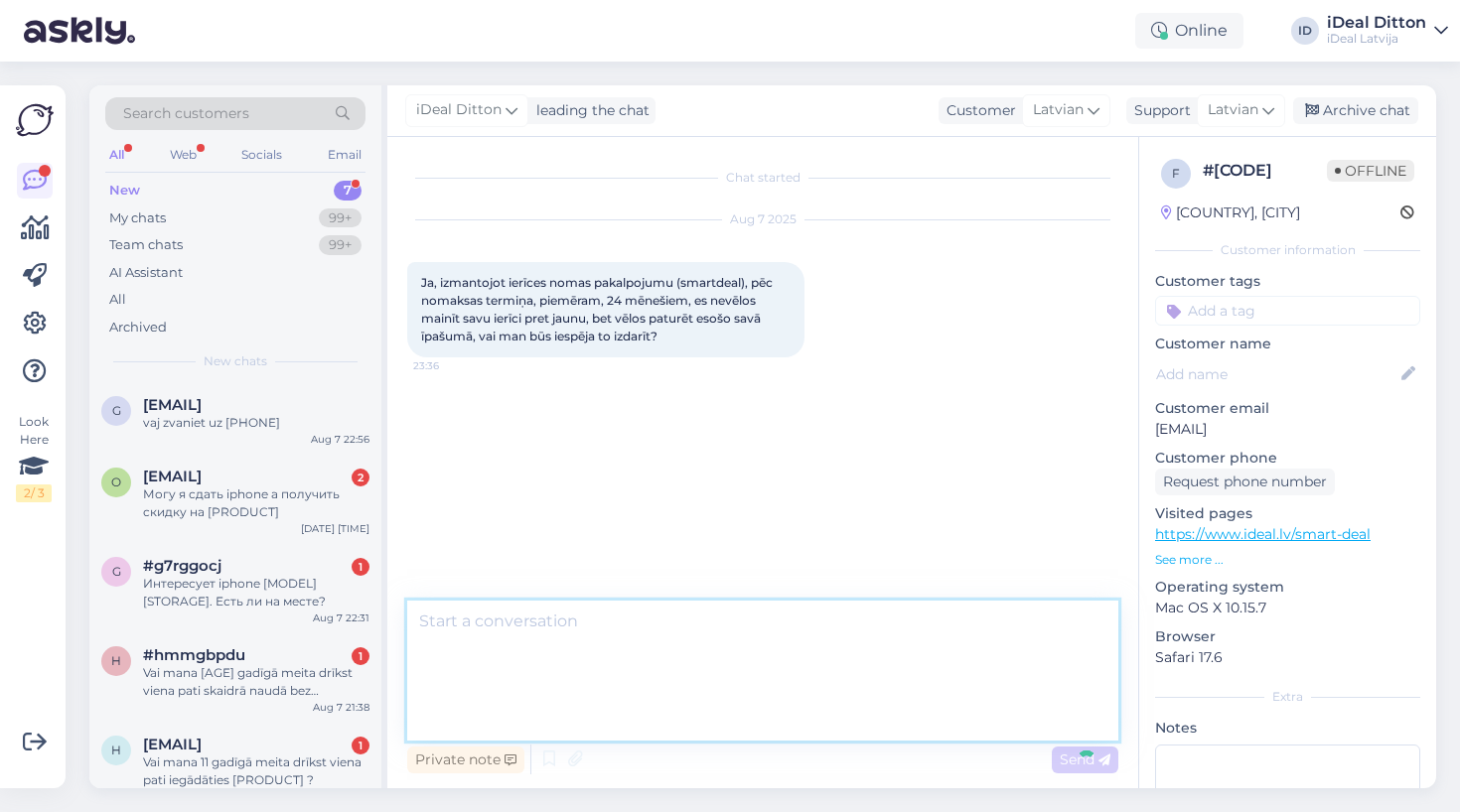 scroll, scrollTop: 0, scrollLeft: 0, axis: both 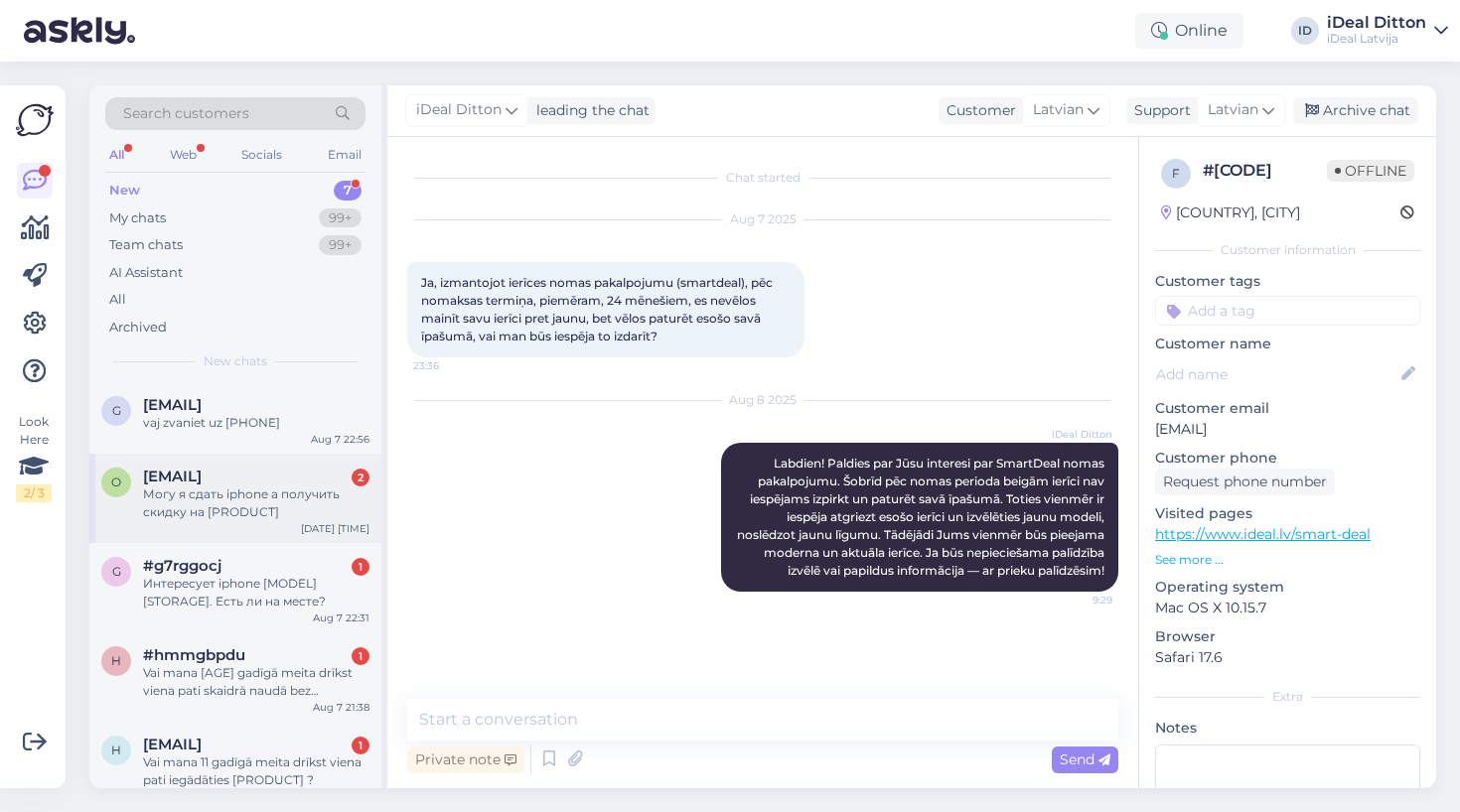 click on "Могу я сдать iphone а получить скидку на [PRODUCT]" at bounding box center [256, 503] 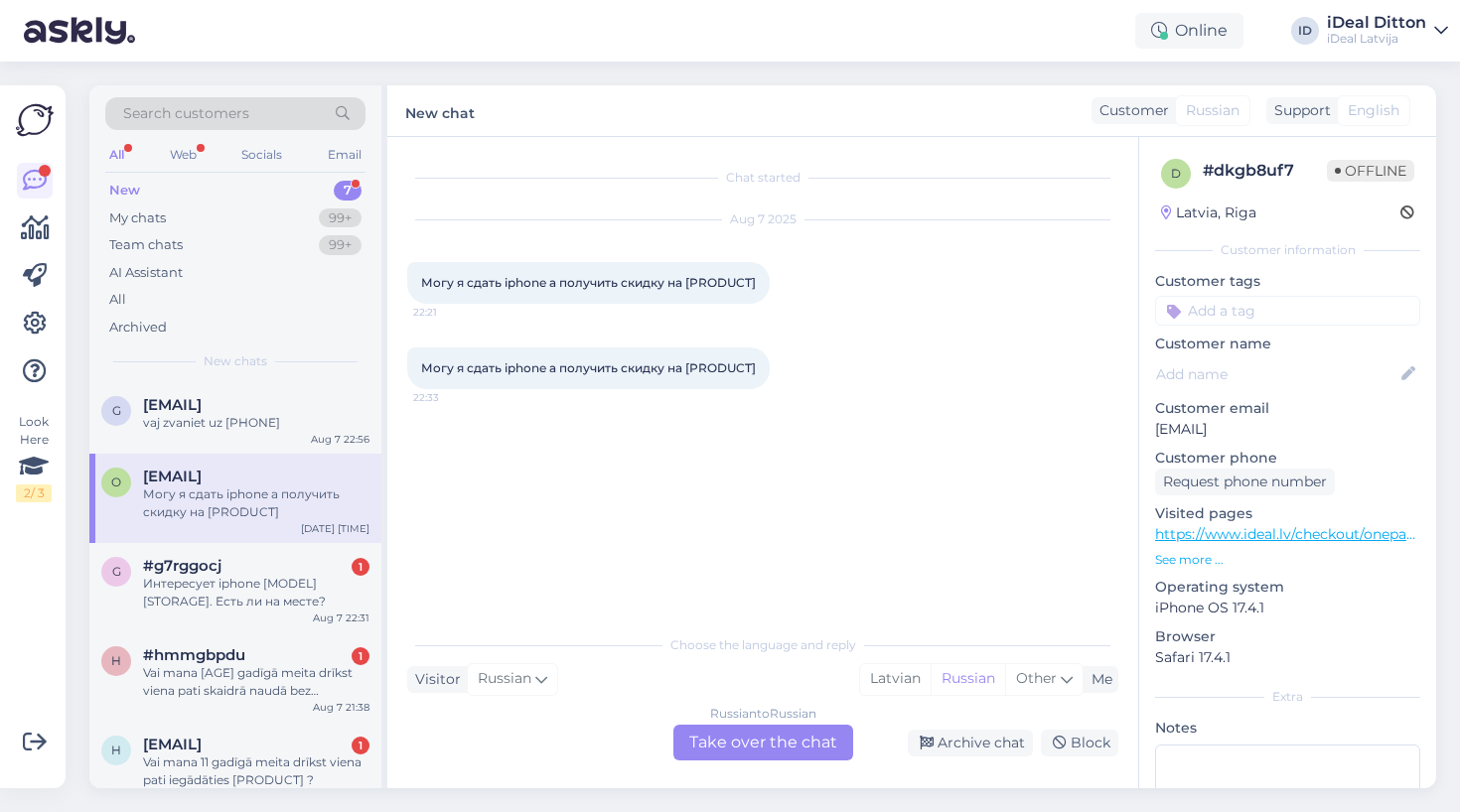 click on "Russian  to  Russian Take over the chat" at bounding box center (763, 743) 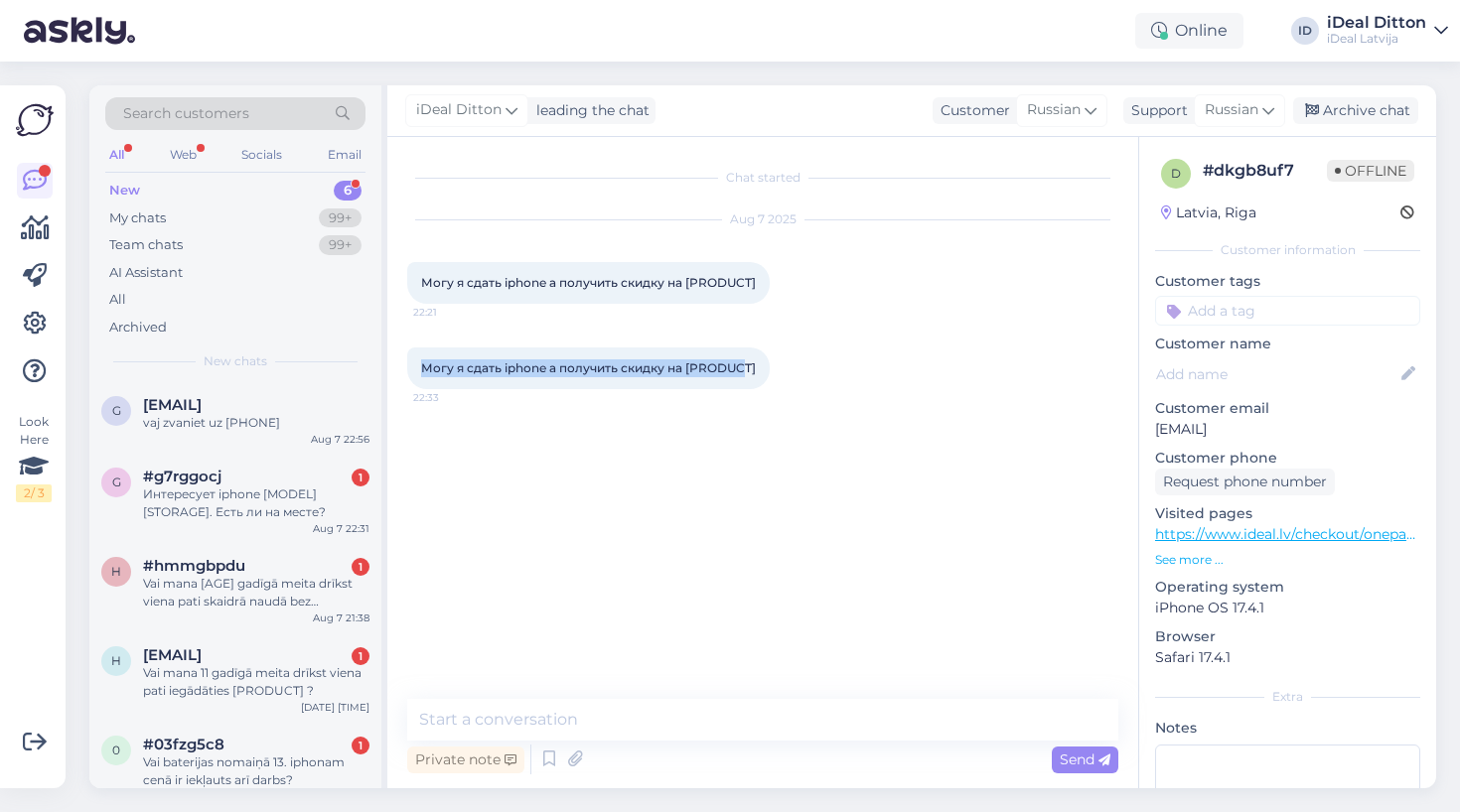 drag, startPoint x: 733, startPoint y: 369, endPoint x: 398, endPoint y: 371, distance: 335.00597 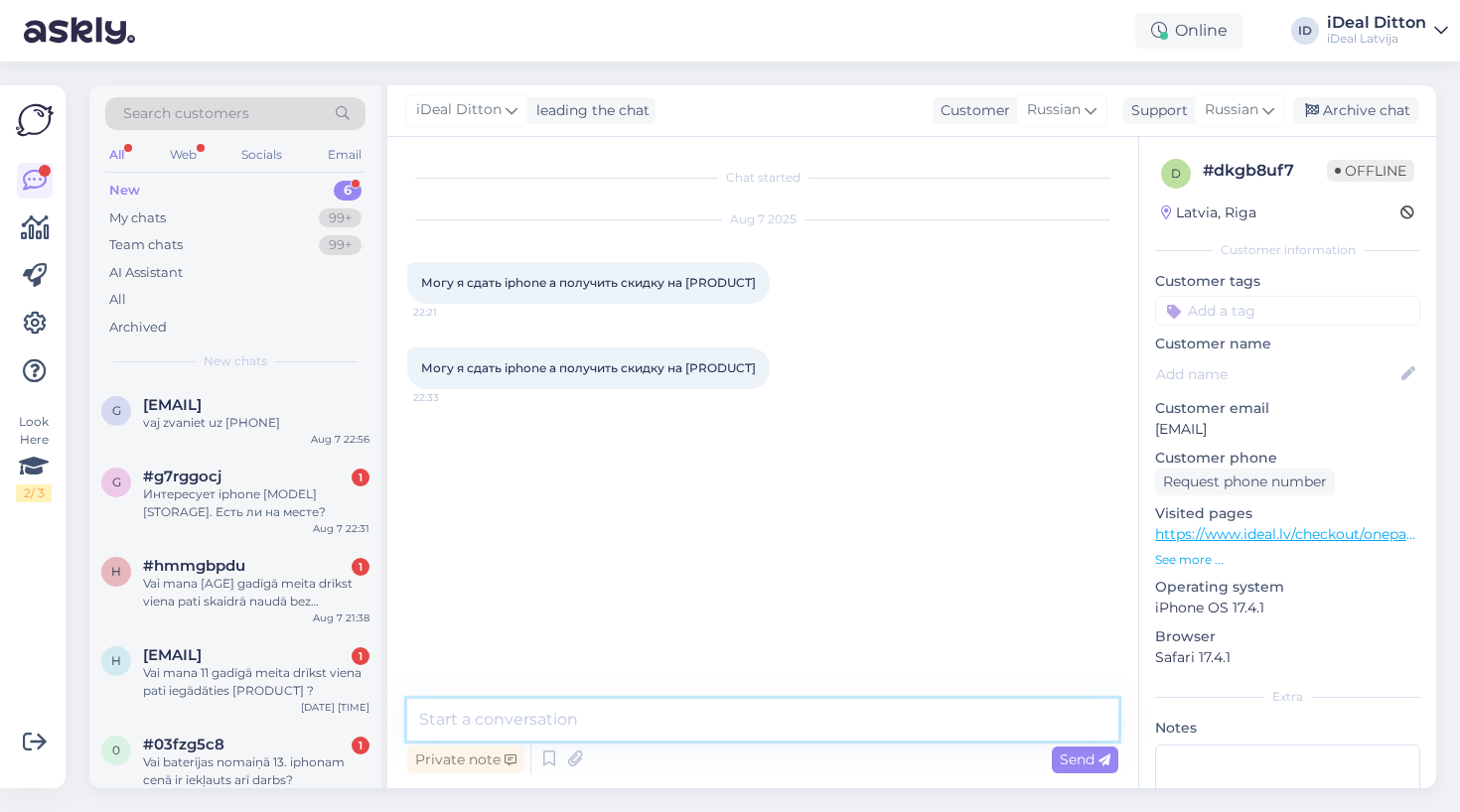 click at bounding box center [763, 720] 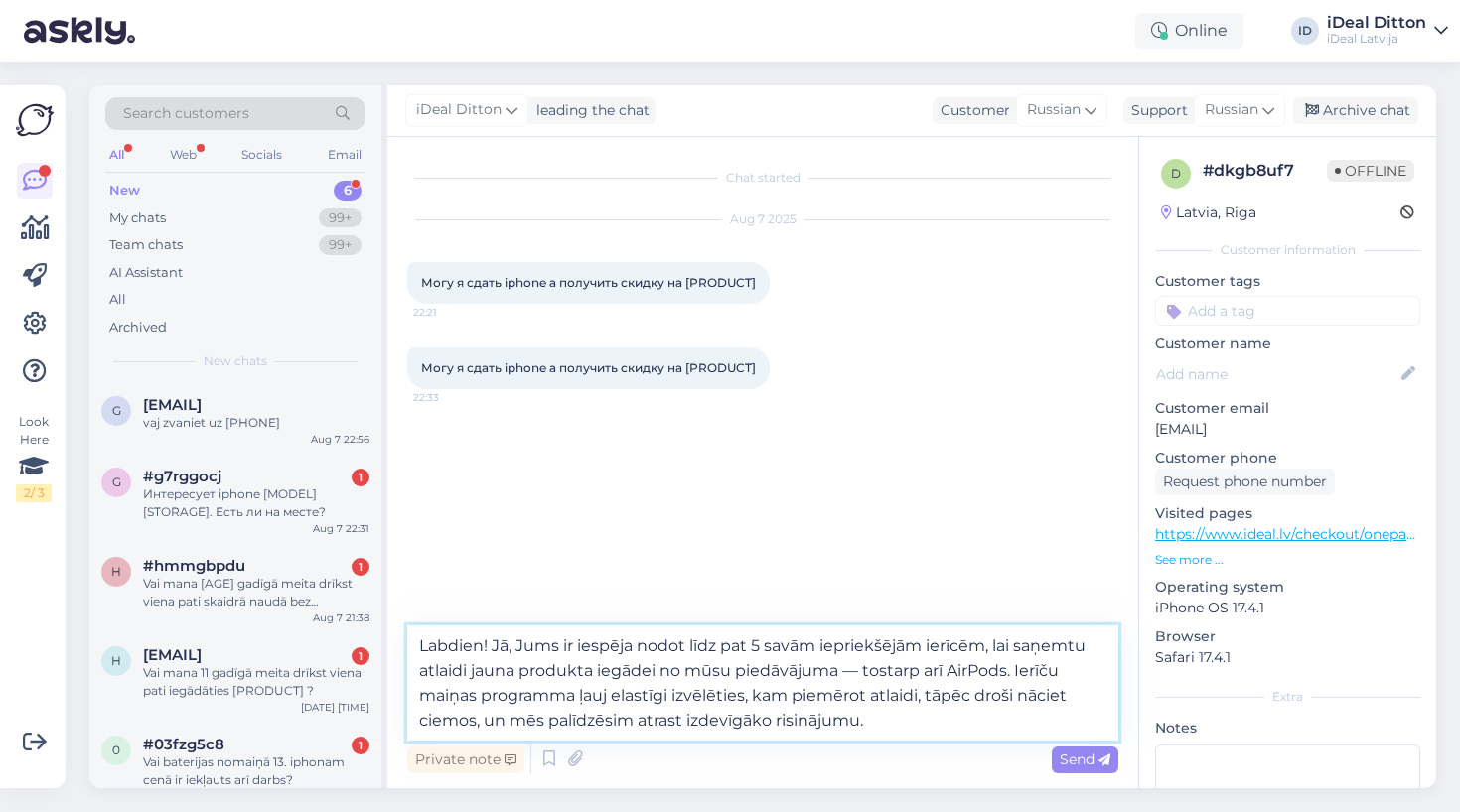 click on "Labdien! Jā, Jums ir iespēja nodot līdz pat 5 savām iepriekšējām ierīcēm, lai saņemtu atlaidi jauna produkta iegādei no mūsu piedāvājuma — tostarp arī AirPods. Ierīču maiņas programma ļauj elastīgi izvēlēties, kam piemērot atlaidi, tāpēc droši nāciet ciemos, un mēs palīdzēsim atrast izdevīgāko risinājumu." at bounding box center (763, 683) 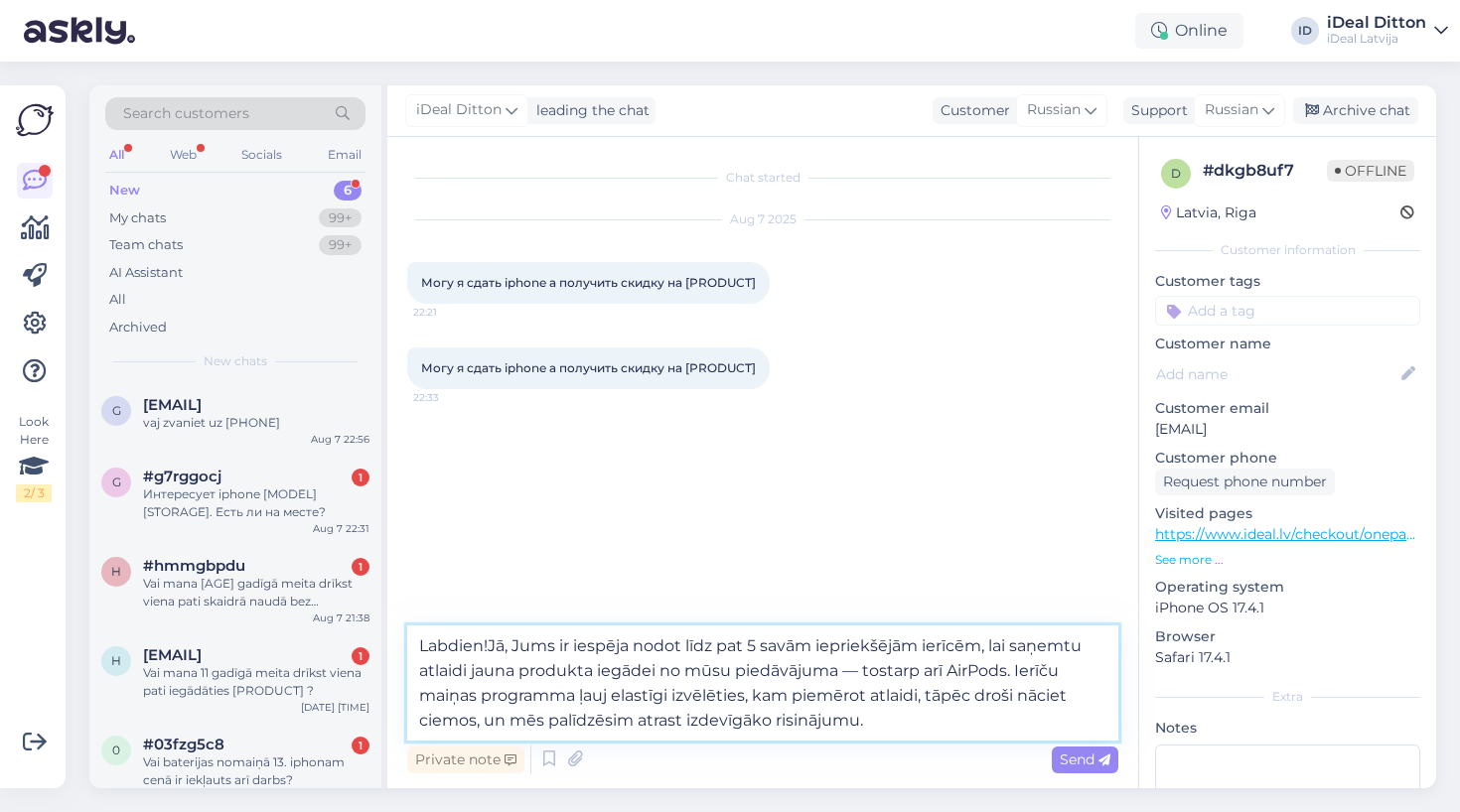 type on "Labdien. Jā, Jums ir iespēja nodot līdz pat 5 savām iepriekšējām ierīcēm, lai saņemtu atlaidi jauna produkta iegādei no mūsu piedāvājuma — tostarp arī [PRODUCT]. Ierīču maiņas programma ļauj elastīgi izvēlēties, kam piemērot atlaidi, tāpēc droši nāciet ciemos, un mēs palīdzēsim atrast izdevīgāko risinājumu." 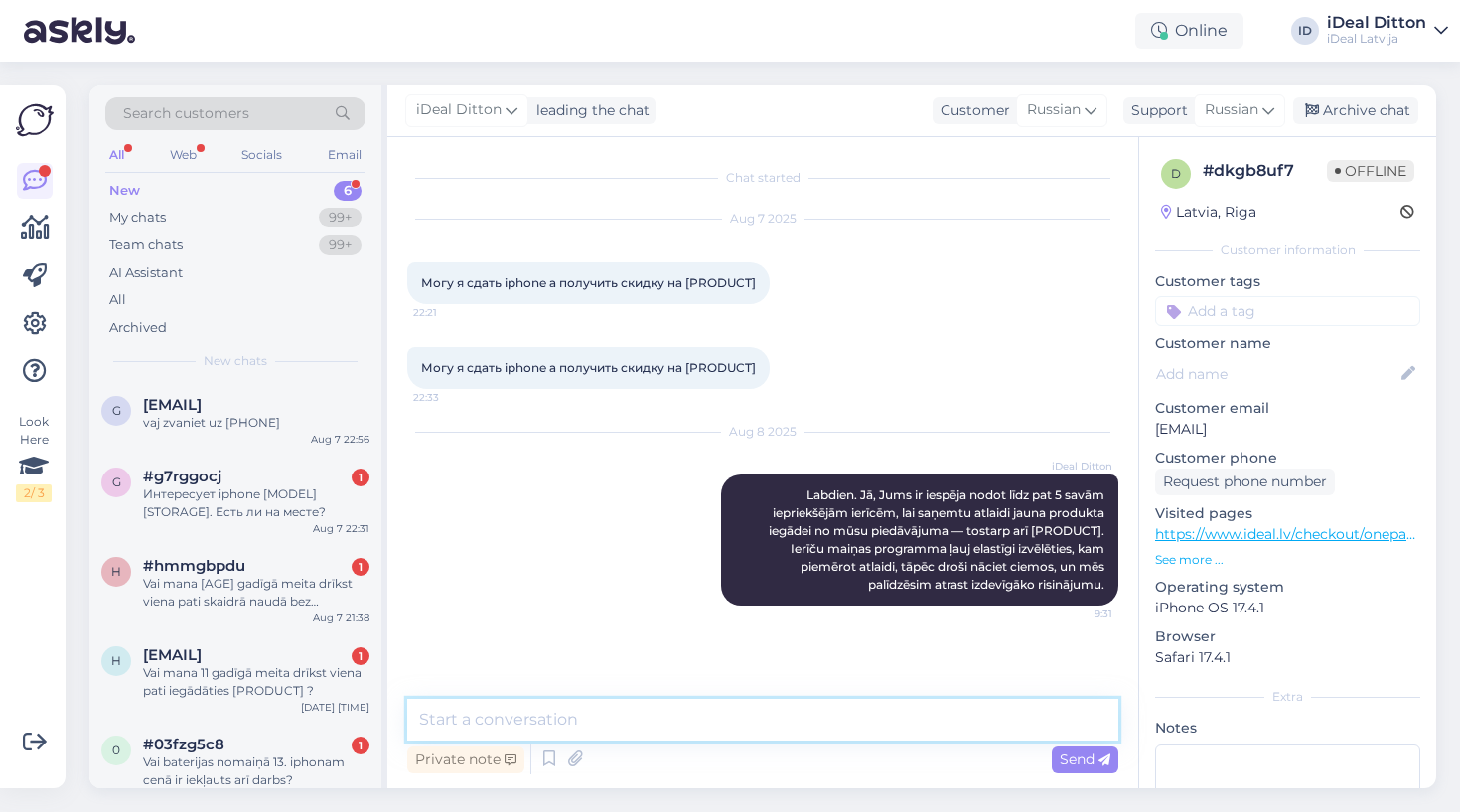 scroll, scrollTop: 0, scrollLeft: 0, axis: both 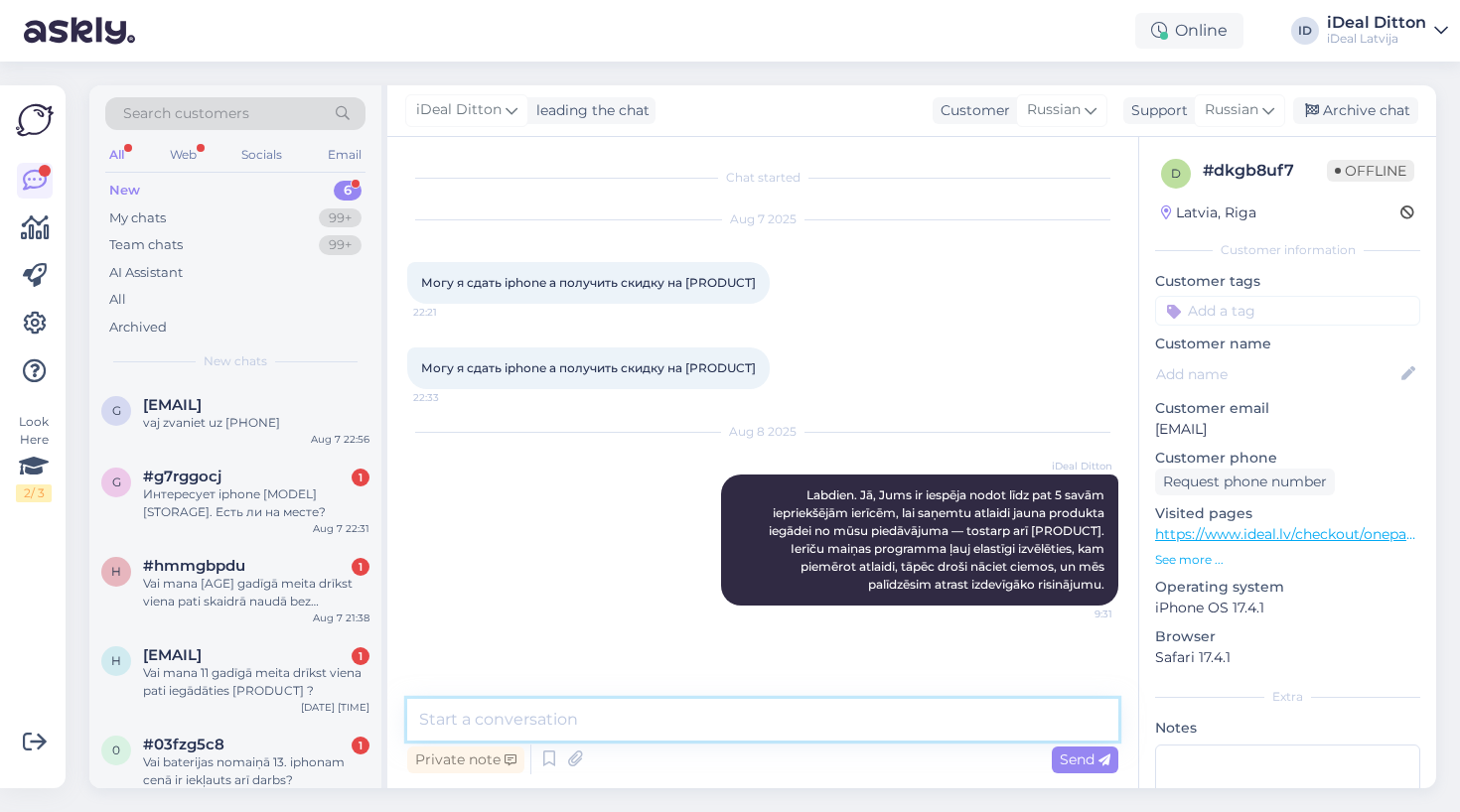 click at bounding box center [763, 720] 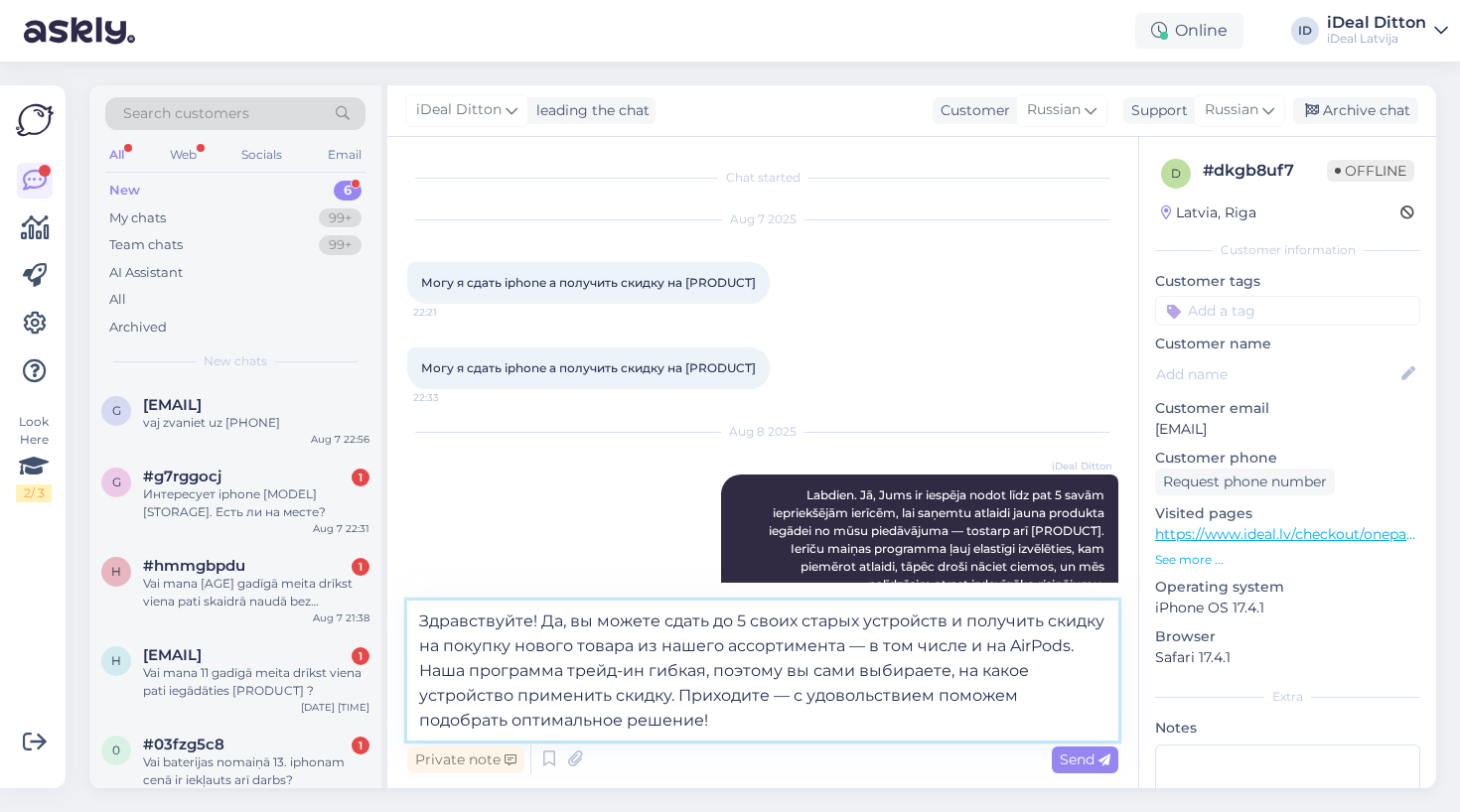 click on "Здравствуйте! Да, вы можете сдать до 5 своих старых устройств и получить скидку на покупку нового товара из нашего ассортимента — в том числе и на AirPods. Наша программа трейд-ин гибкая, поэтому вы сами выбираете, на какое устройство применить скидку. Приходите — с удовольствием поможем подобрать оптимальное решение!" at bounding box center [763, 670] 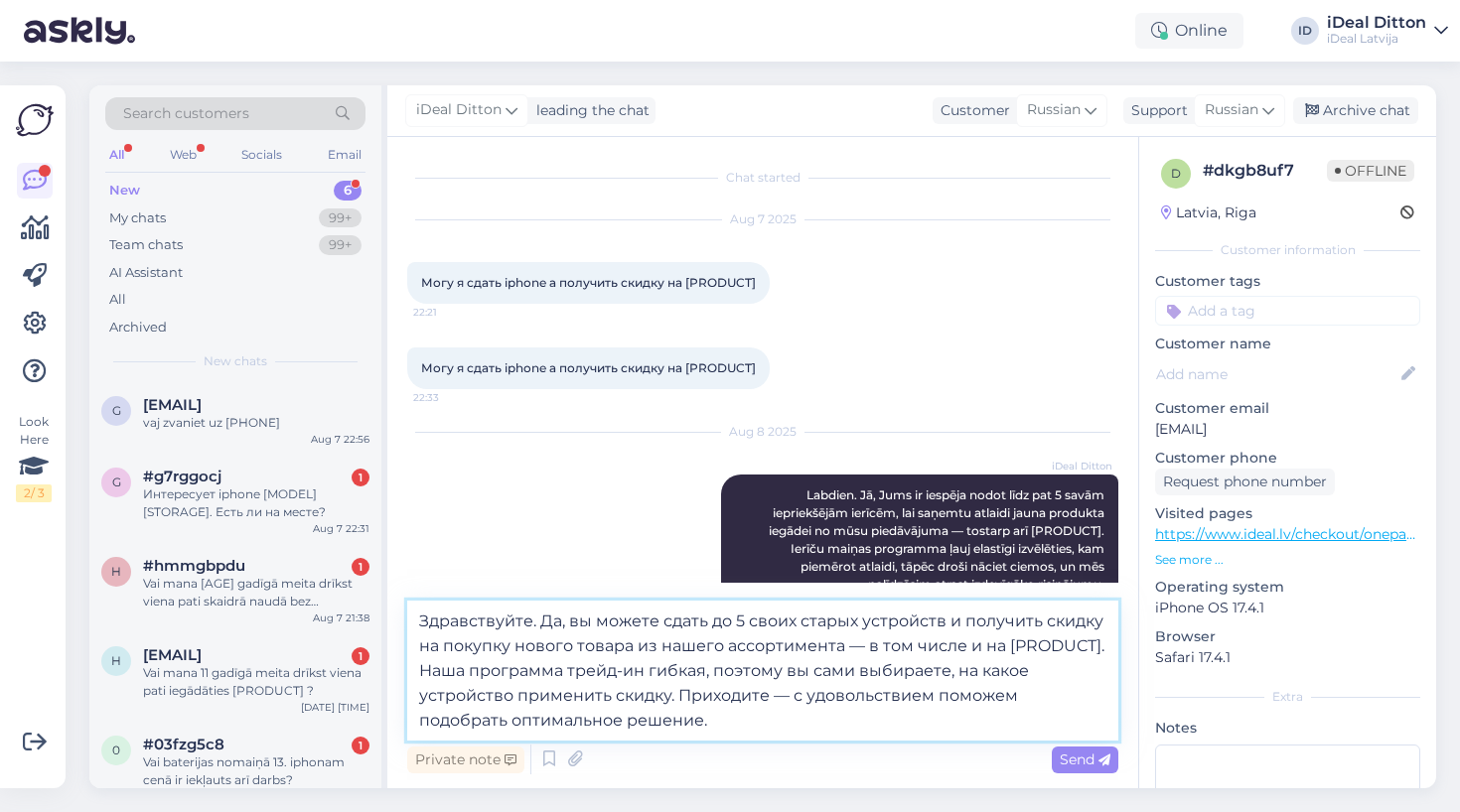 click on "Здравствуйте. Да, вы можете сдать до 5 своих старых устройств и получить скидку на покупку нового товара из нашего ассортимента — в том числе и на [PRODUCT]. Наша программа трейд-ин гибкая, поэтому вы сами выбираете, на какое устройство применить скидку. Приходите — с удовольствием поможем подобрать оптимальное решение." at bounding box center [763, 670] 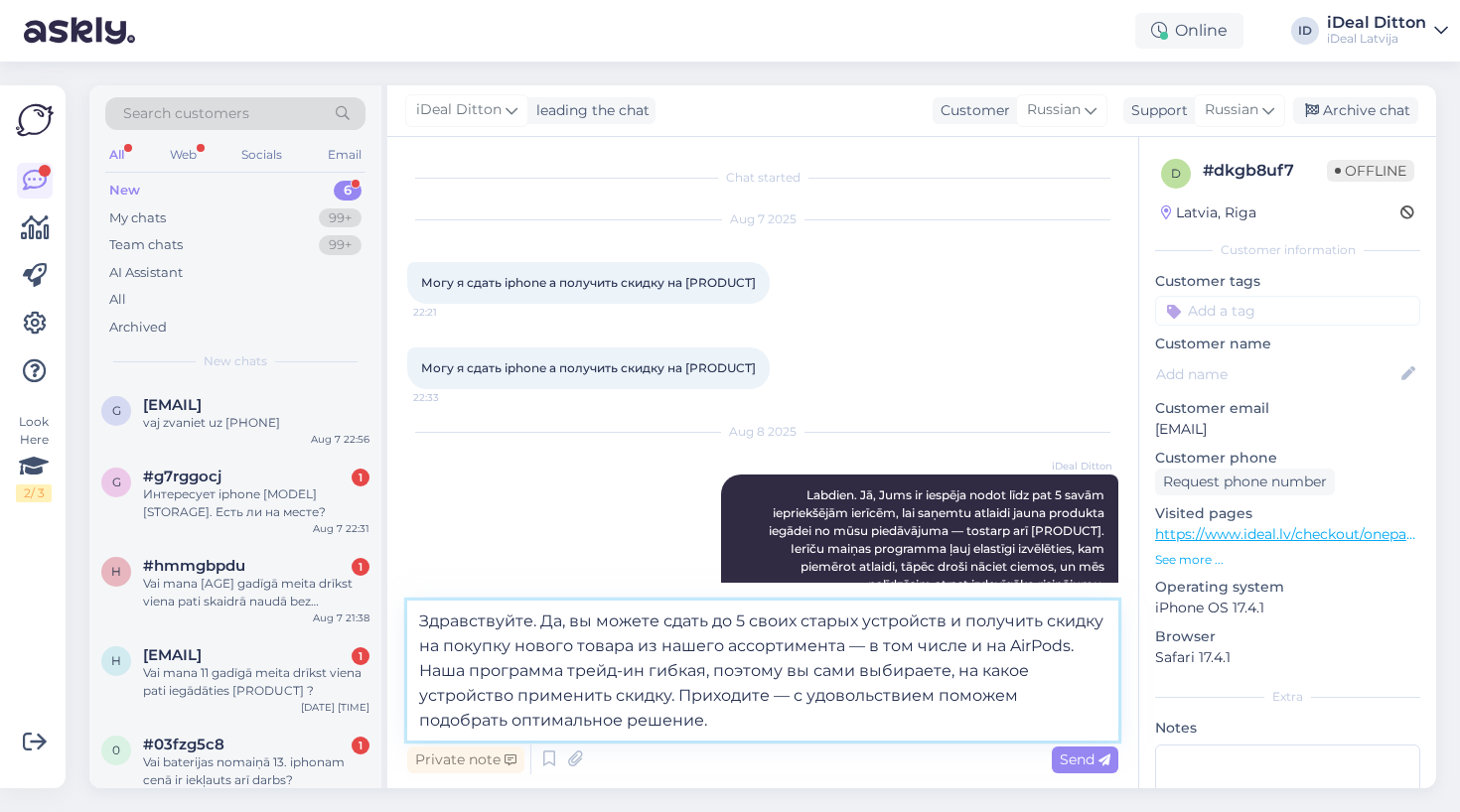 drag, startPoint x: 568, startPoint y: 671, endPoint x: 650, endPoint y: 660, distance: 82.73452 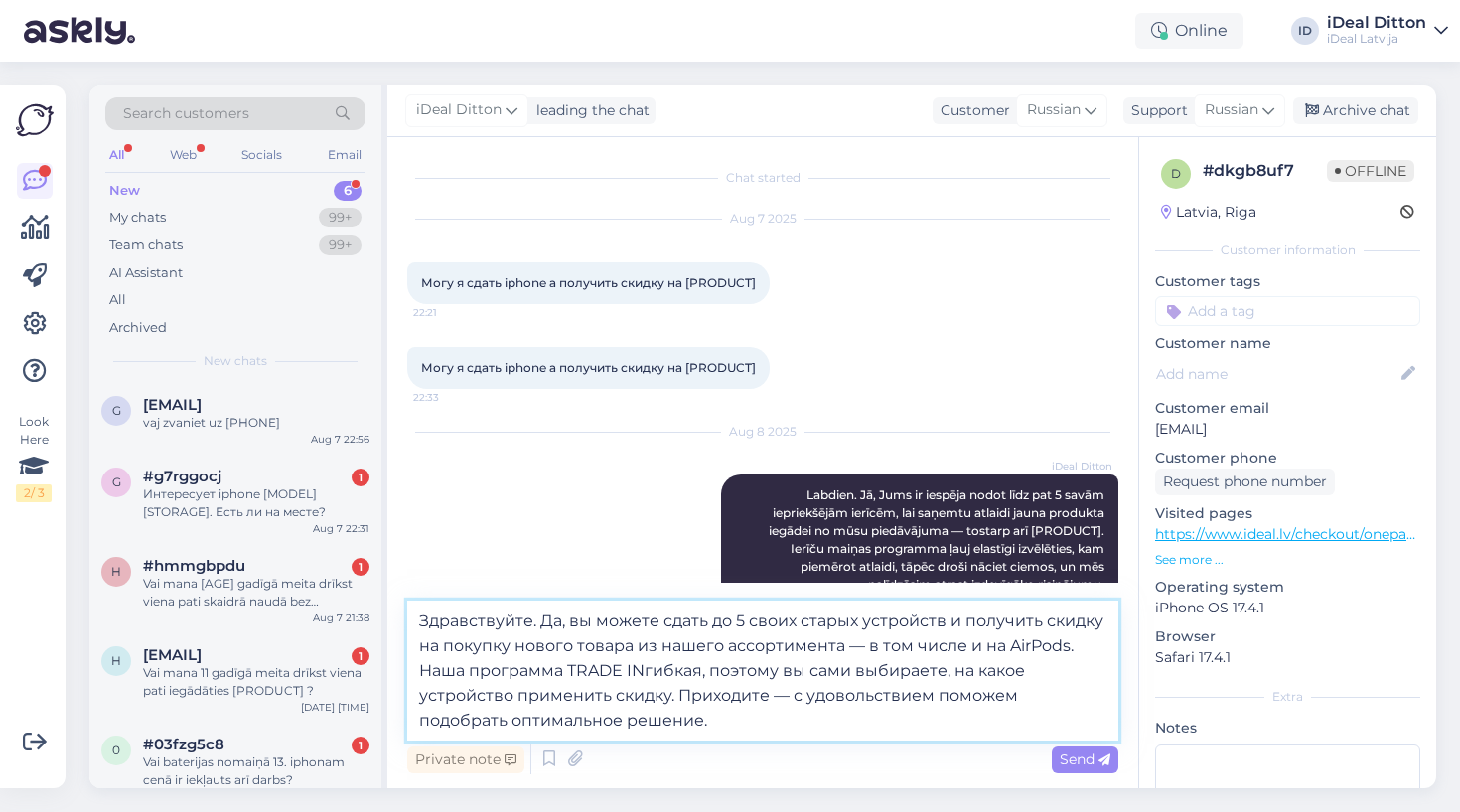 type on "Здравствуйте. Да, вы можете сдать до 5 своих старых устройств и получить скидку на покупку нового товара из нашего ассортимента — в том числе и на AirPods. Наша программа TRADE IN гибкая, поэтому вы сами выбираете, на какое устройство применить скидку. Приходите — с удовольствием поможем подобрать оптимальное решение." 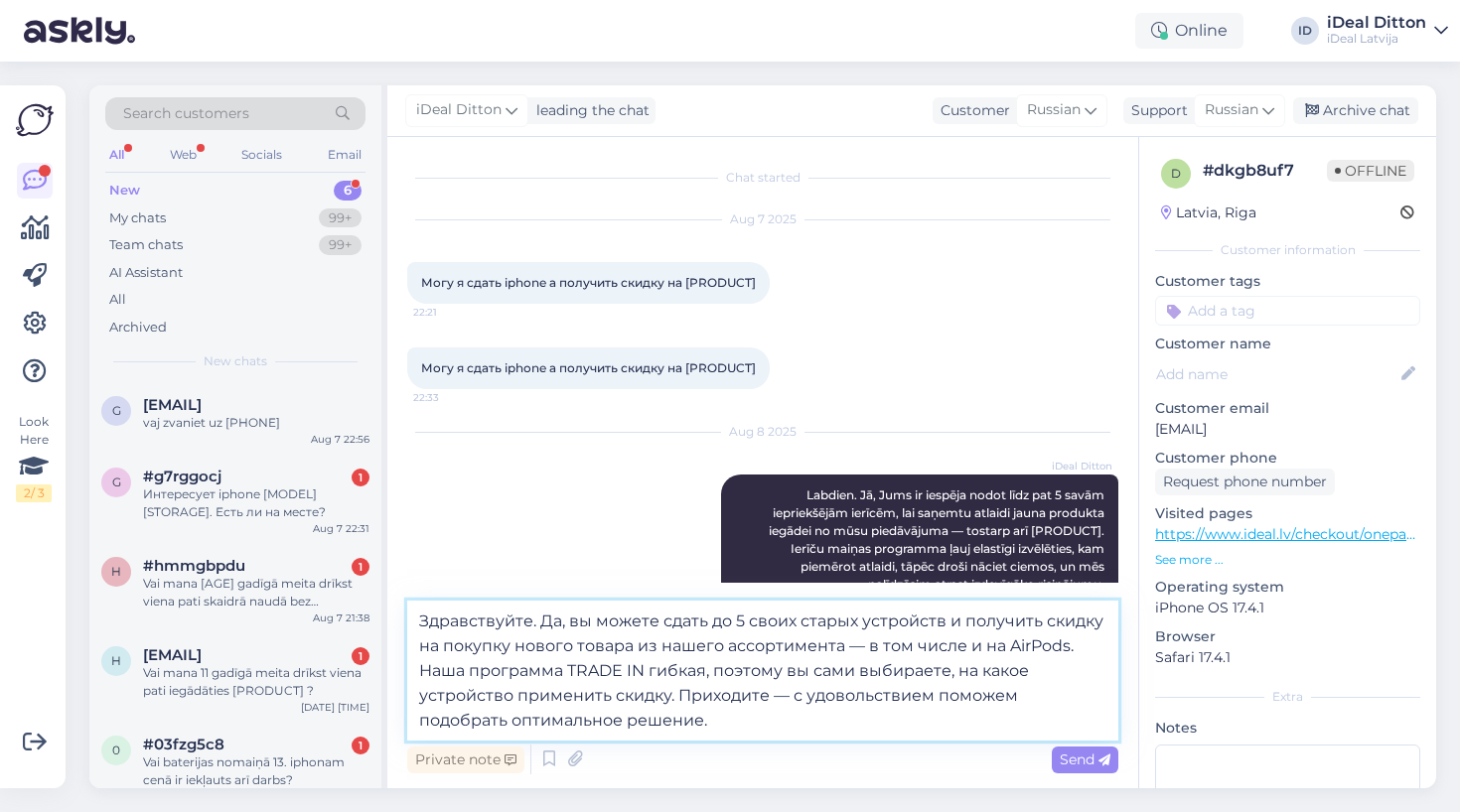 click on "Здравствуйте. Да, вы можете сдать до 5 своих старых устройств и получить скидку на покупку нового товара из нашего ассортимента — в том числе и на AirPods. Наша программа TRADE IN гибкая, поэтому вы сами выбираете, на какое устройство применить скидку. Приходите — с удовольствием поможем подобрать оптимальное решение." at bounding box center [763, 670] 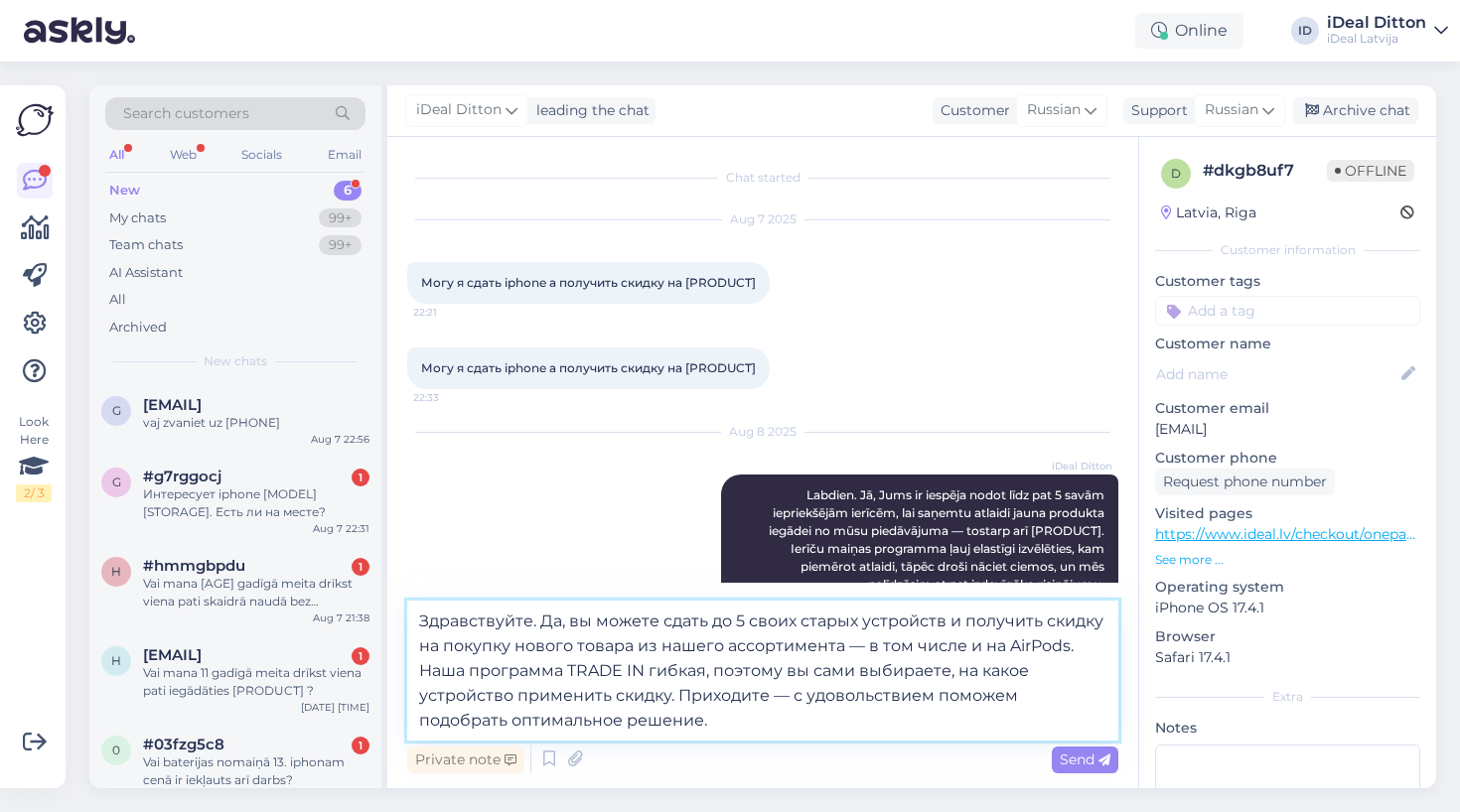 type 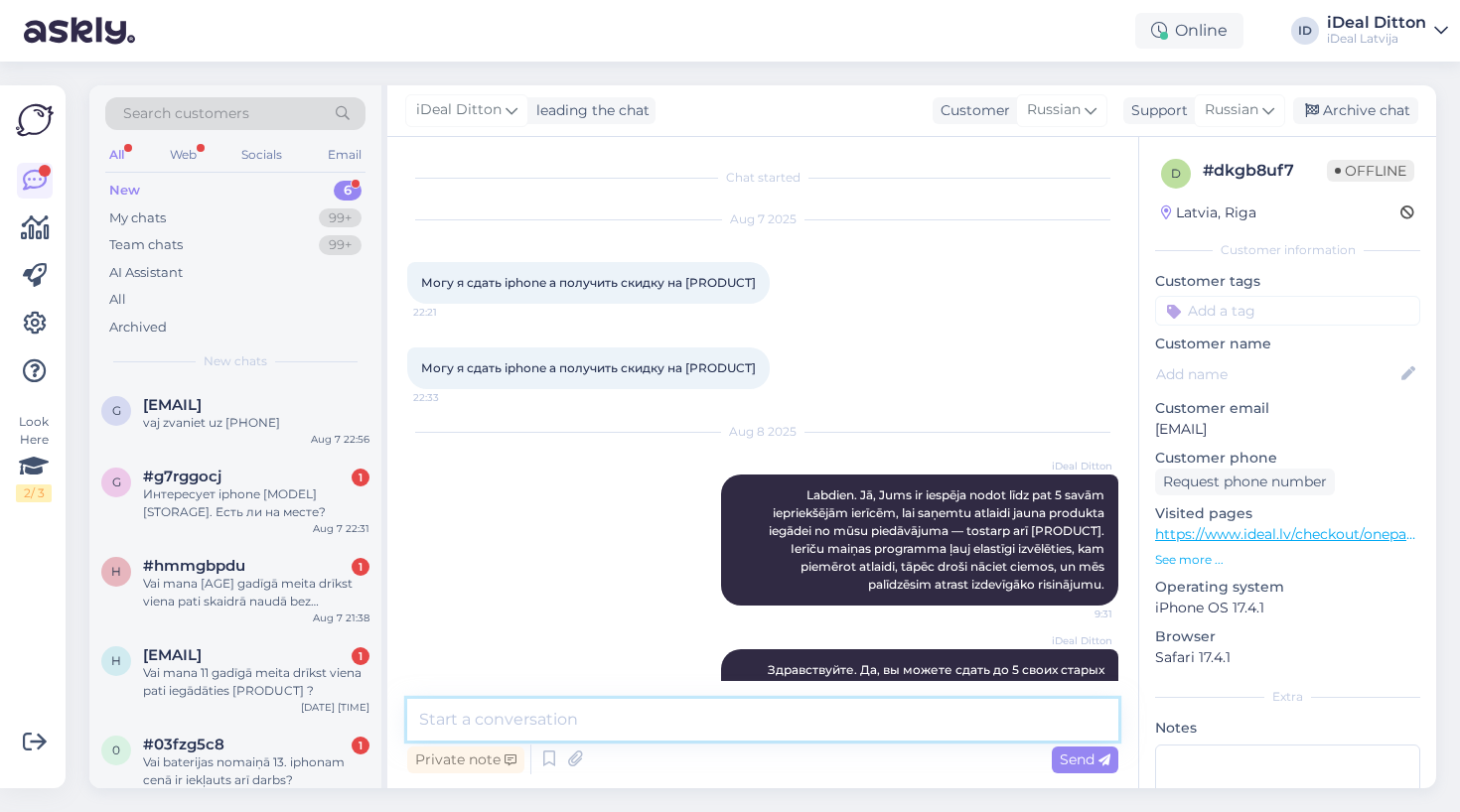 scroll, scrollTop: 139, scrollLeft: 0, axis: vertical 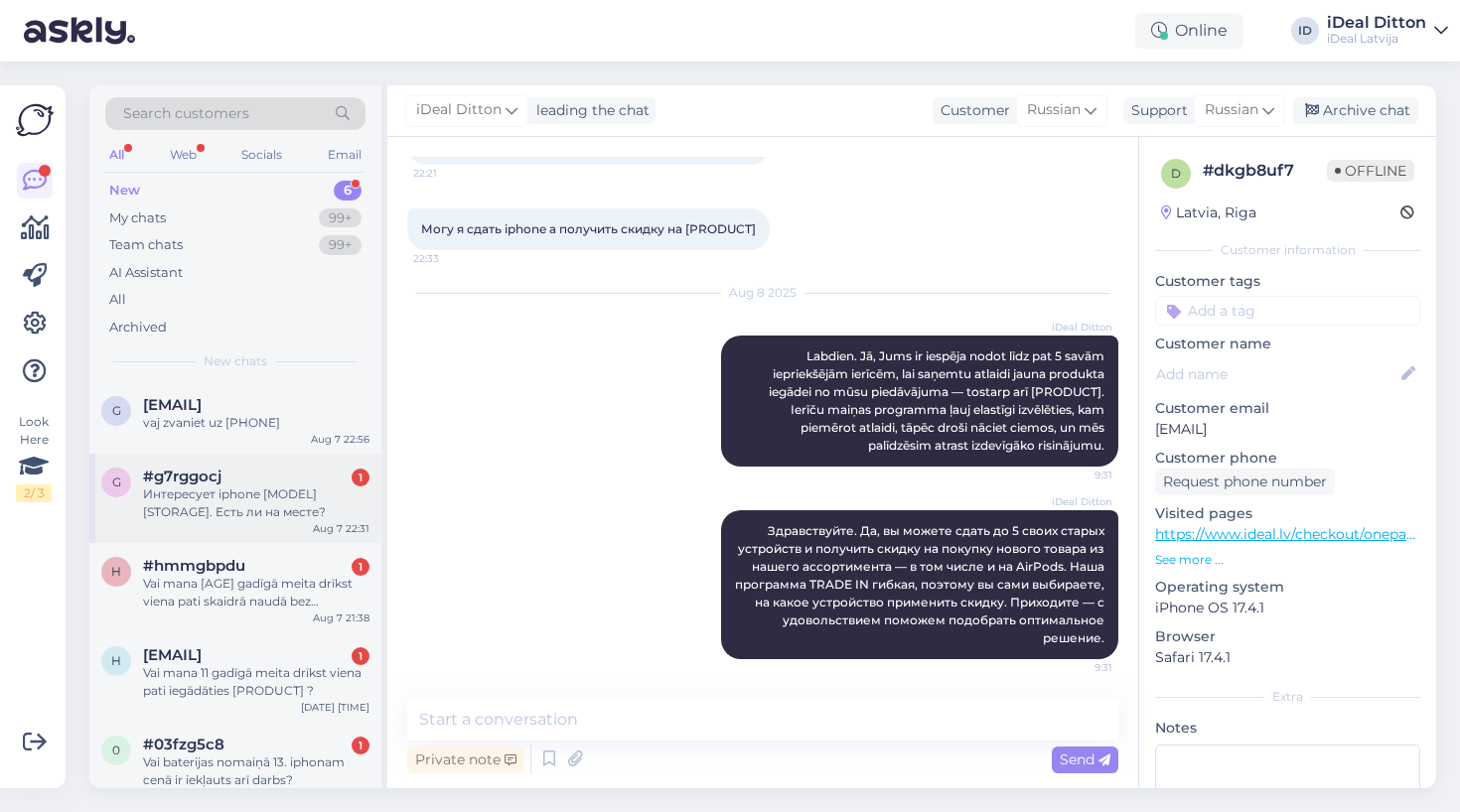 click on "Интересует iphone [MODEL] [STORAGE]. Есть ли на месте?" at bounding box center (256, 503) 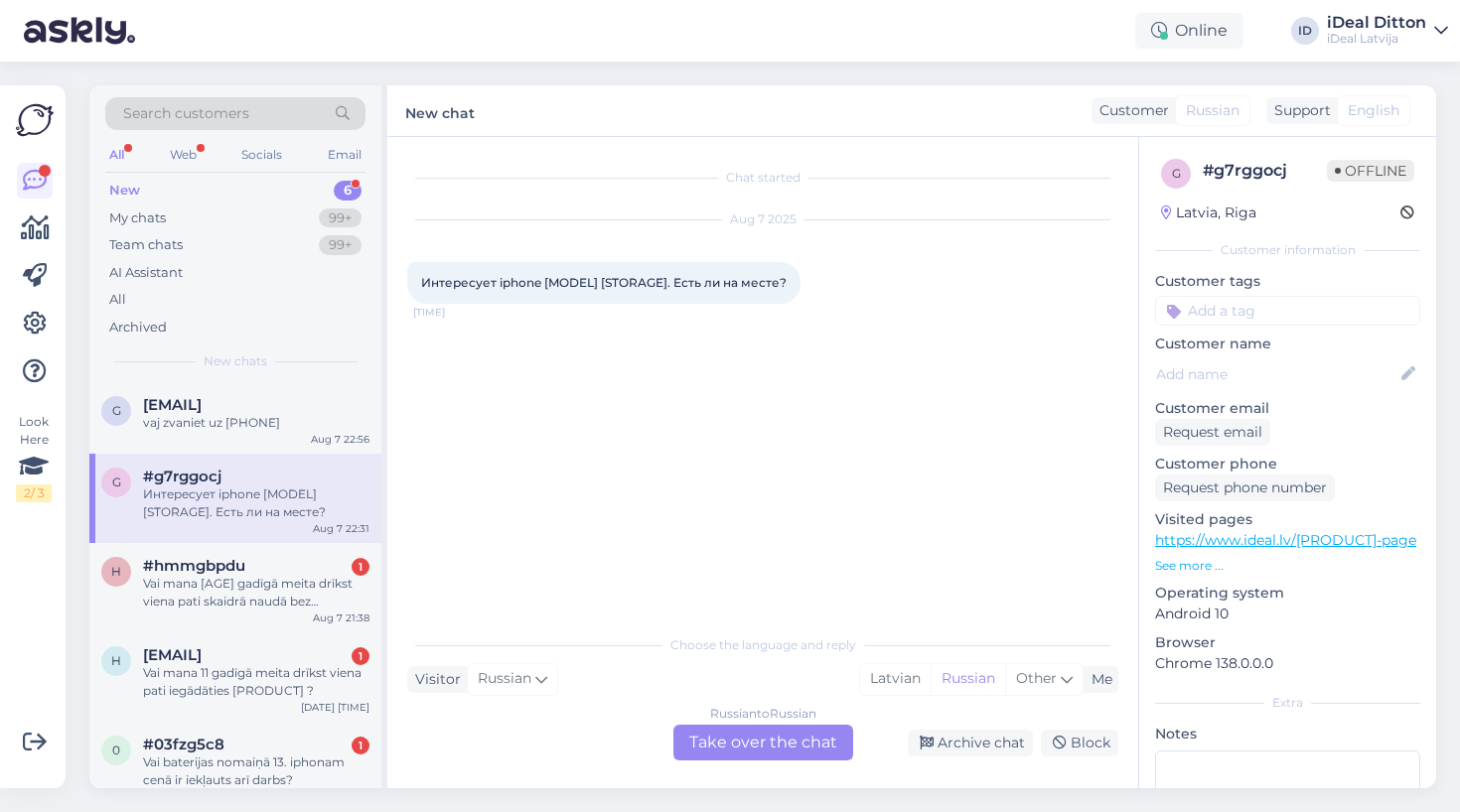 click on "Russian  to  Russian Take over the chat" at bounding box center [763, 743] 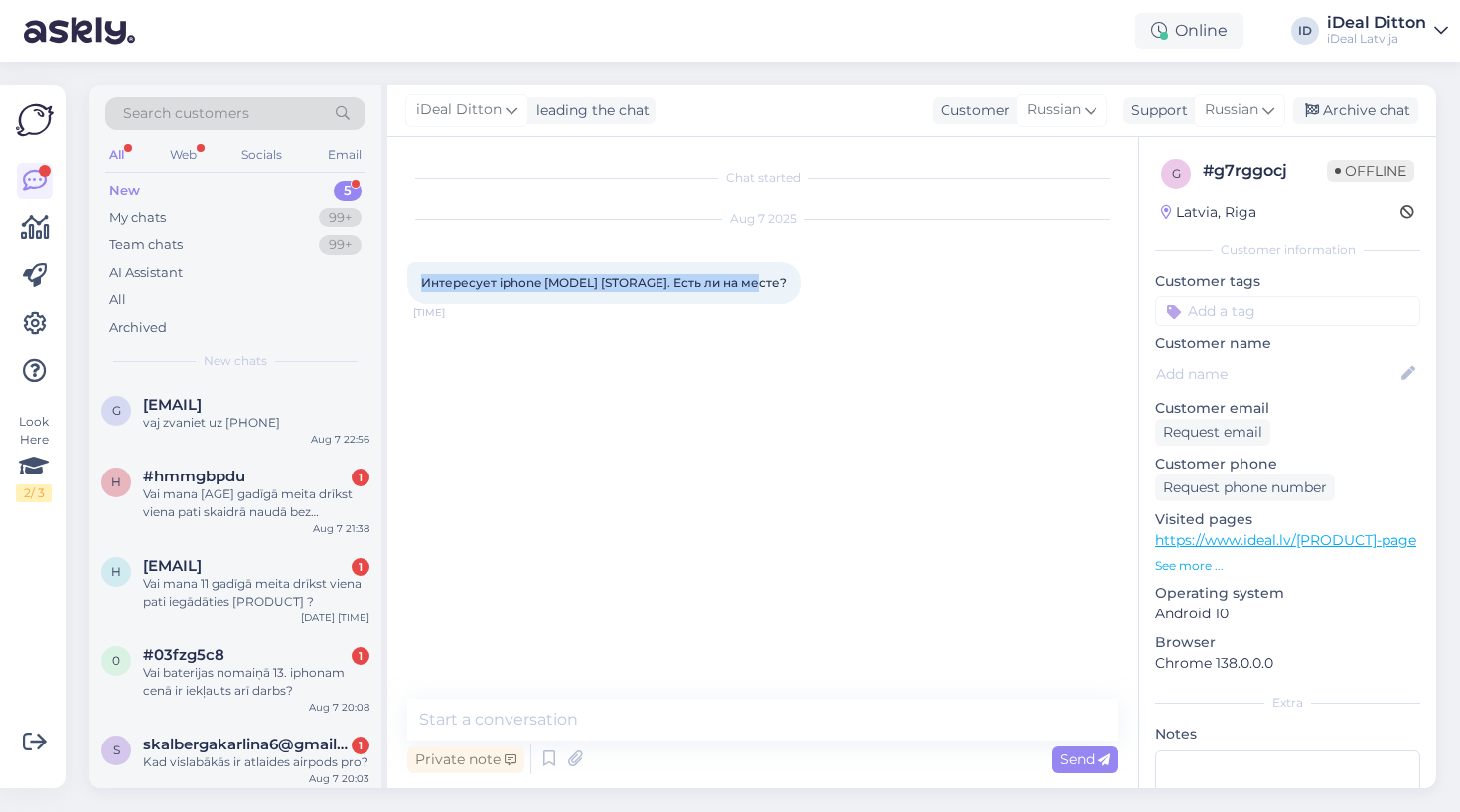 drag, startPoint x: 741, startPoint y: 284, endPoint x: 401, endPoint y: 287, distance: 340.01324 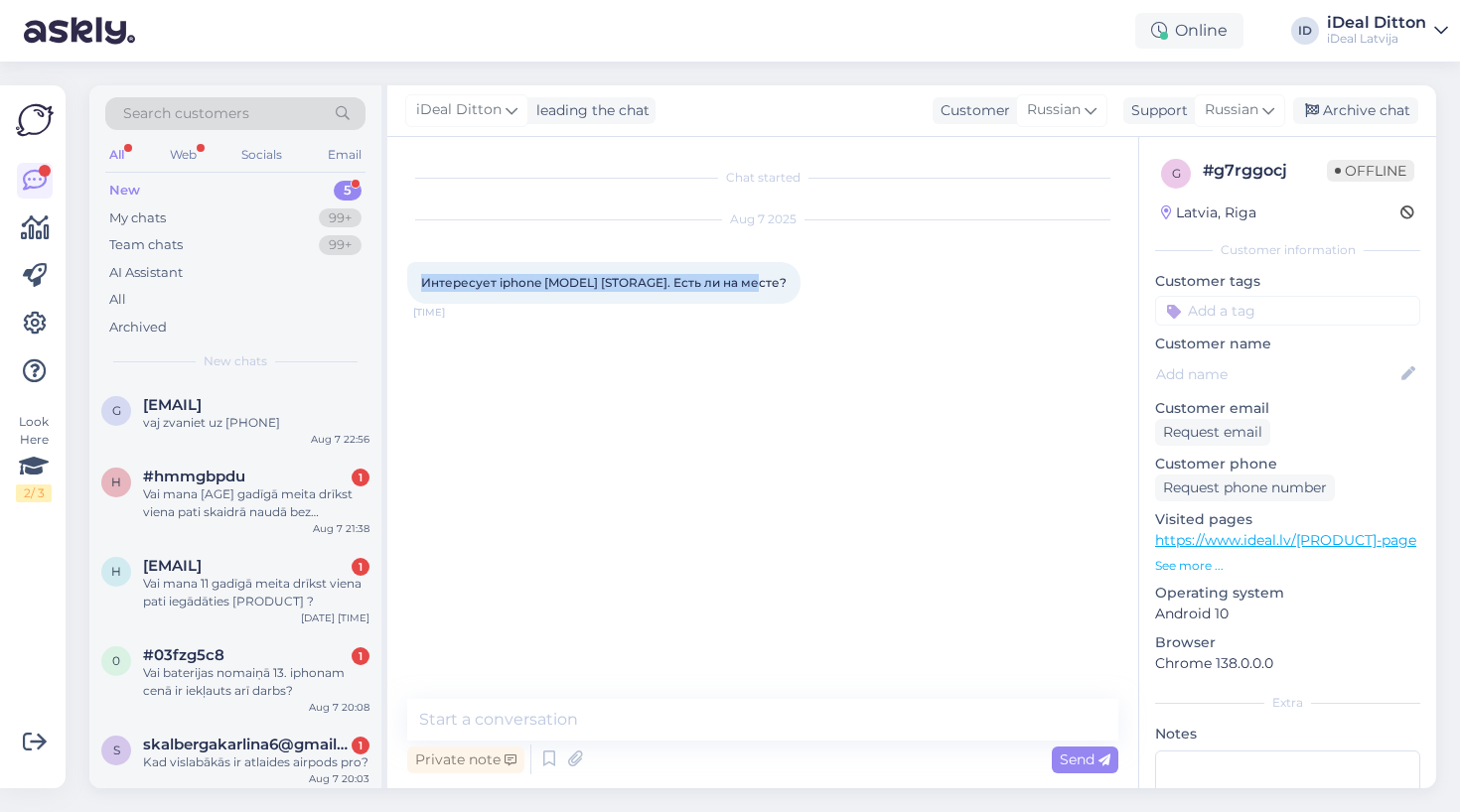 copy on "Интересует iphone [MODEL] [STORAGE]. Есть ли на месте?" 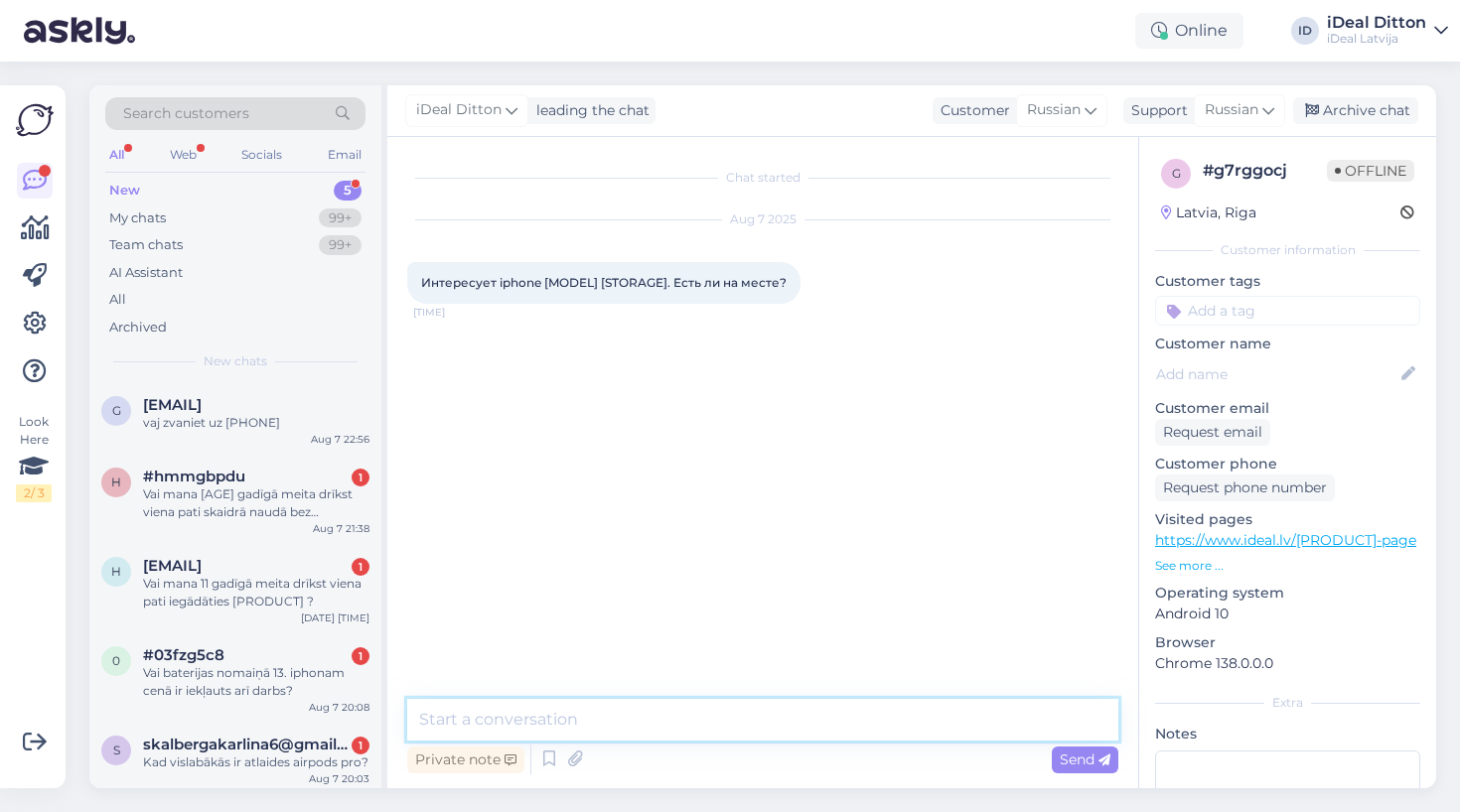 click at bounding box center [763, 720] 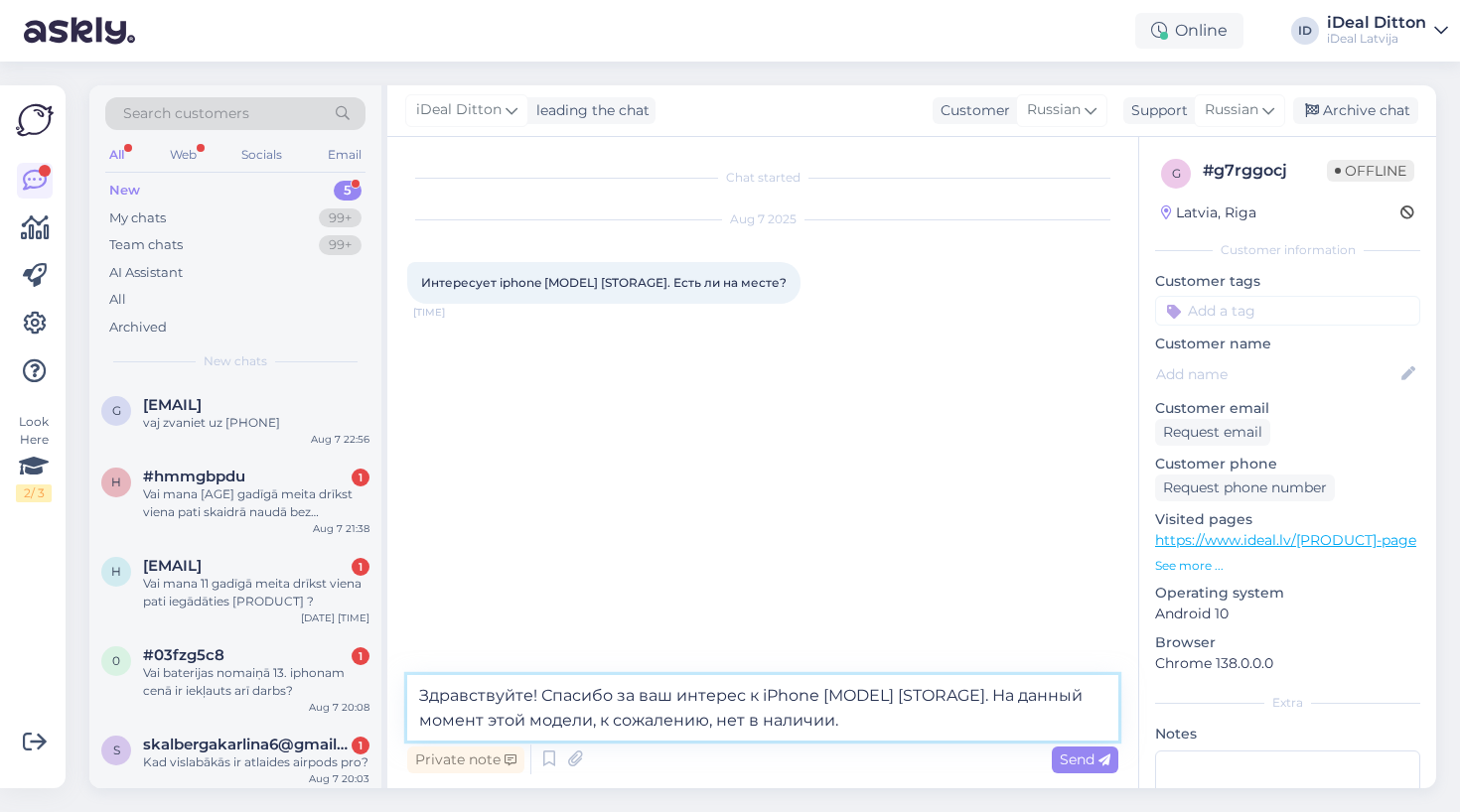 click on "Здравствуйте! Спасибо за ваш интерес к iPhone [MODEL] [STORAGE]. На данный момент этой модели, к сожалению, нет в наличии." at bounding box center (763, 708) 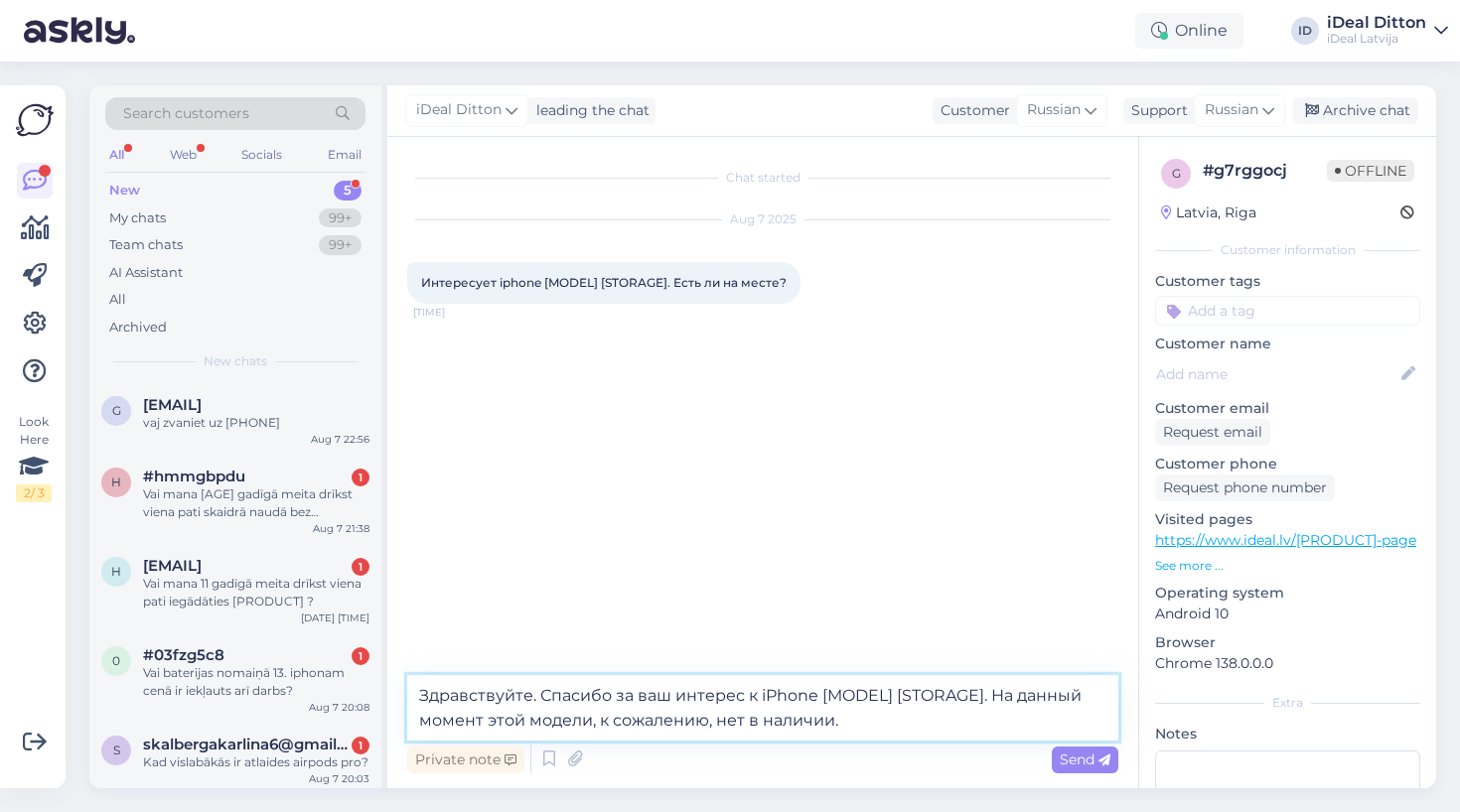 type on "Здравствуйте. Спасибо за ваш интерес к iPhone 16 Pro Max 1TB. На данный момент этой модели, к сожалению, нет в наличии." 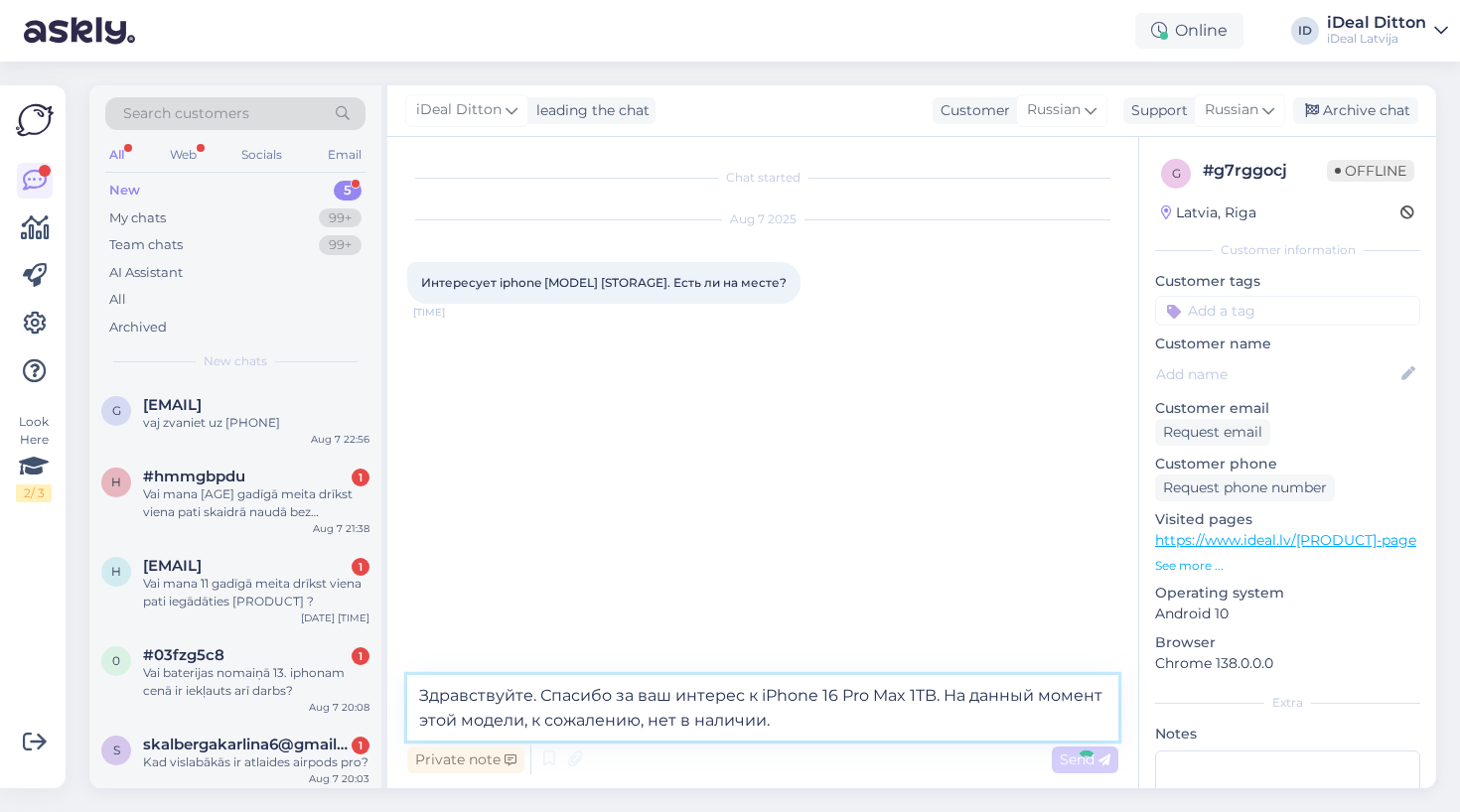 type 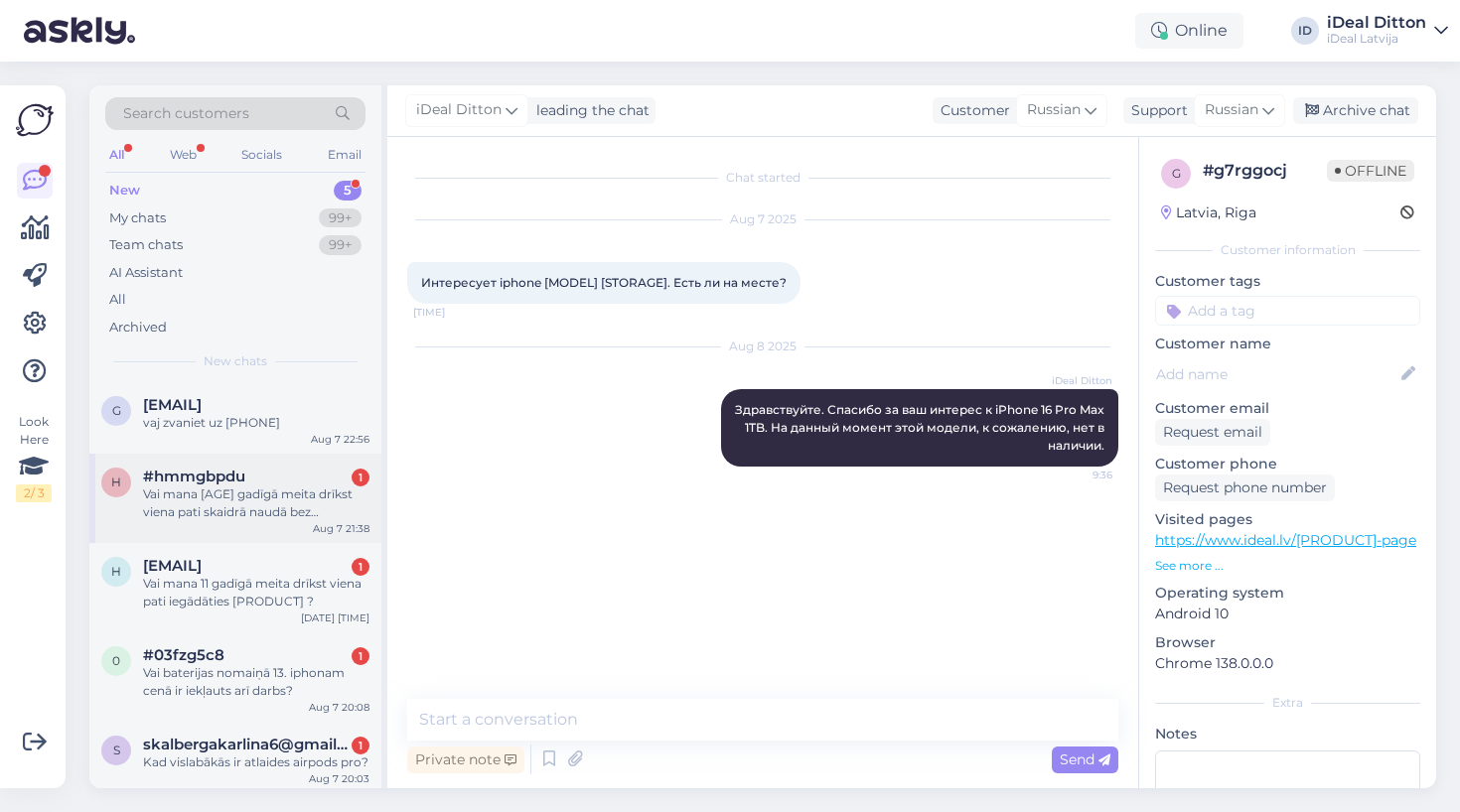 click on "Vai mana [AGE] gadīgā meita drīkst viena pati skaidrā naudā bez vecākiem iegādāties apple watch?" at bounding box center [256, 503] 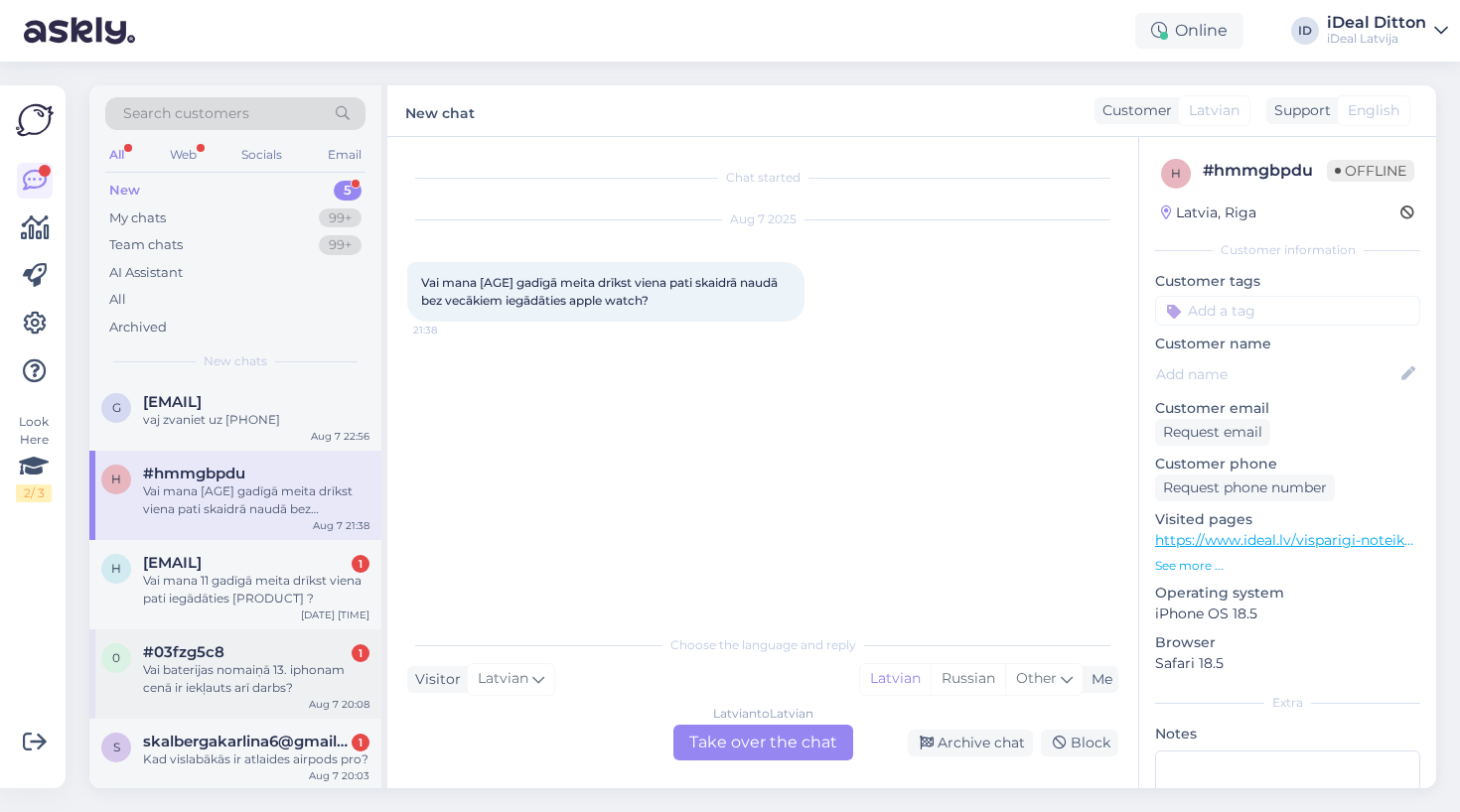 scroll, scrollTop: 2, scrollLeft: 0, axis: vertical 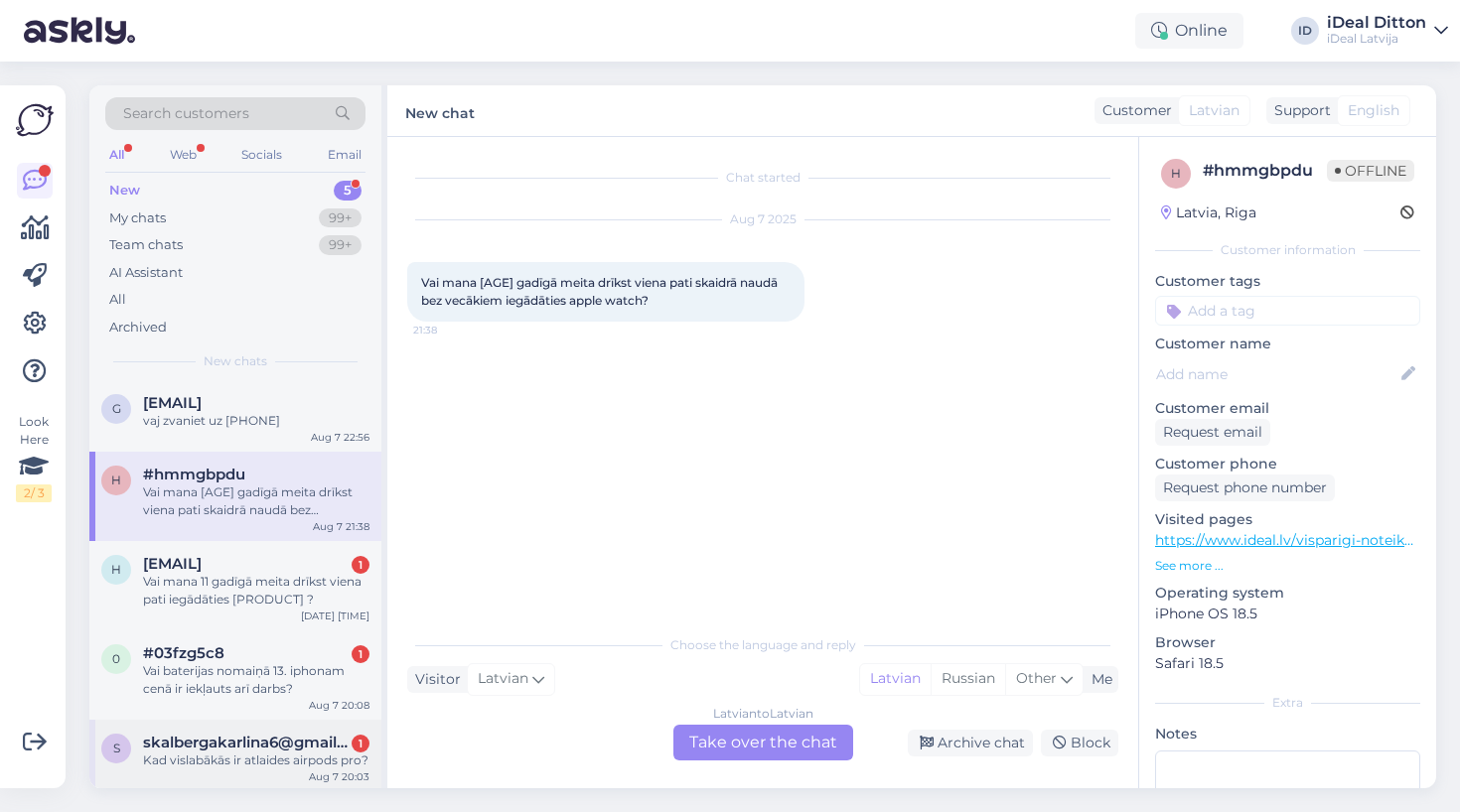 click on "Kad vislabākās ir atlaides airpods pro?" at bounding box center [256, 760] 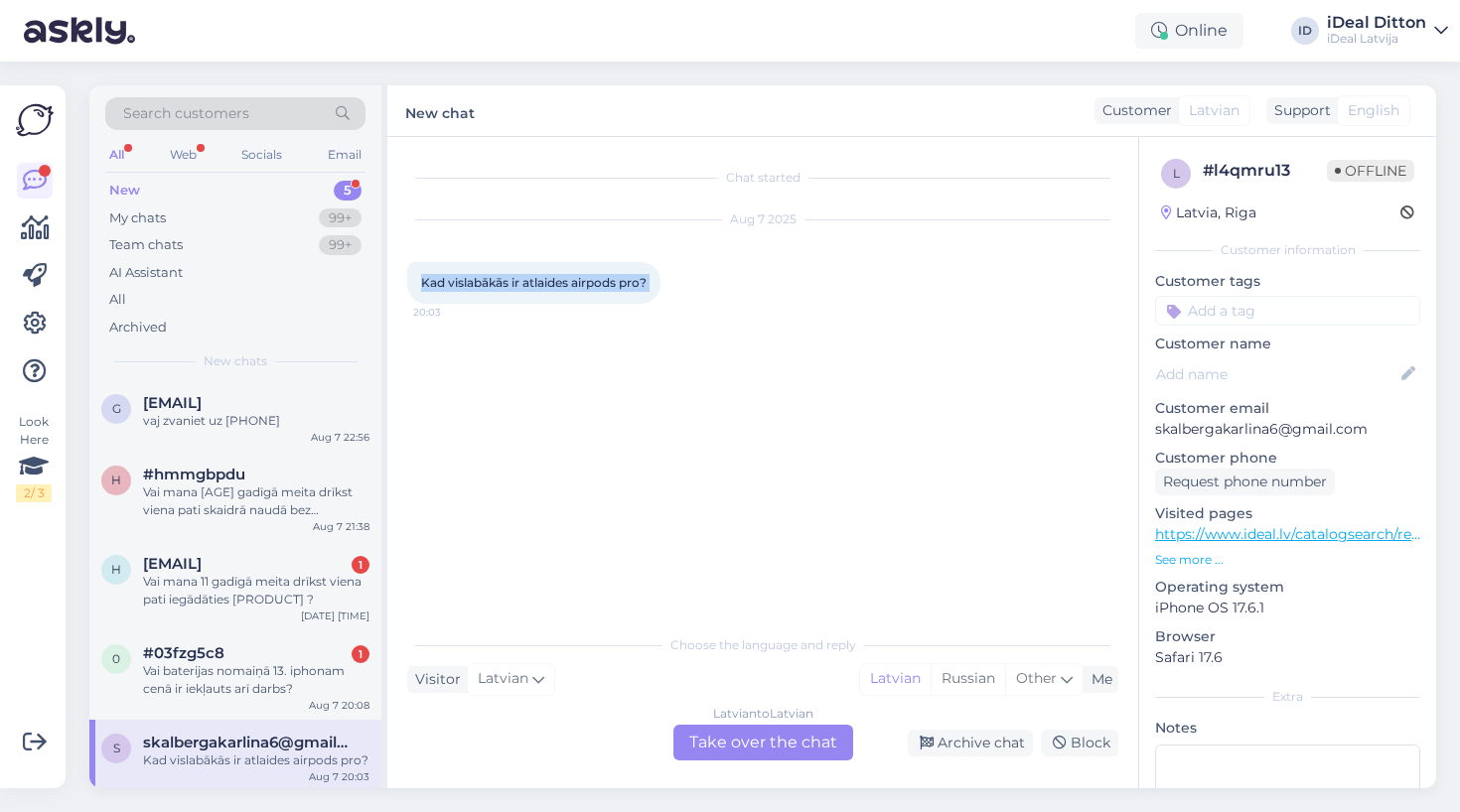 drag, startPoint x: 423, startPoint y: 282, endPoint x: 664, endPoint y: 279, distance: 241.01867 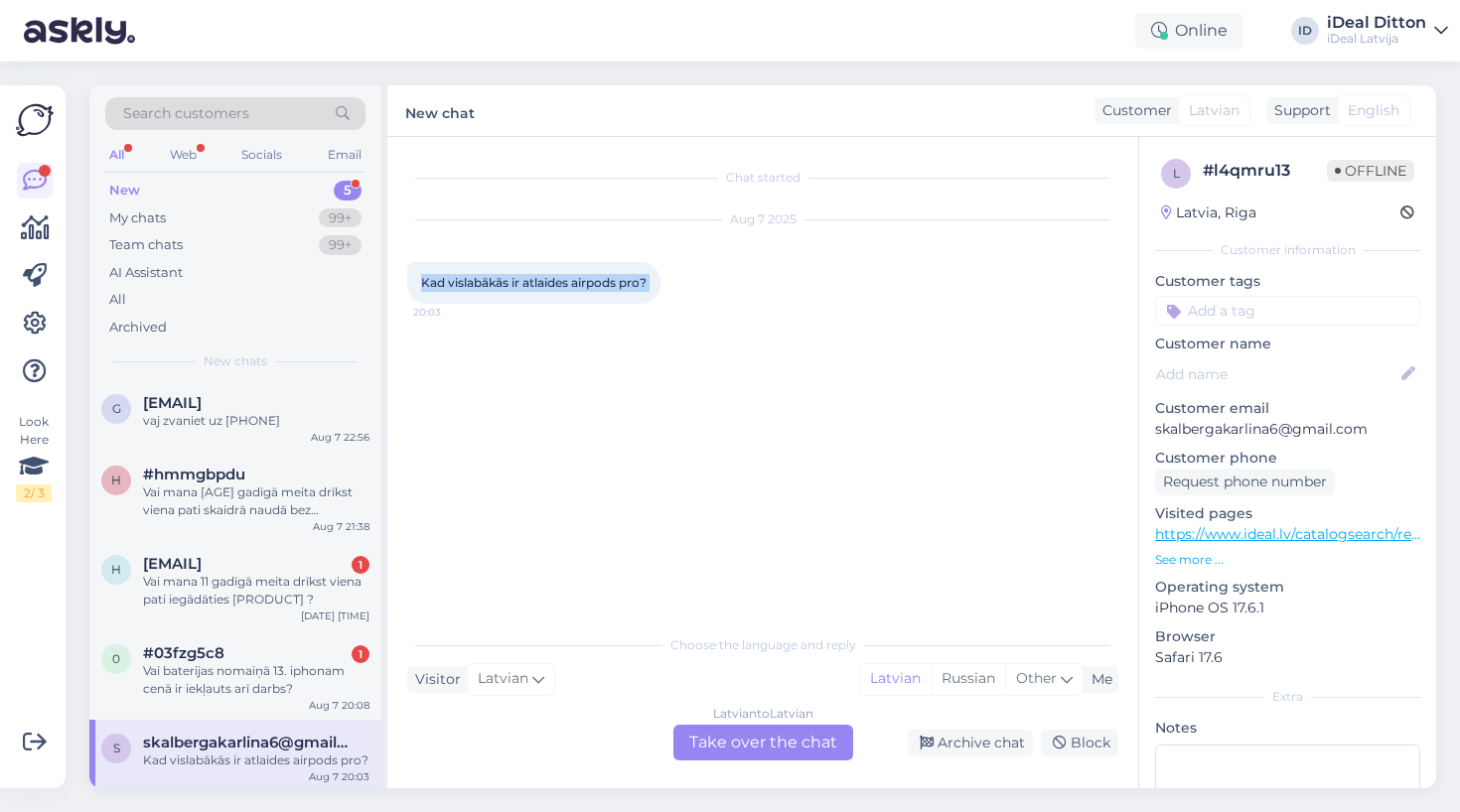 click on "Kad vislabākās ir atlaides airpods pro? 20:03" at bounding box center (533, 283) 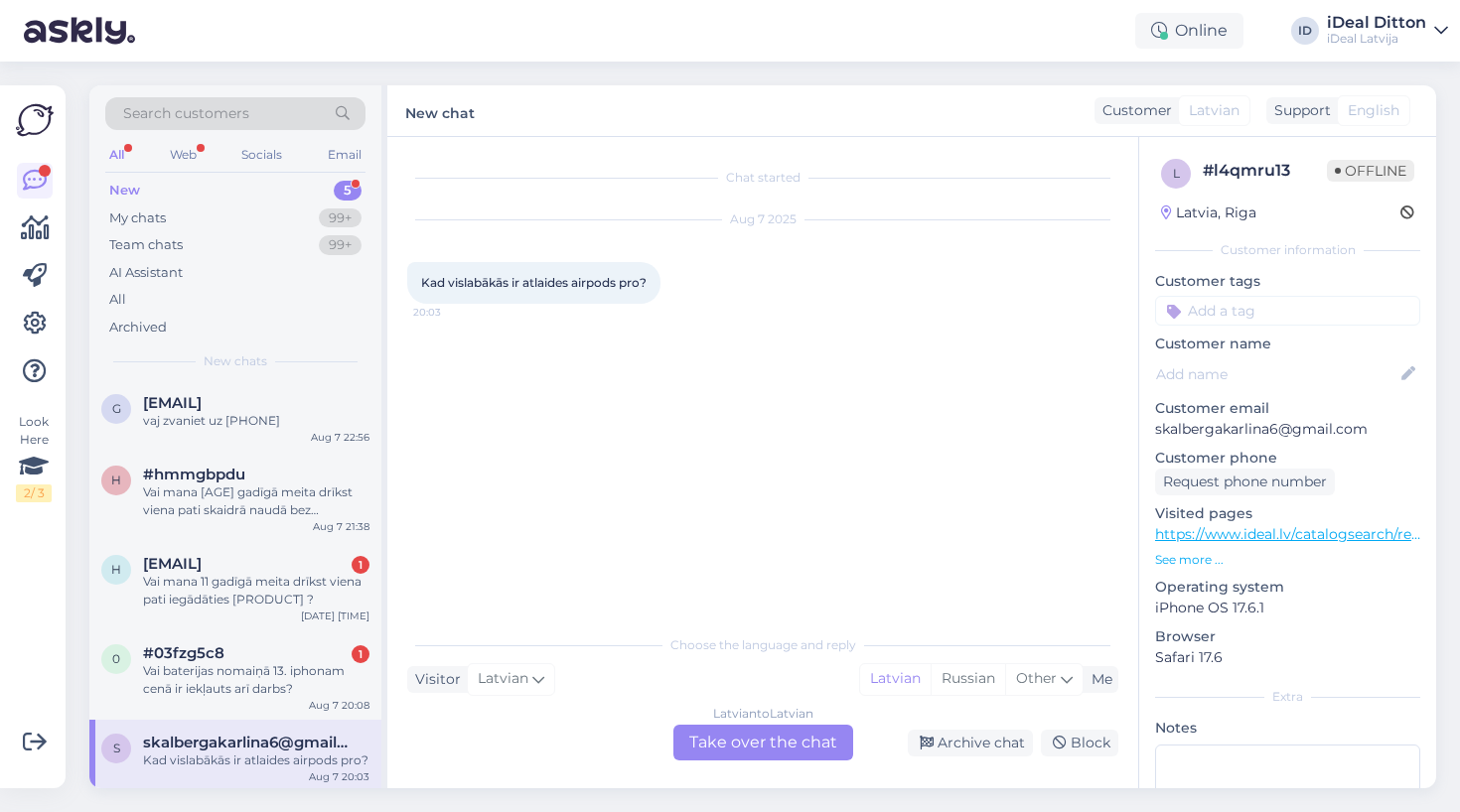 click on "Latvian  to  Latvian Take over the chat" at bounding box center (763, 743) 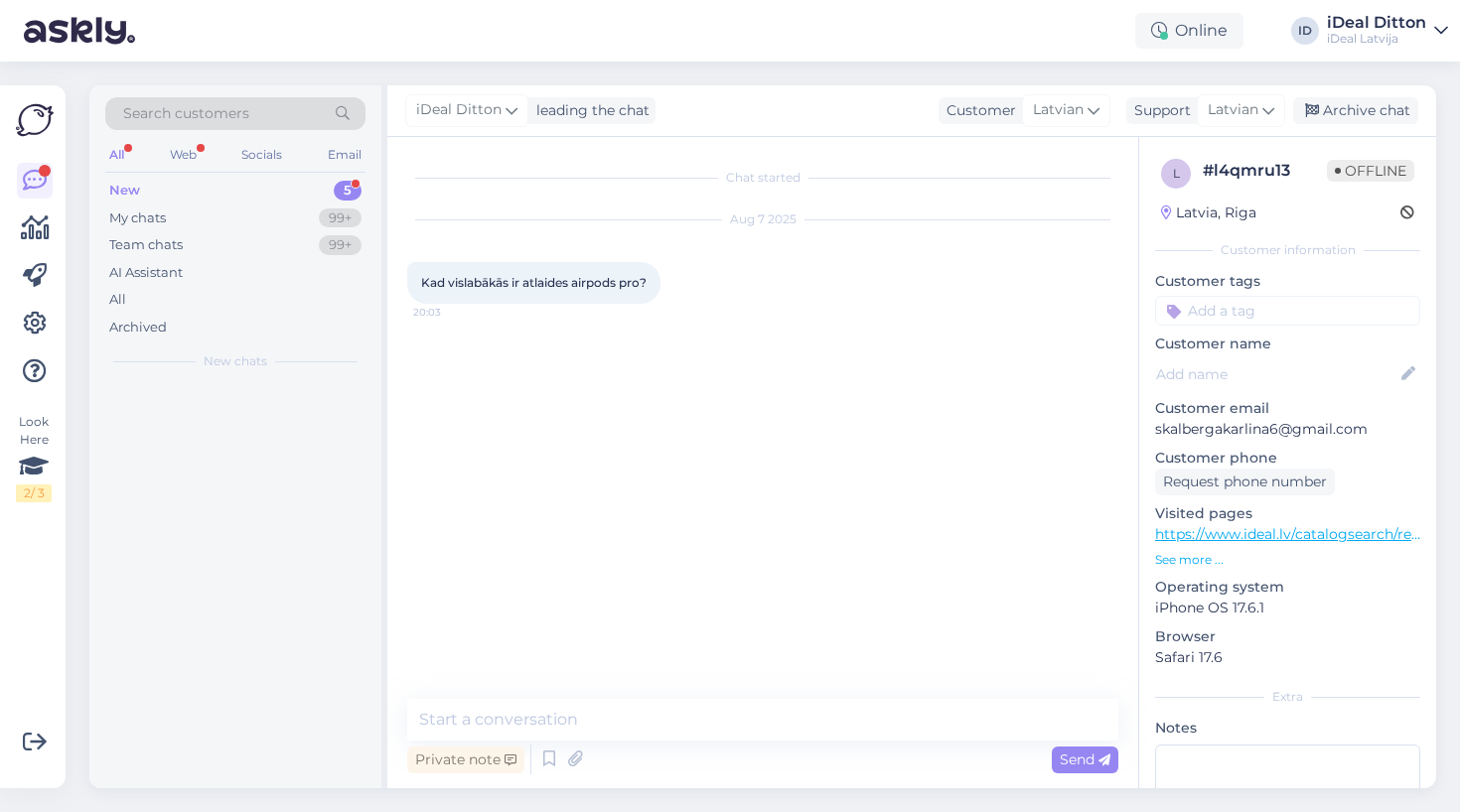scroll, scrollTop: 0, scrollLeft: 0, axis: both 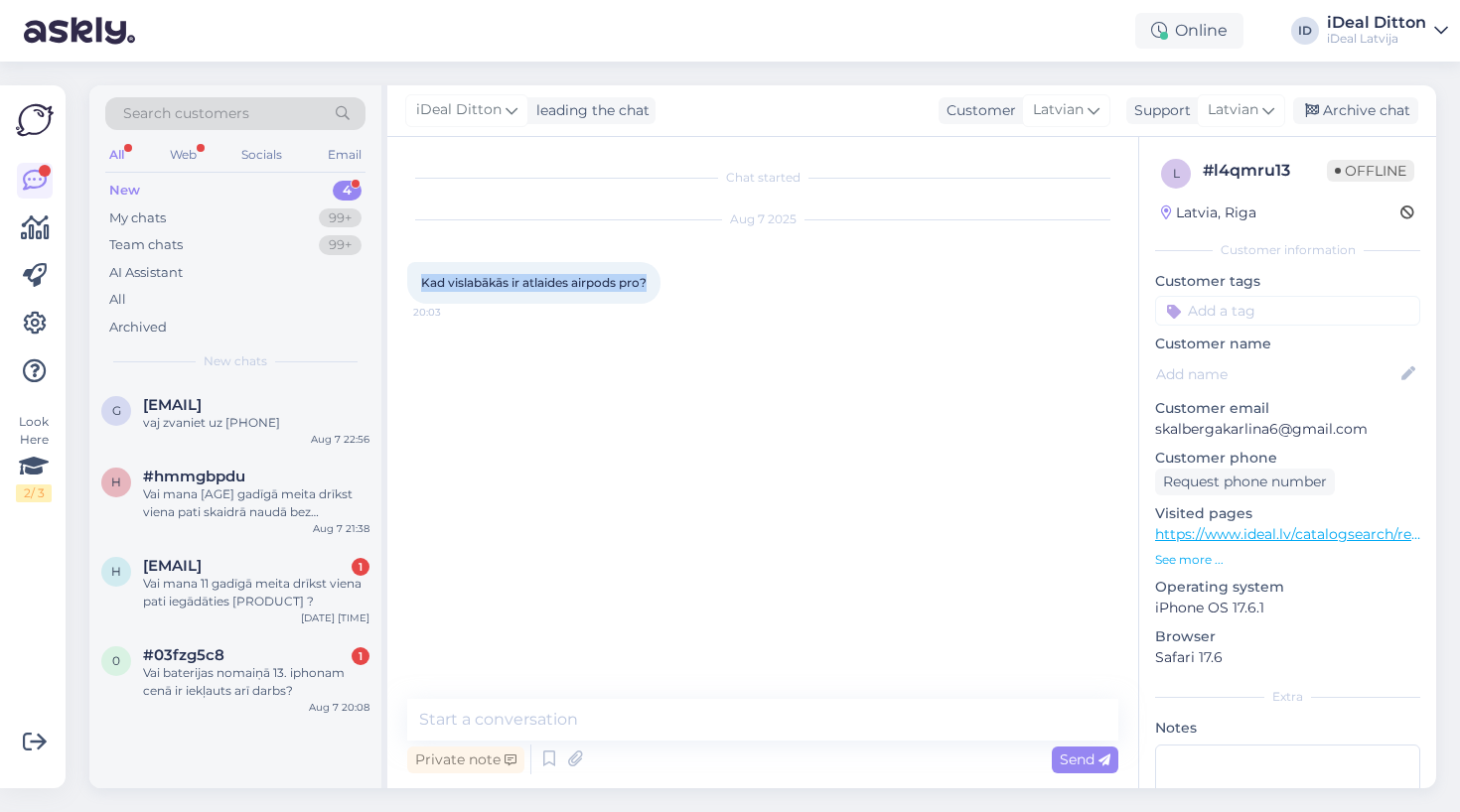 drag, startPoint x: 421, startPoint y: 283, endPoint x: 689, endPoint y: 281, distance: 268.00746 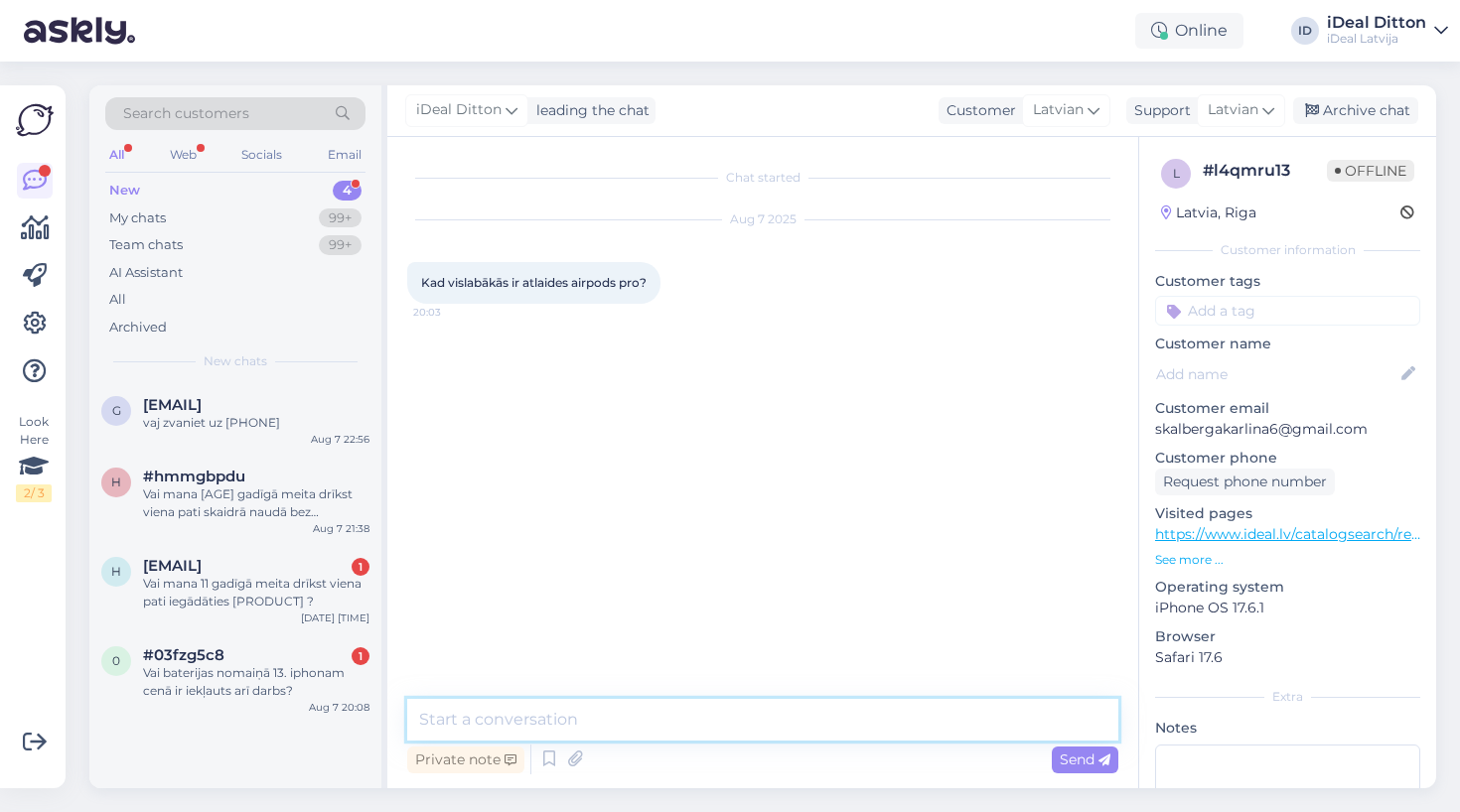 click at bounding box center [763, 720] 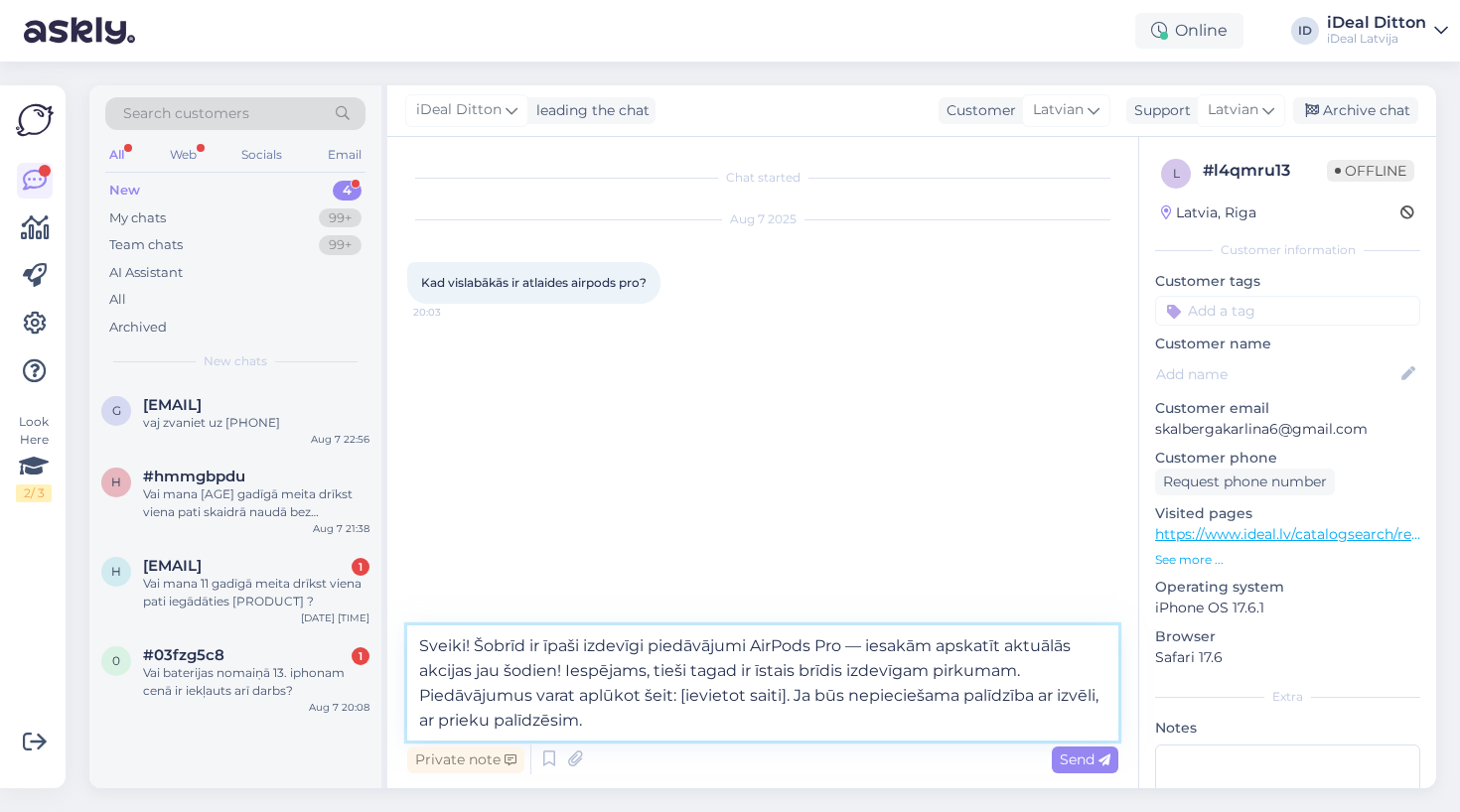 drag, startPoint x: 785, startPoint y: 693, endPoint x: 681, endPoint y: 696, distance: 104.04326 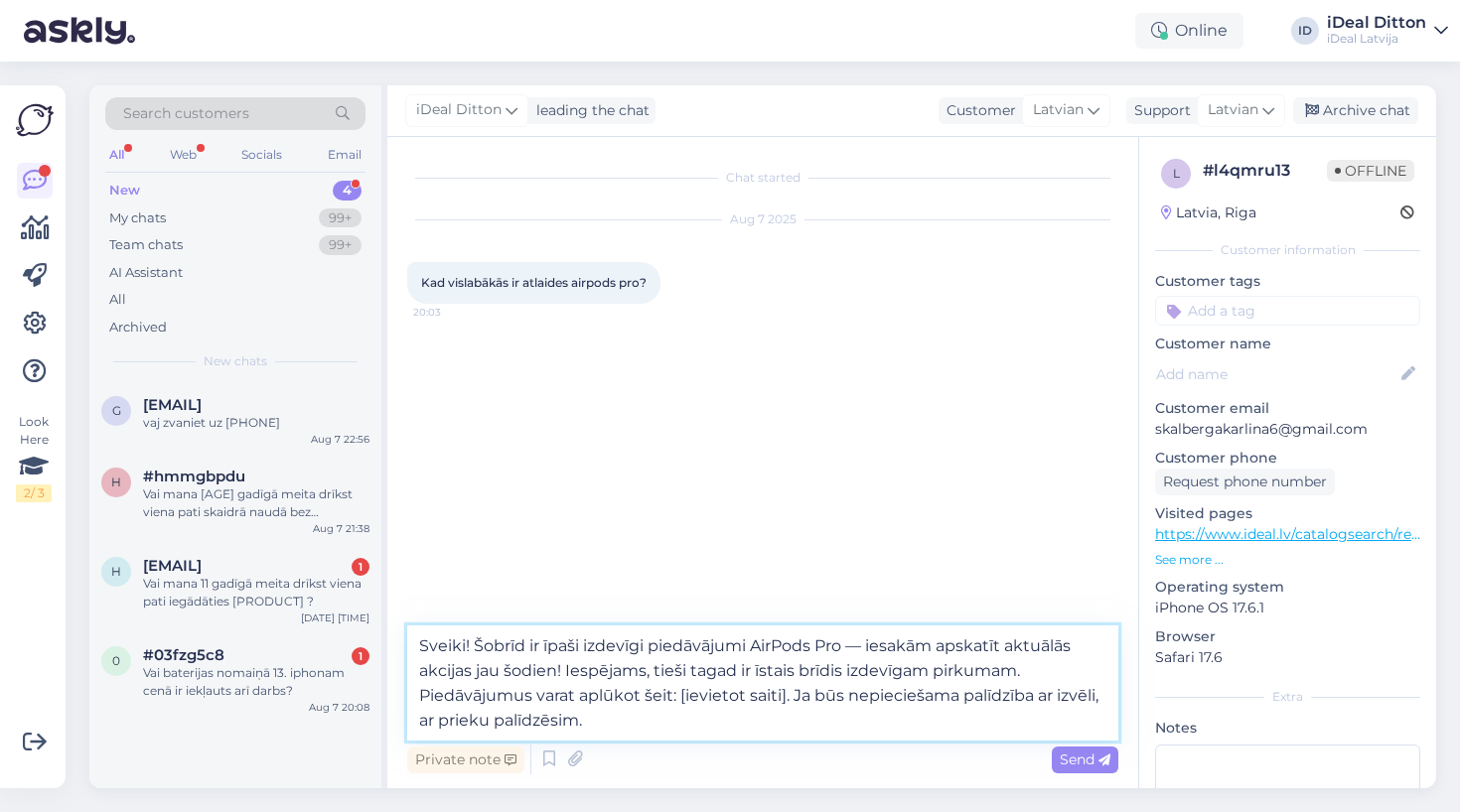 click on "Sveiki! Šobrīd ir īpaši izdevīgi piedāvājumi AirPods Pro — iesakām apskatīt aktuālās akcijas jau šodien! Iespējams, tieši tagad ir īstais brīdis izdevīgam pirkumam. Piedāvājumus varat aplūkot šeit: [ievietot saiti]. Ja būs nepieciešama palīdzība ar izvēli, ar prieku palīdzēsim." at bounding box center [763, 683] 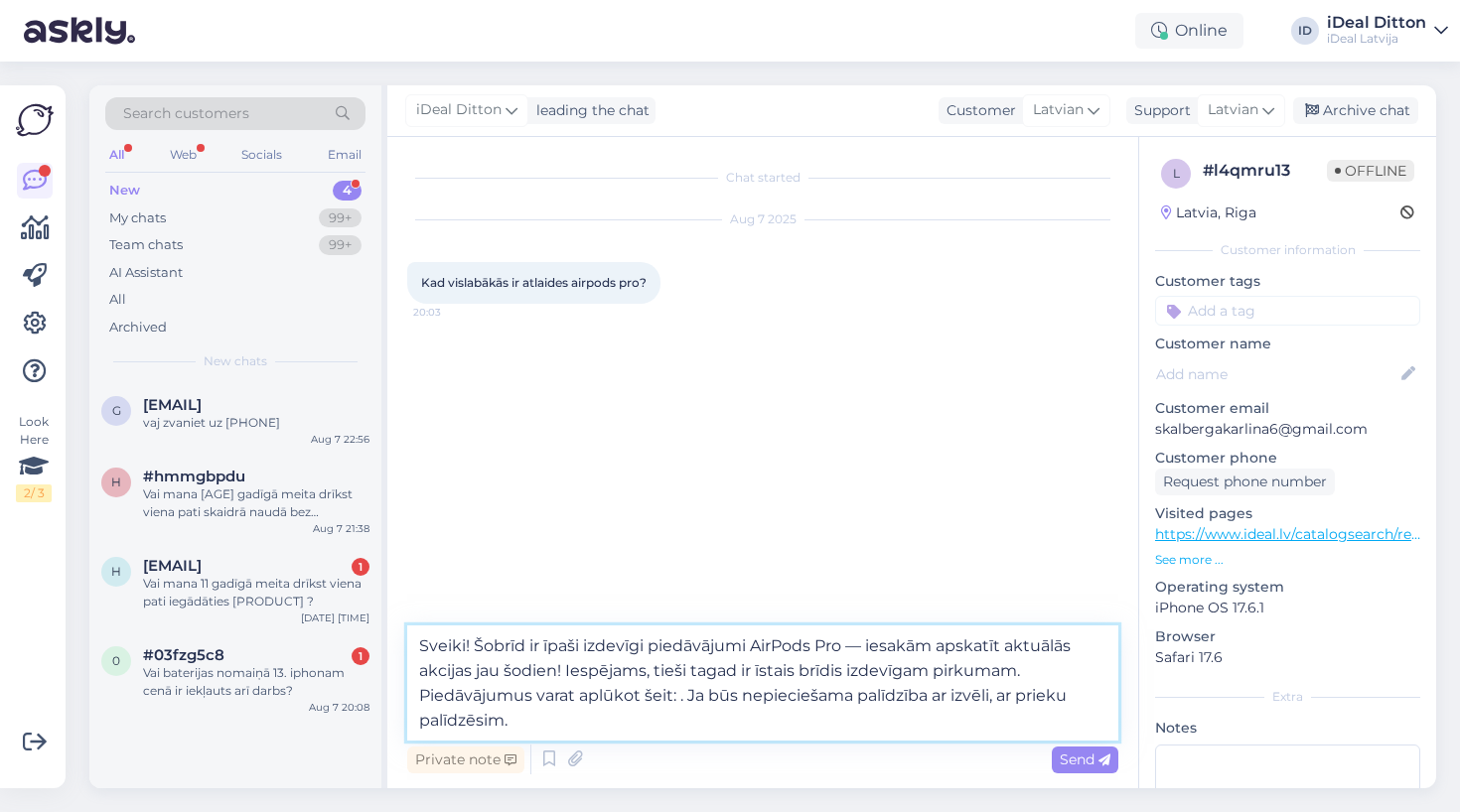 click on "Sveiki! Šobrīd ir īpaši izdevīgi piedāvājumi AirPods Pro — iesakām apskatīt aktuālās akcijas jau šodien! Iespējams, tieši tagad ir īstais brīdis izdevīgam pirkumam. Piedāvājumus varat aplūkot šeit: . Ja būs nepieciešama palīdzība ar izvēli, ar prieku palīdzēsim." at bounding box center [763, 683] 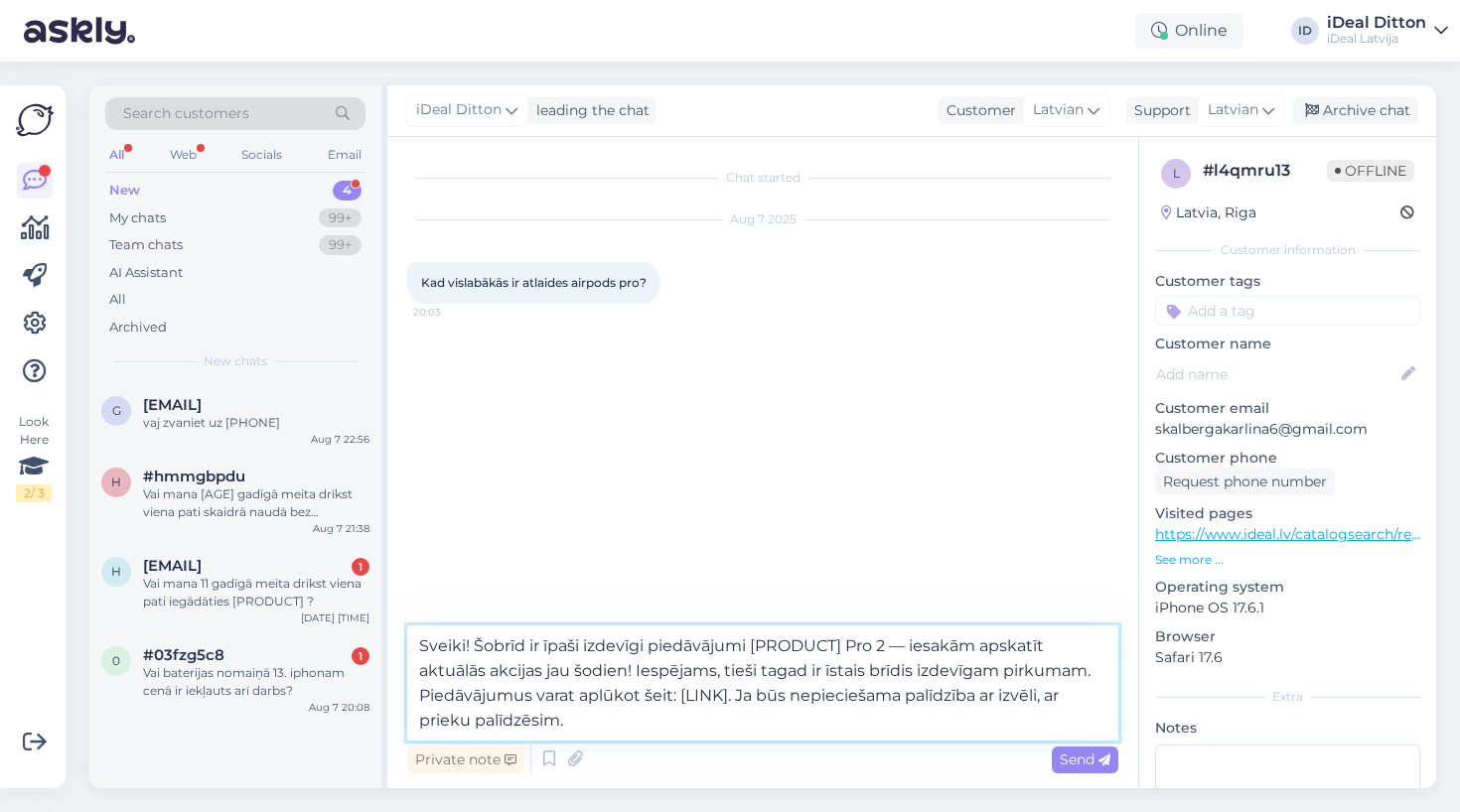 click on "Sveiki! Šobrīd ir īpaši izdevīgi piedāvājumi [PRODUCT] Pro 2 — iesakām apskatīt aktuālās akcijas jau šodien! Iespējams, tieši tagad ir īstais brīdis izdevīgam pirkumam. Piedāvājumus varat aplūkot šeit: [LINK]. Ja būs nepieciešama palīdzība ar izvēli, ar prieku palīdzēsim." at bounding box center [763, 683] 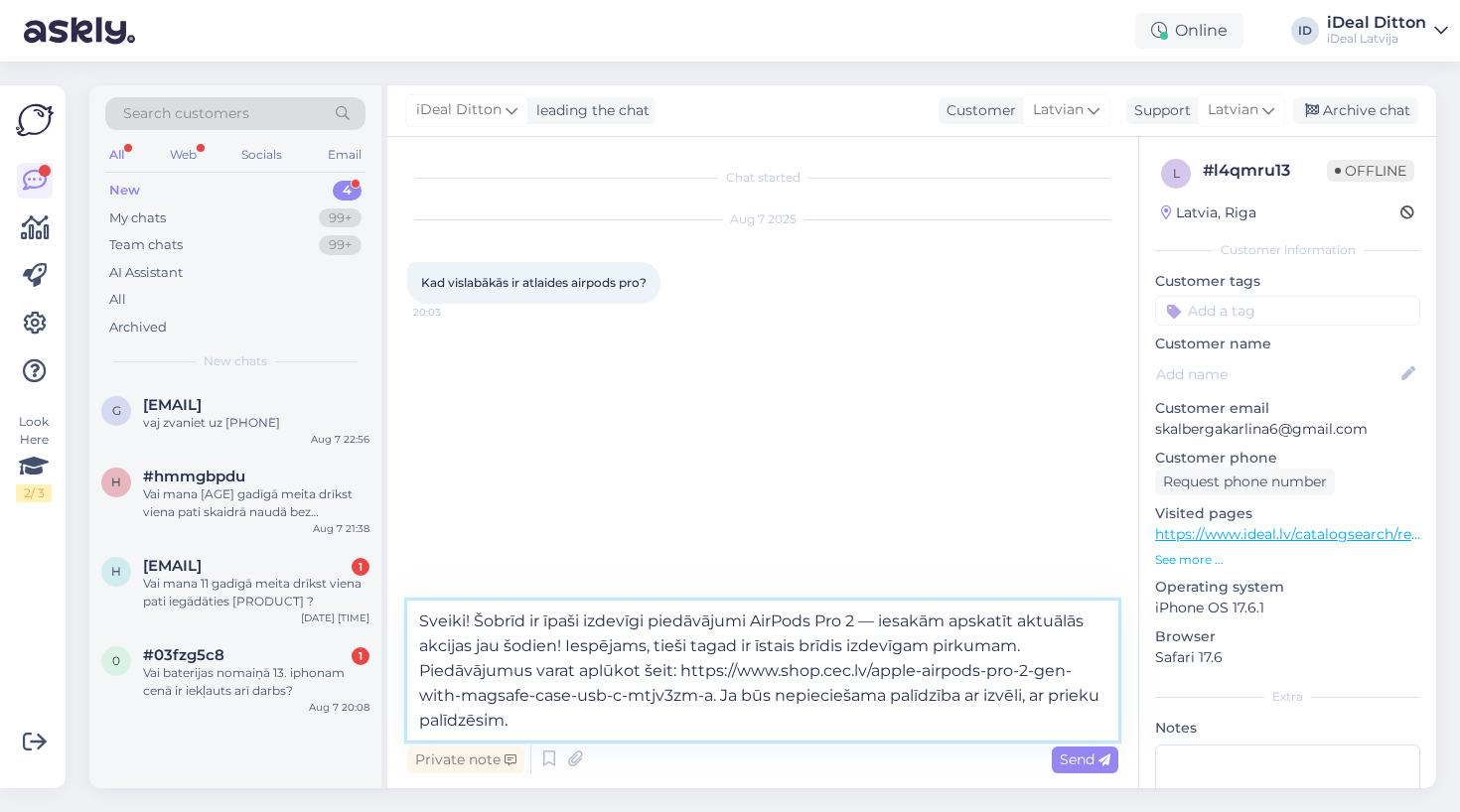 click on "Sveiki! Šobrīd ir īpaši izdevīgi piedāvājumi AirPods Pro 2 — iesakām apskatīt aktuālās akcijas jau šodien! Iespējams, tieši tagad ir īstais brīdis izdevīgam pirkumam. Piedāvājumus varat aplūkot šeit: https://www.shop.cec.lv/apple-airpods-pro-2-gen-with-magsafe-case-usb-c-mtjv3zm-a. Ja būs nepieciešama palīdzība ar izvēli, ar prieku palīdzēsim." at bounding box center (763, 670) 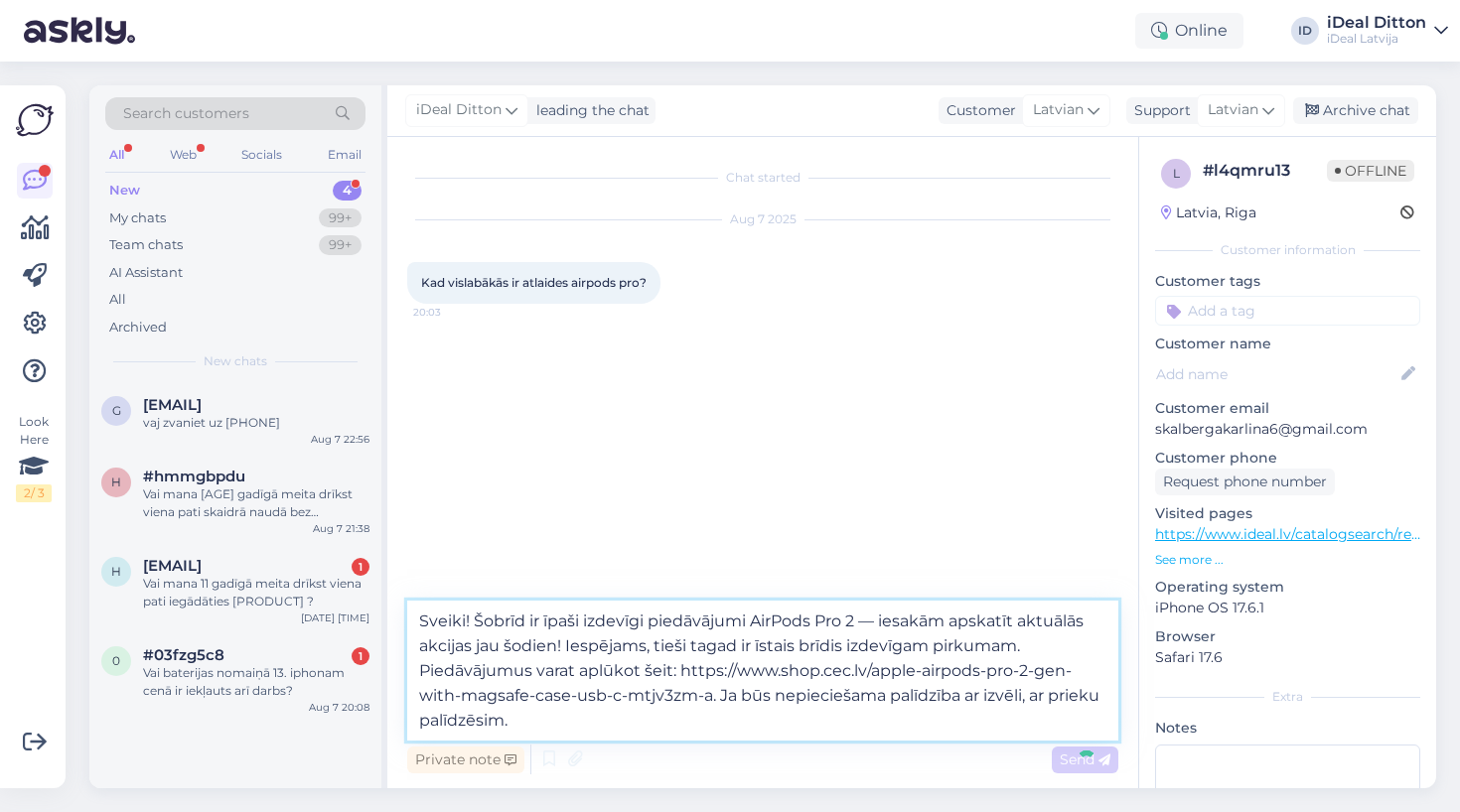 type 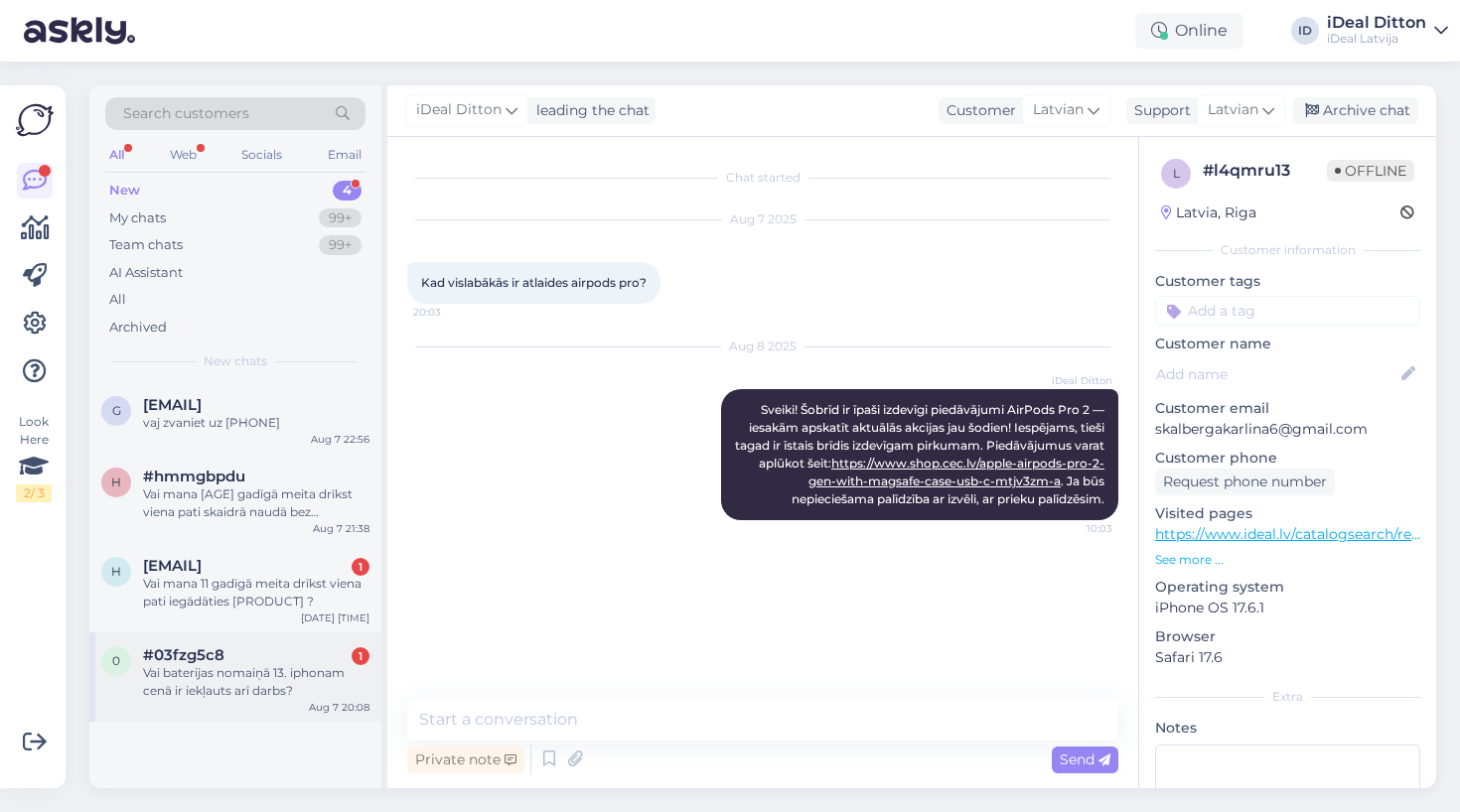 click on "Vai baterijas nomaiņā 13. iphonam cenā ir iekļauts arī darbs?" at bounding box center (256, 682) 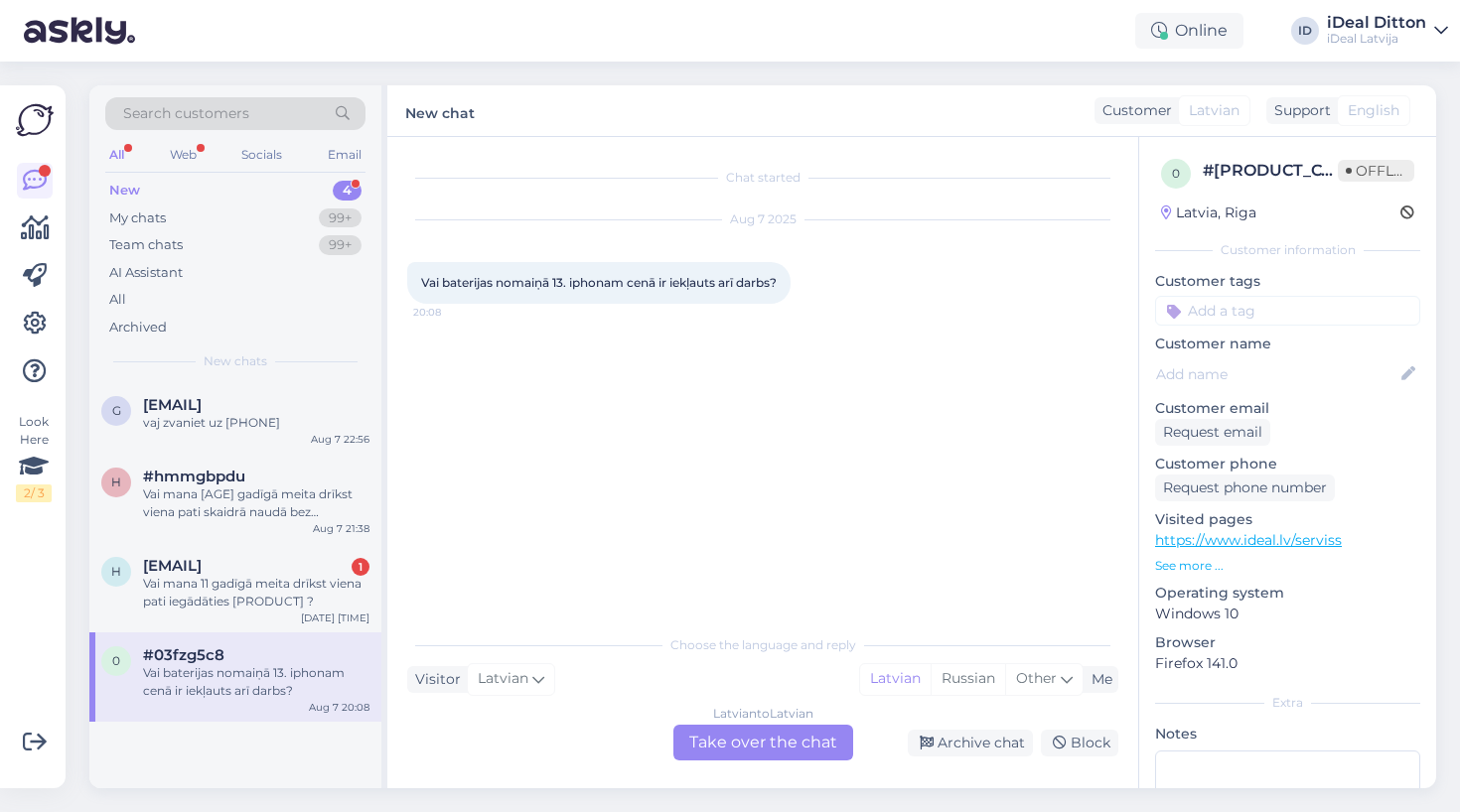 click on "Latvian  to  Latvian Take over the chat" at bounding box center (763, 743) 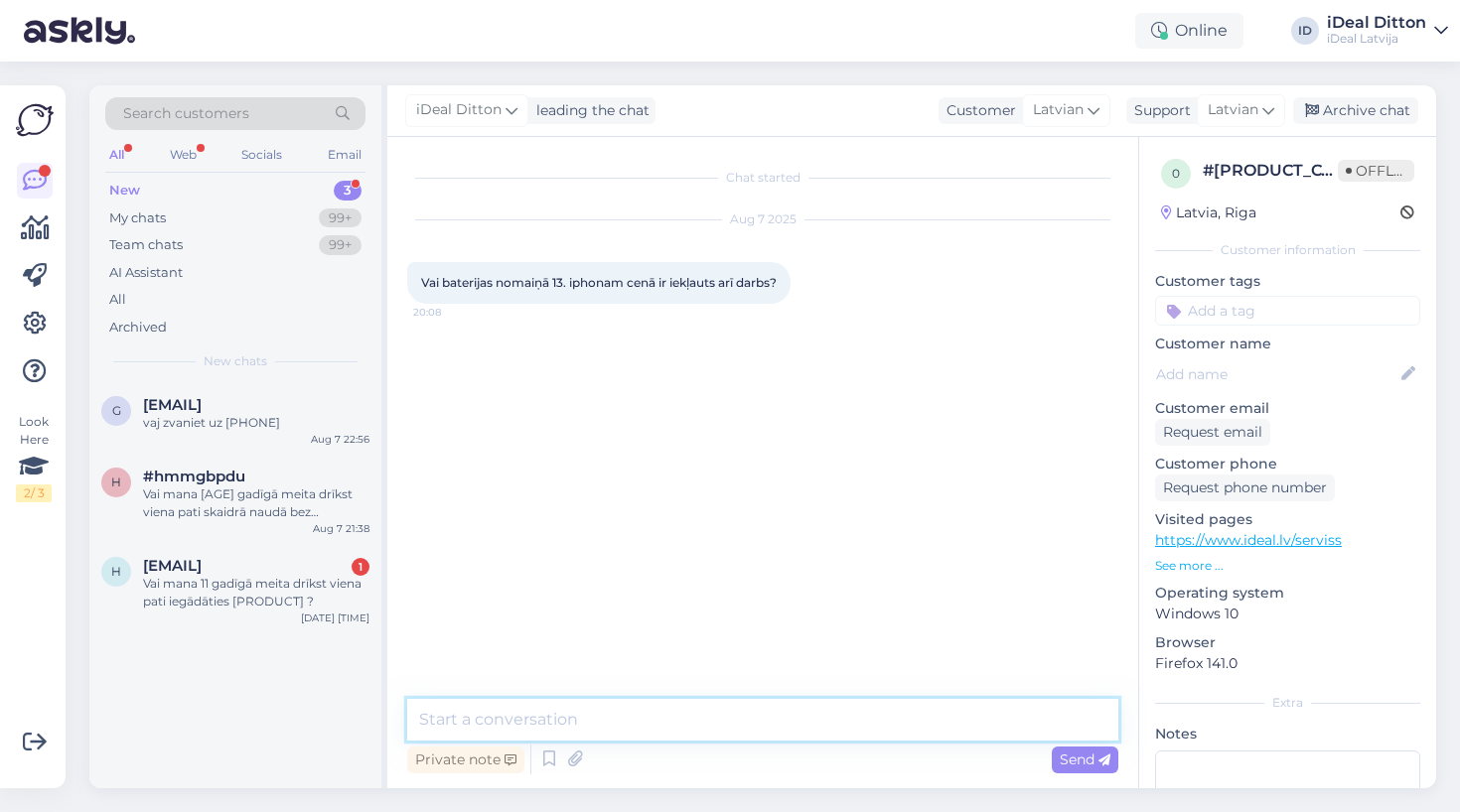click at bounding box center [763, 720] 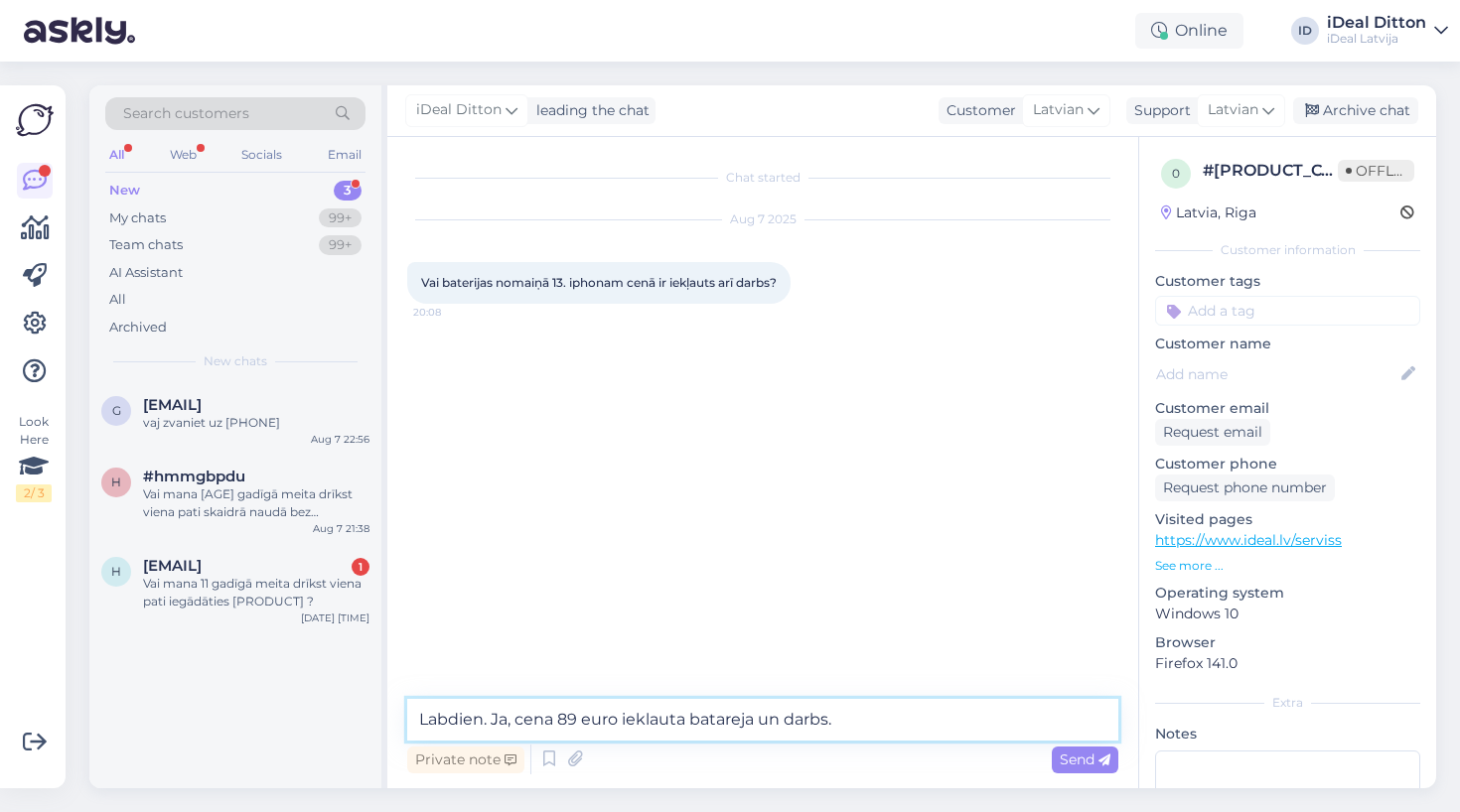 type on "Labdien. Ja, cena 89 euro ieklauta batareja un darbs." 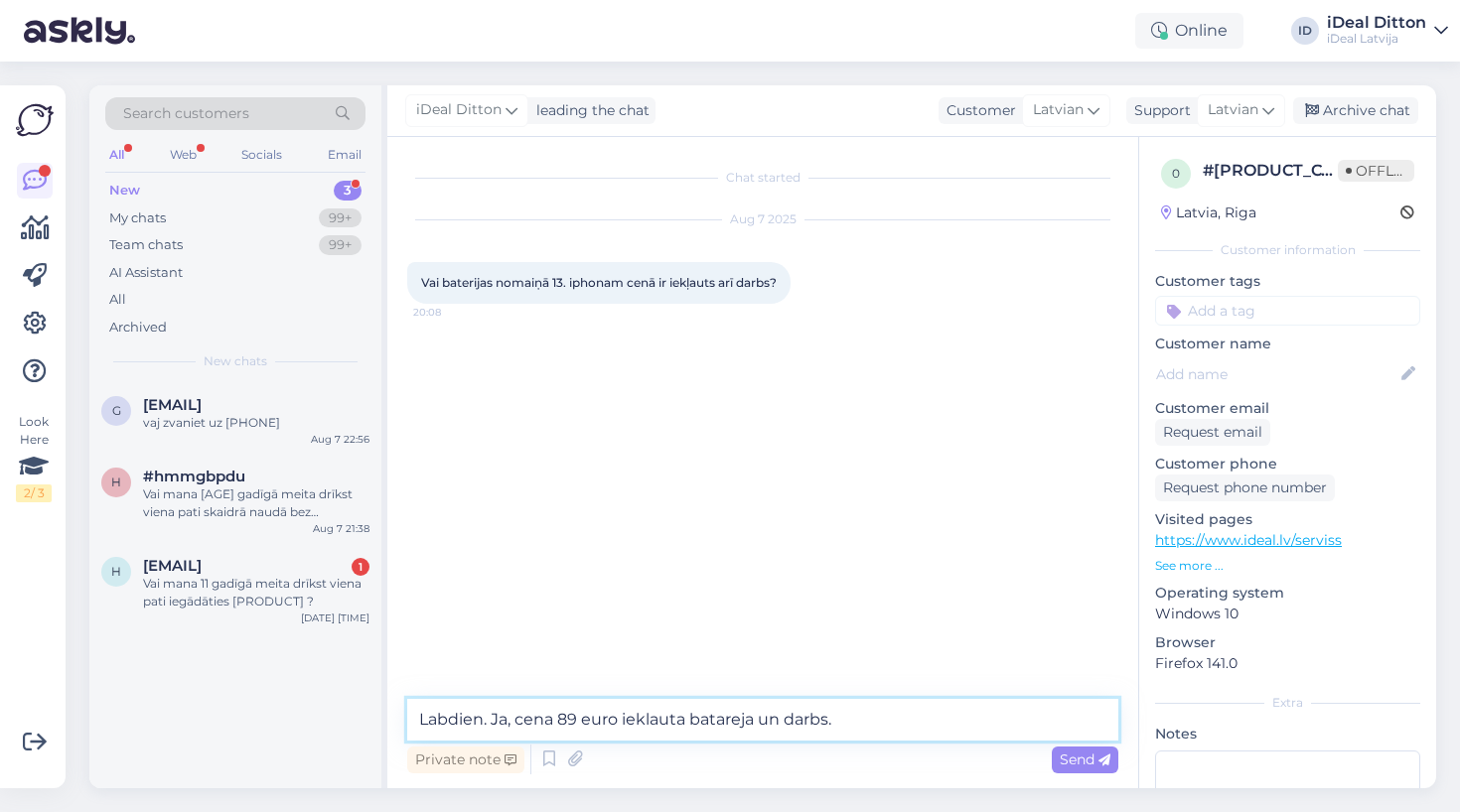 click on "Chat started Aug 7 2025 Vai baterijas nomaiņā 13. iphonam cenā ir iekļauts arī darbs? 20:08  Labdien. Ja, cena 89 euro ieklauta batareja un darbs.  Private note Send" at bounding box center [763, 463] 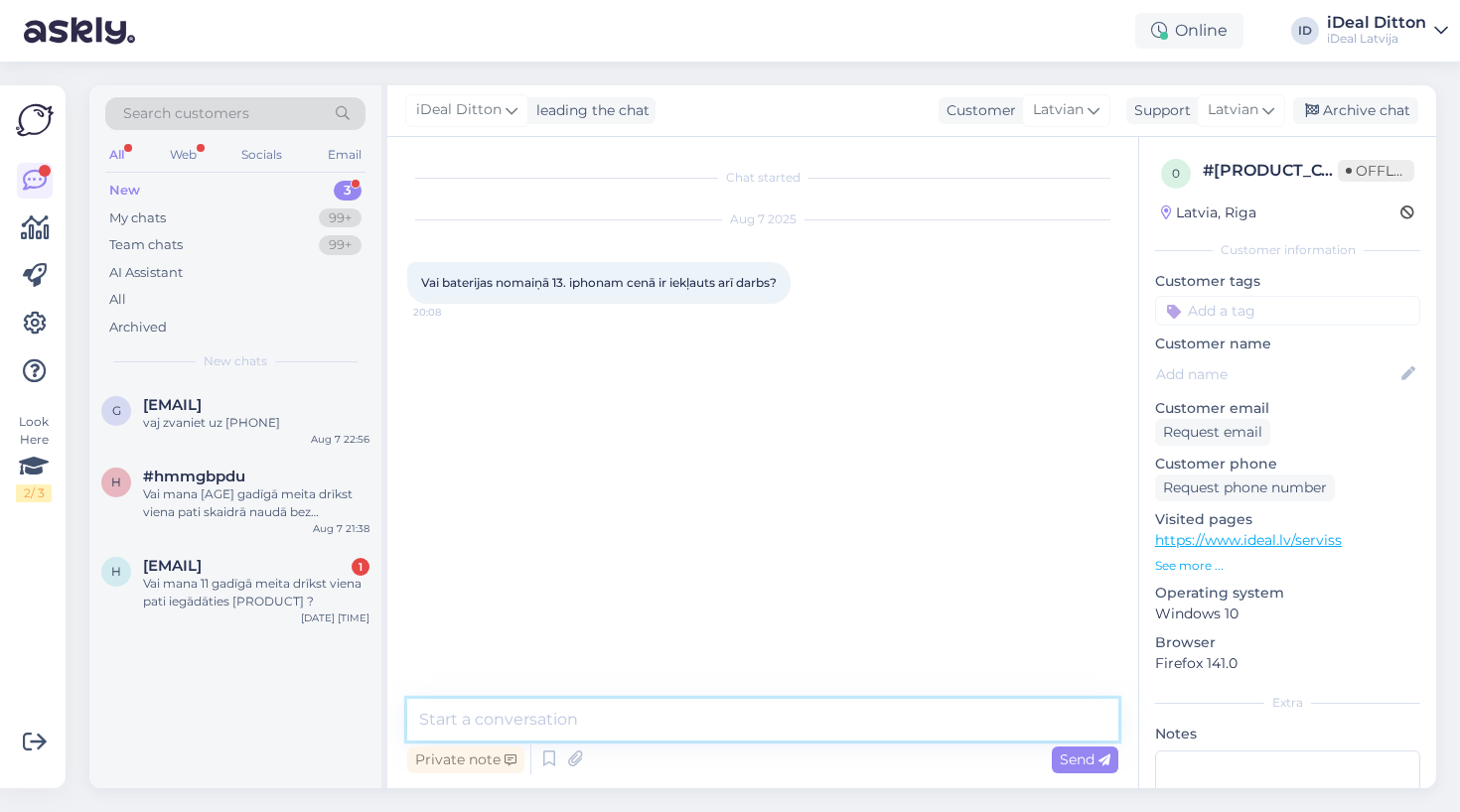 paste on "Labdien! Jā, cenā 89 € ir iekļauta gan baterija, gan nomaiņas darbs. Ja ir kādi papildjautājumi — droši jautājiet, ar prieku palīdzēsim!" 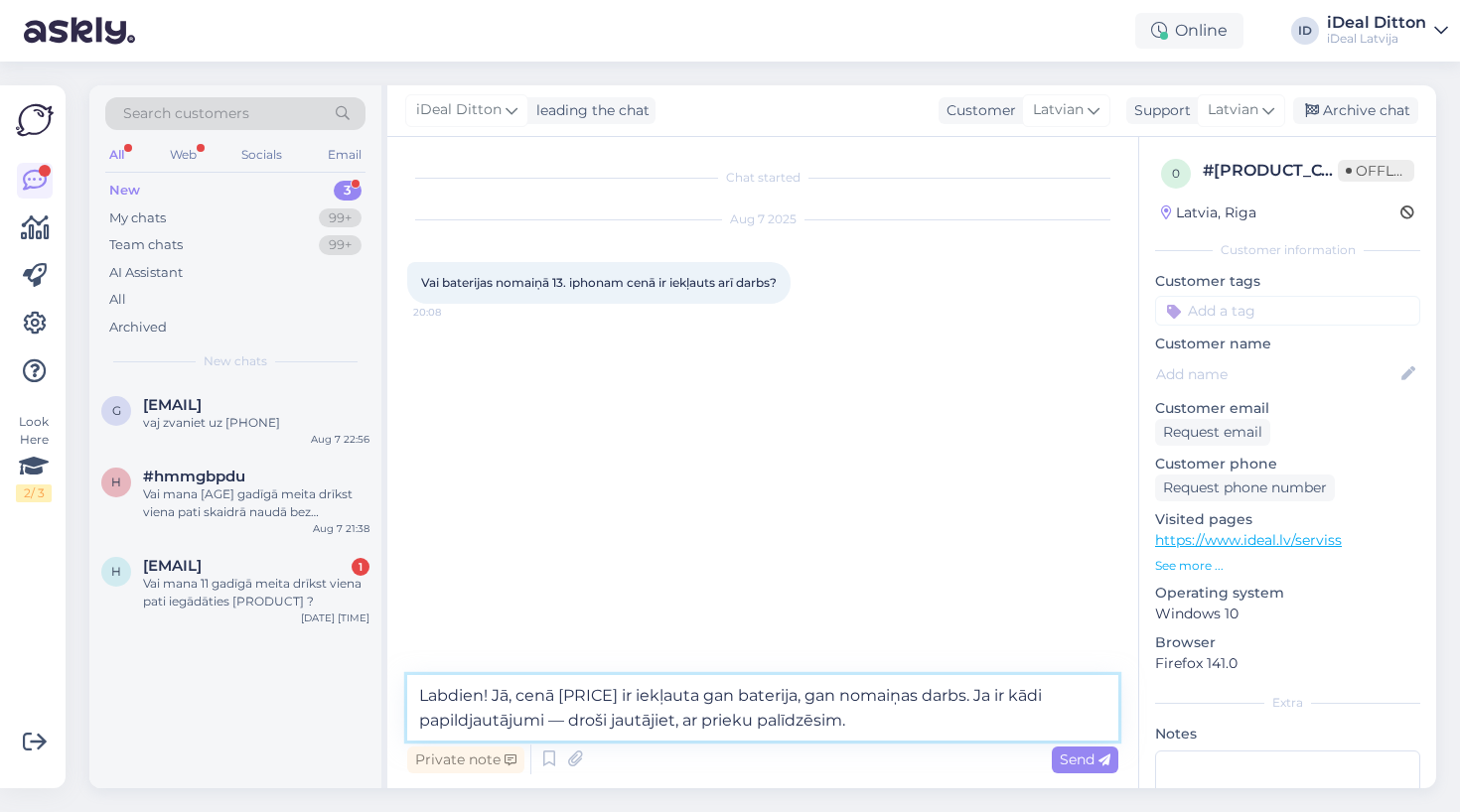 click on "Labdien! Jā, cenā [PRICE] ir iekļauta gan baterija, gan nomaiņas darbs. Ja ir kādi papildjautājumi — droši jautājiet, ar prieku palīdzēsim." at bounding box center [763, 708] 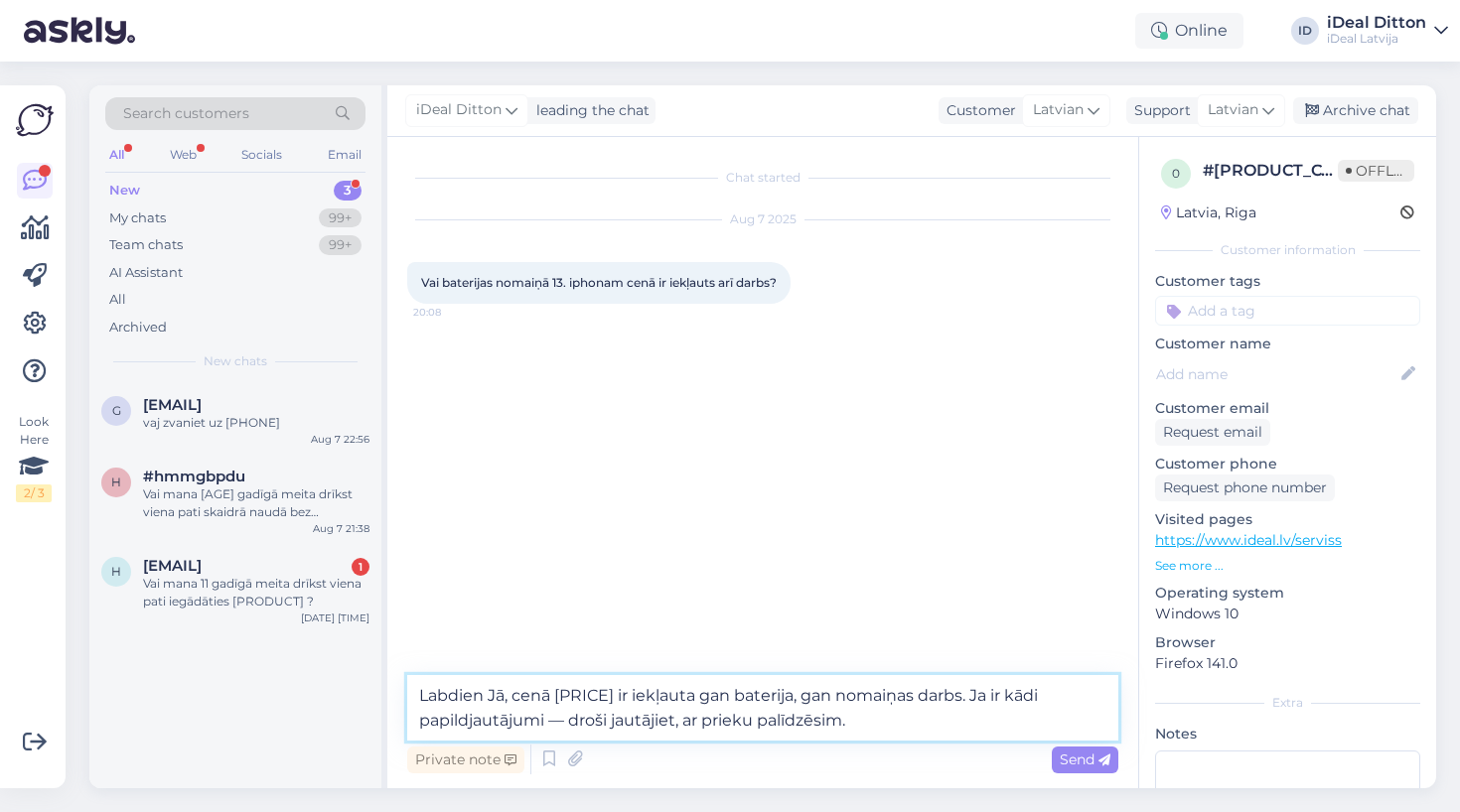 type on "Labdien. Jā, cenā 89 € ir iekļauta gan baterija, gan nomaiņas darbs. Ja ir kādi papildjautājumi — droši jautājiet, ar prieku palīdzēsim." 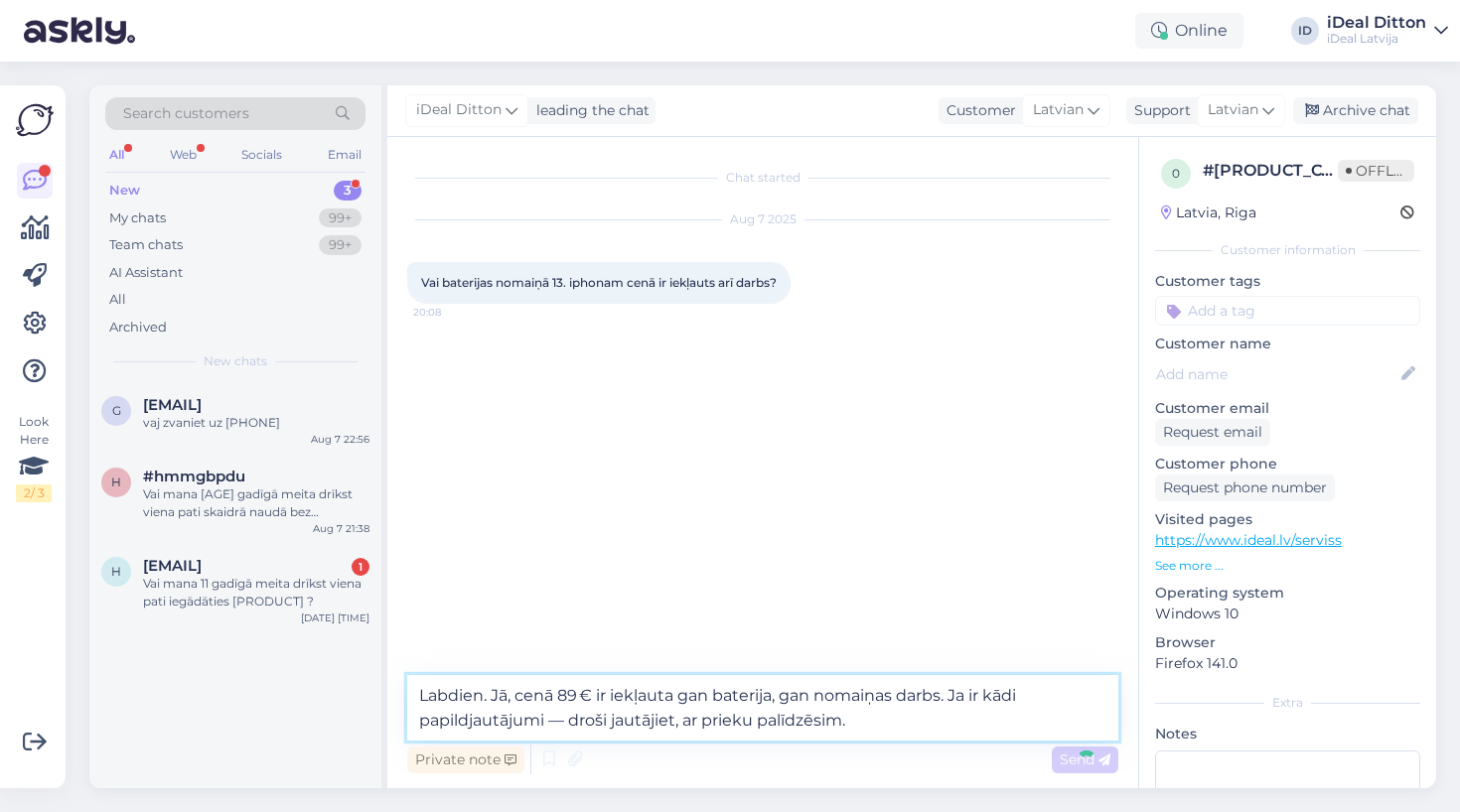 type 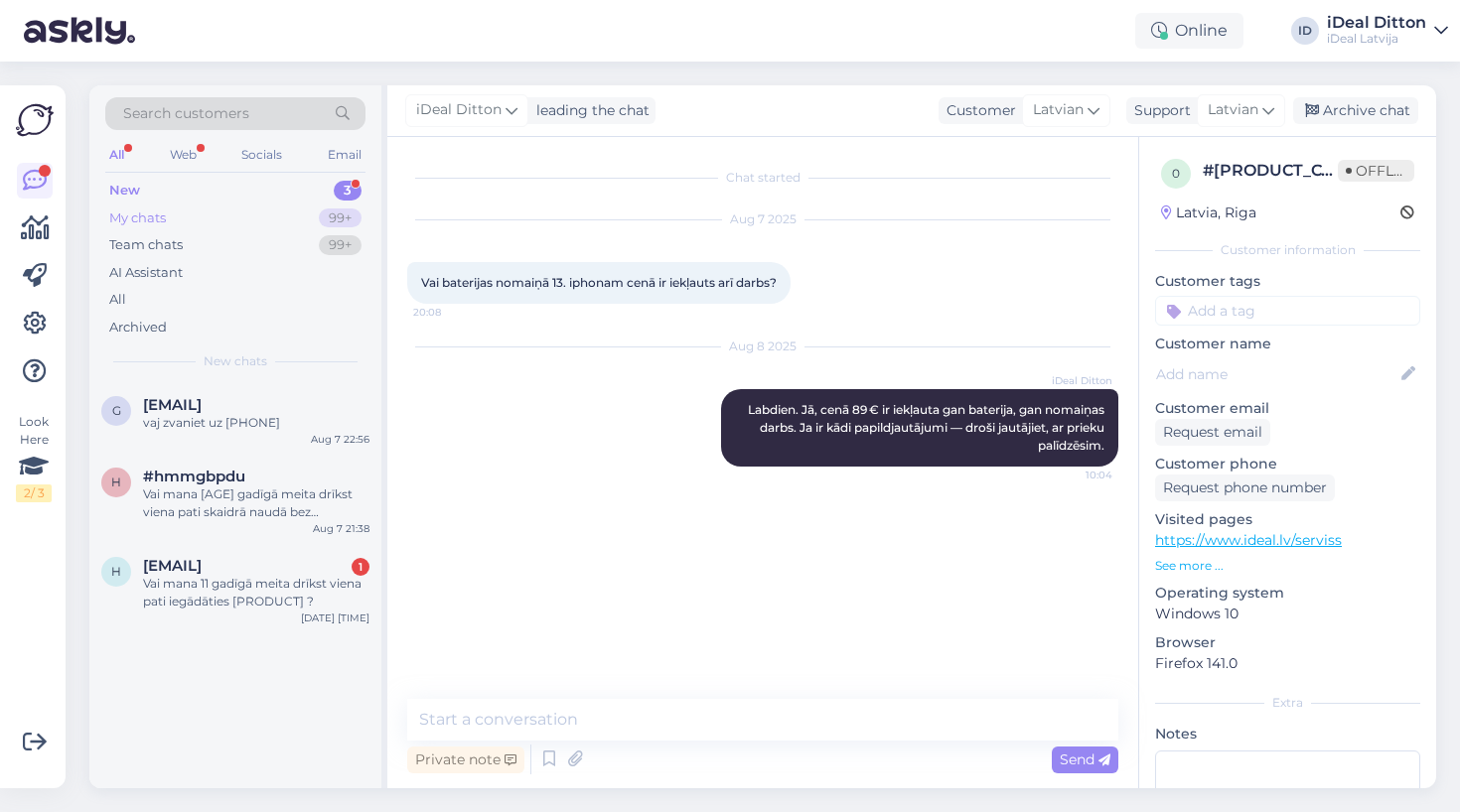 click on "My chats" at bounding box center (137, 218) 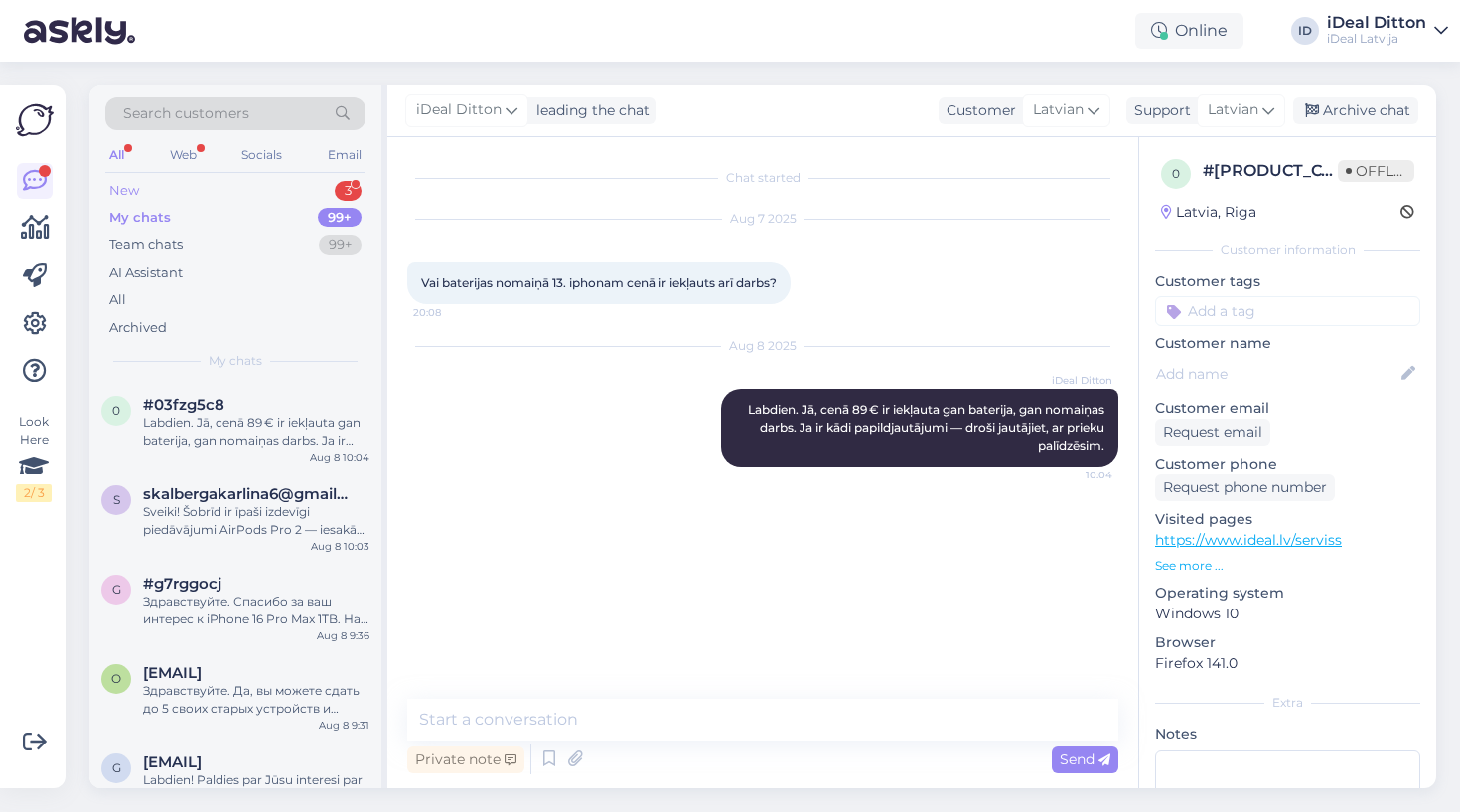 click on "New 3" at bounding box center [235, 191] 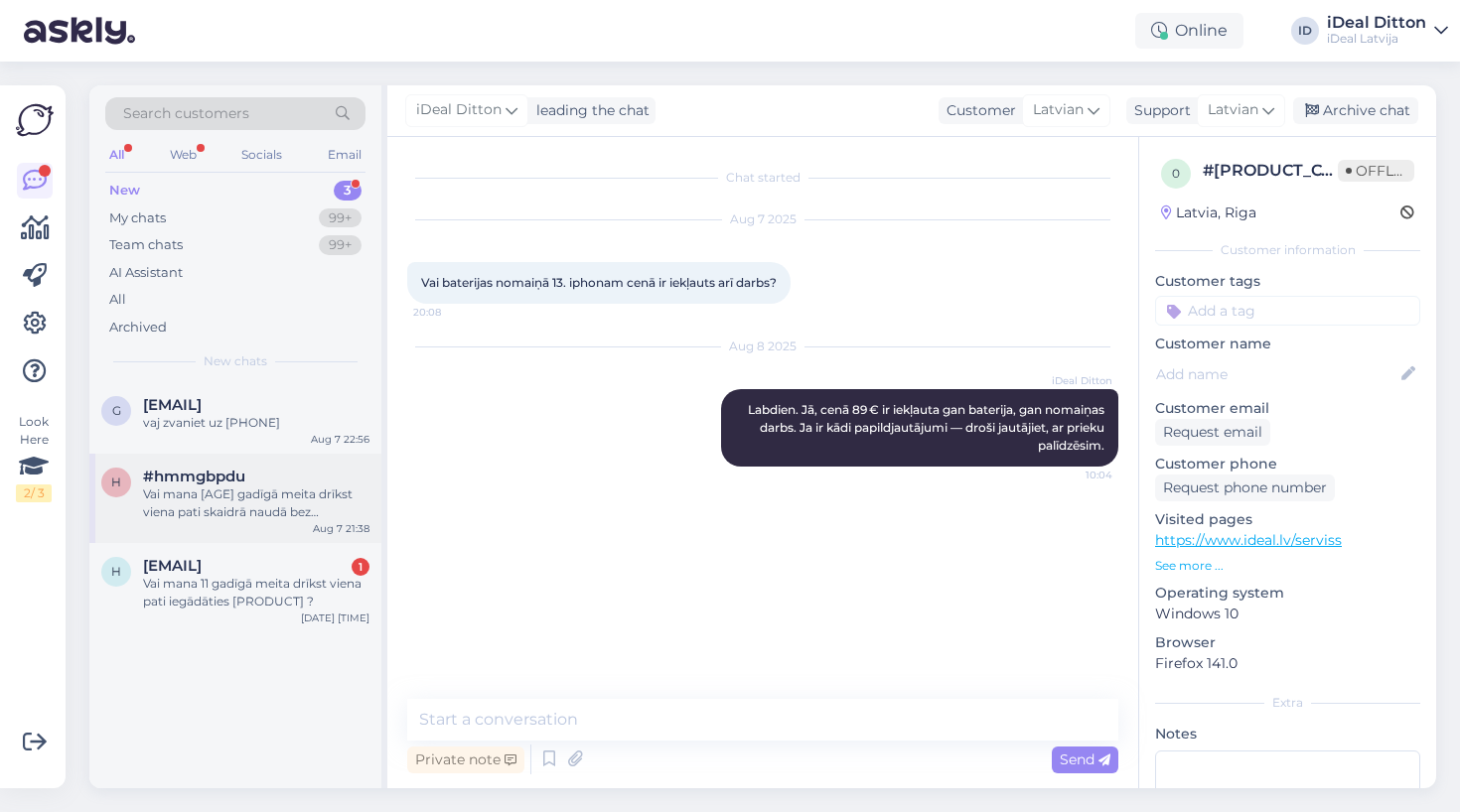 click on "h [EMAIL] Vai mana 11 gadīgā meita drīkst viena pati skaidrā naudā bez vecākiem iegādāties [PRODUCT]? Aug 7 21:38" at bounding box center [235, 498] 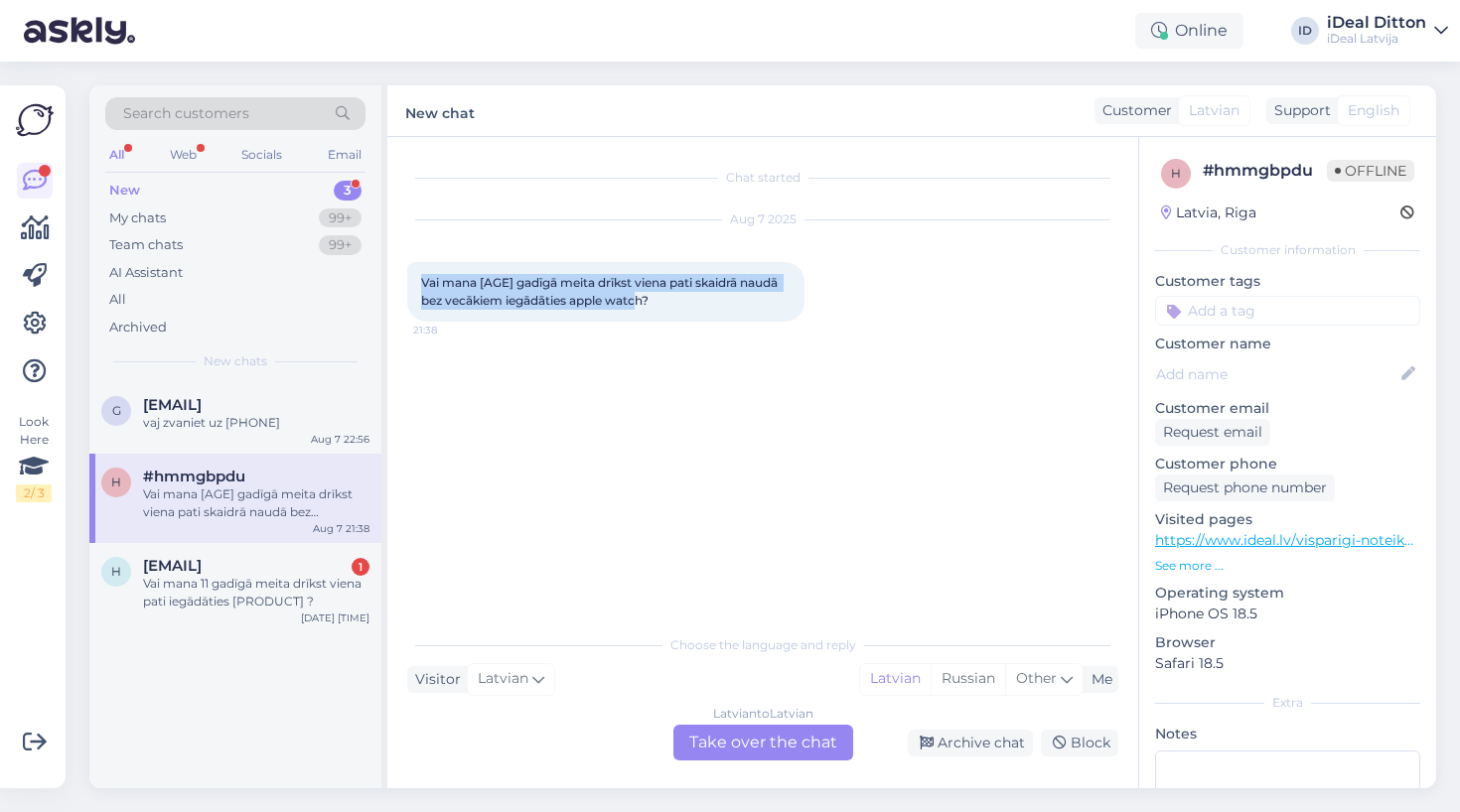 drag, startPoint x: 641, startPoint y: 304, endPoint x: 418, endPoint y: 284, distance: 223.89506 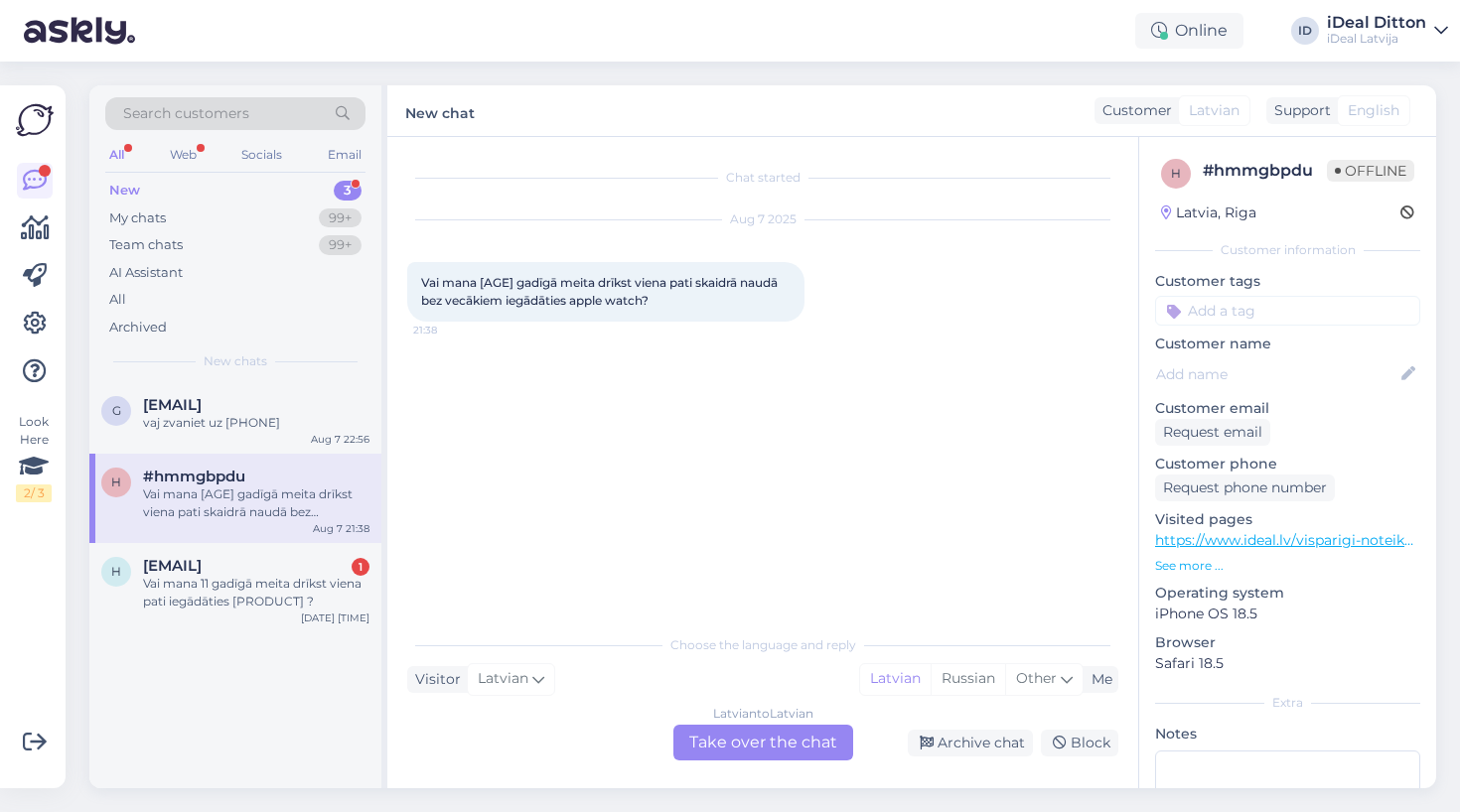click on "Latvian  to  Latvian Take over the chat" at bounding box center (763, 743) 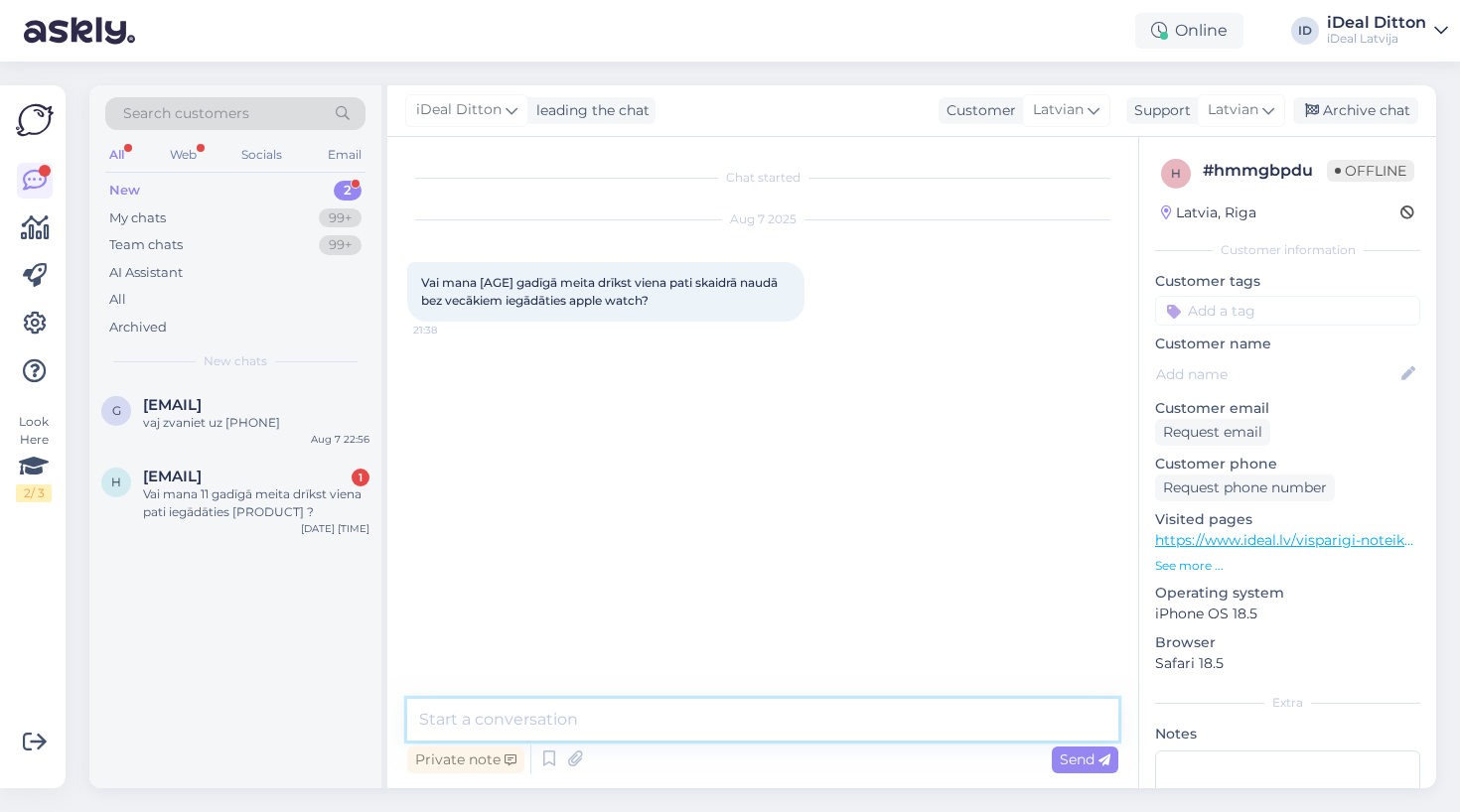 click at bounding box center [763, 720] 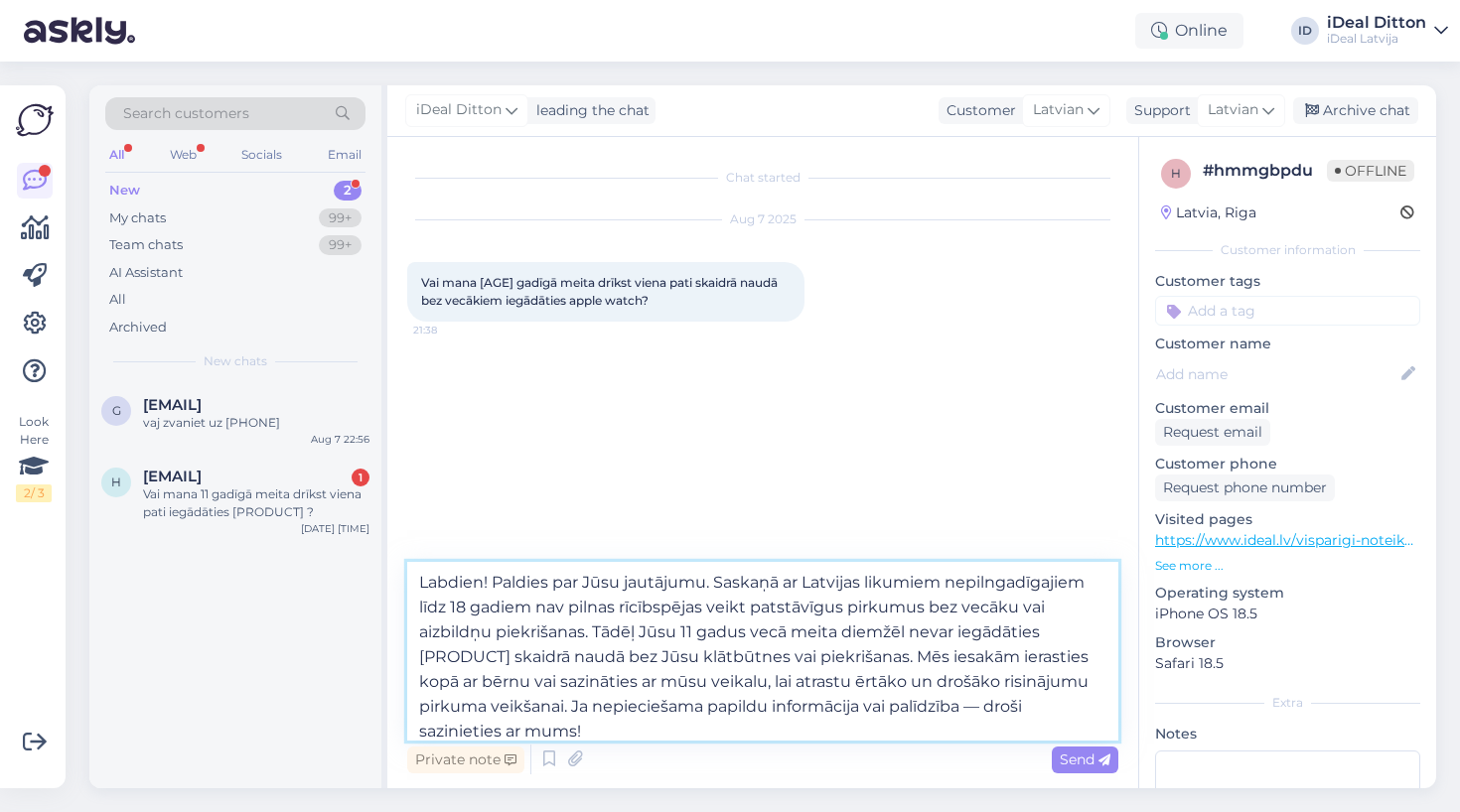 click on "Labdien! Paldies par Jūsu jautājumu. Saskaņā ar Latvijas likumiem nepilngadīgajiem līdz 18 gadiem nav pilnas rīcībspējas veikt patstāvīgus pirkumus bez vecāku vai aizbildņu piekrišanas. Tādēļ Jūsu 11 gadus vecā meita diemžēl nevar iegādāties [PRODUCT] skaidrā naudā bez Jūsu klātbūtnes vai piekrišanas. Mēs iesakām ierasties kopā ar bērnu vai sazināties ar mūsu veikalu, lai atrastu ērtāko un drošāko risinājumu pirkuma veikšanai. Ja nepieciešama papildu informācija vai palīdzība — droši sazinieties ar mums!" at bounding box center [763, 651] 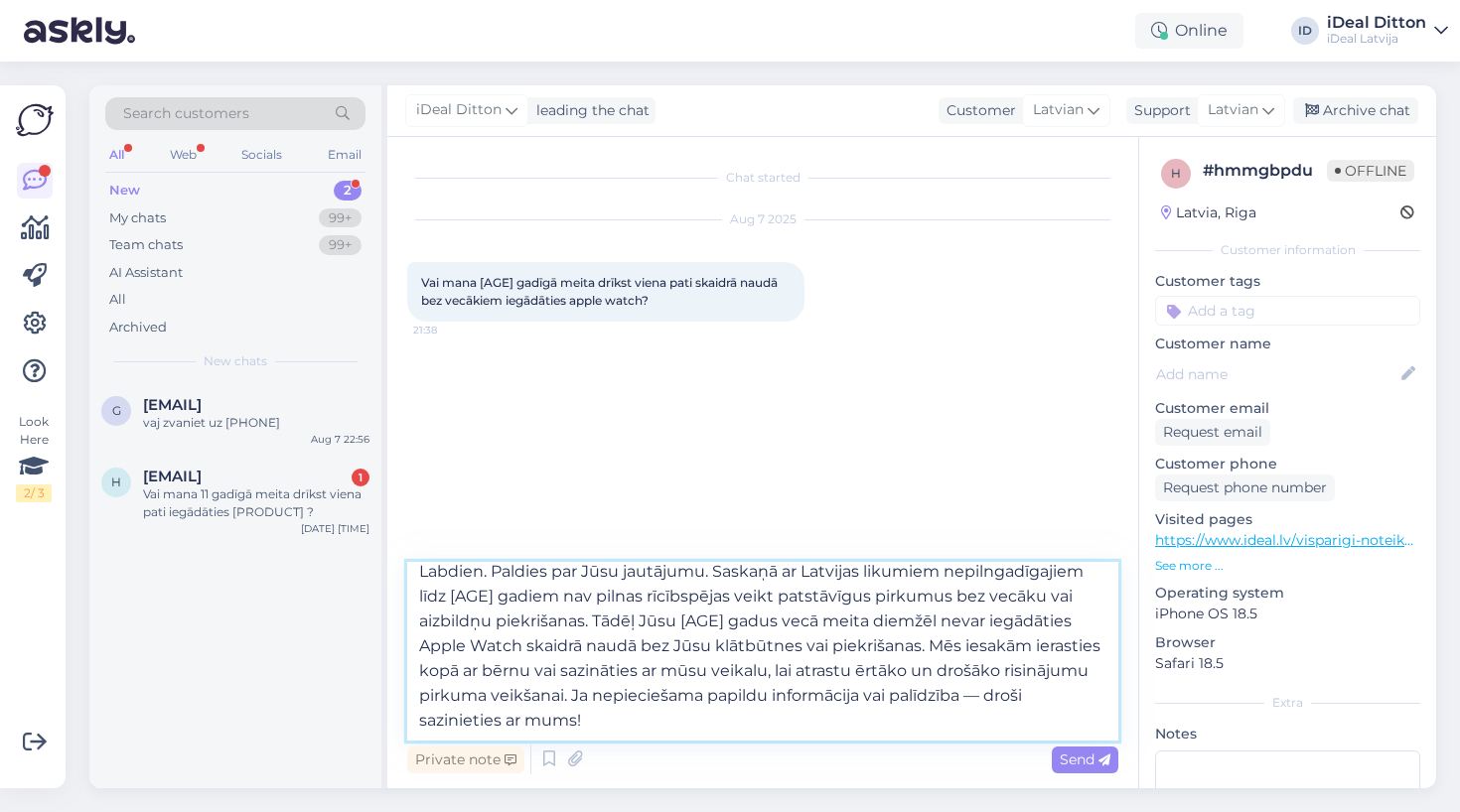 scroll, scrollTop: 11, scrollLeft: 0, axis: vertical 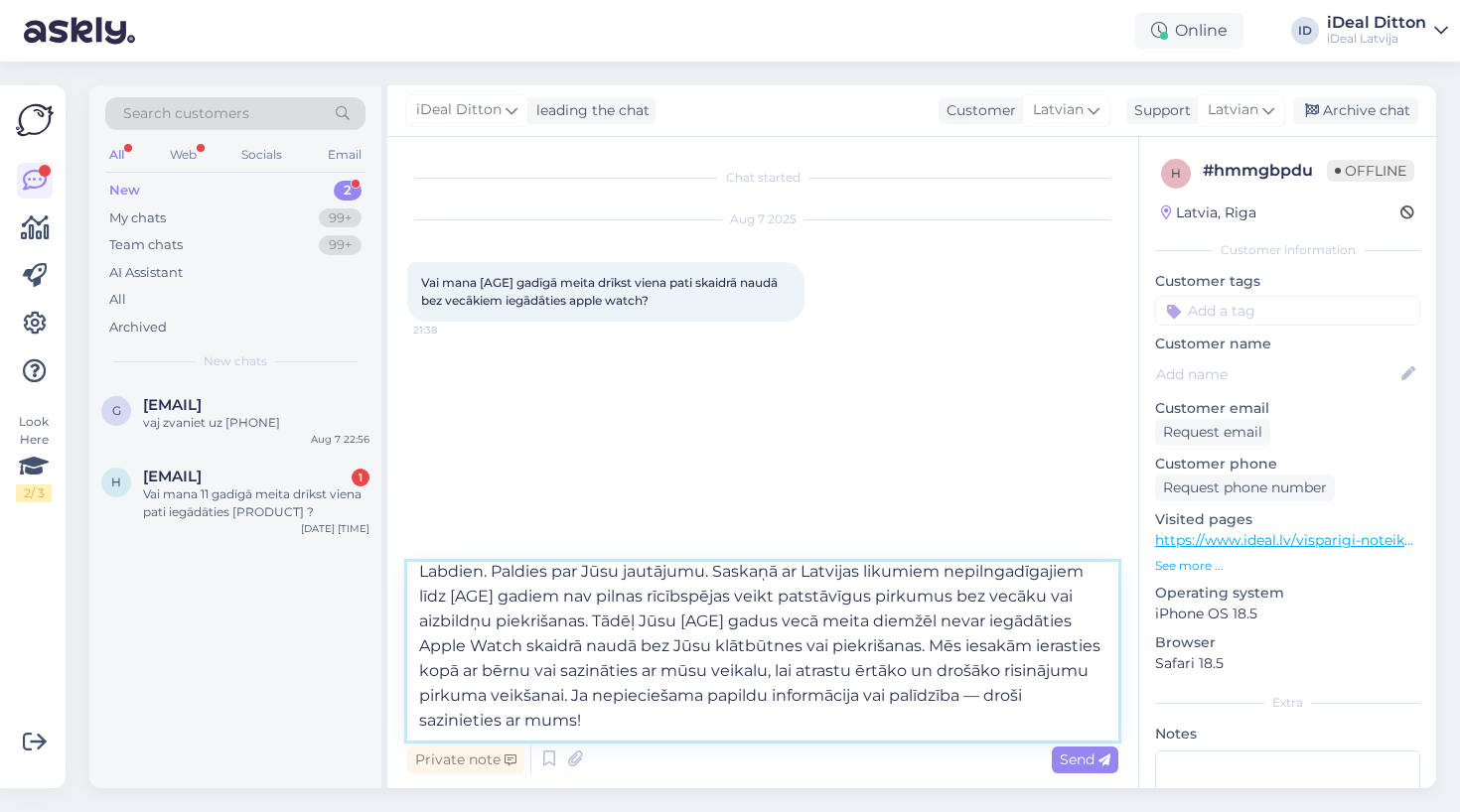 click on "Labdien. Paldies par Jūsu jautājumu. Saskaņā ar Latvijas likumiem nepilngadīgajiem līdz [AGE] gadiem nav pilnas rīcībspējas veikt patstāvīgus pirkumus bez vecāku vai aizbildņu piekrišanas. Tādēļ Jūsu [AGE] gadus vecā meita diemžēl nevar iegādāties Apple Watch skaidrā naudā bez Jūsu klātbūtnes vai piekrišanas. Mēs iesakām ierasties kopā ar bērnu vai sazināties ar mūsu veikalu, lai atrastu ērtāko un drošāko risinājumu pirkuma veikšanai. Ja nepieciešama papildu informācija vai palīdzība — droši sazinieties ar mums!" at bounding box center (763, 651) 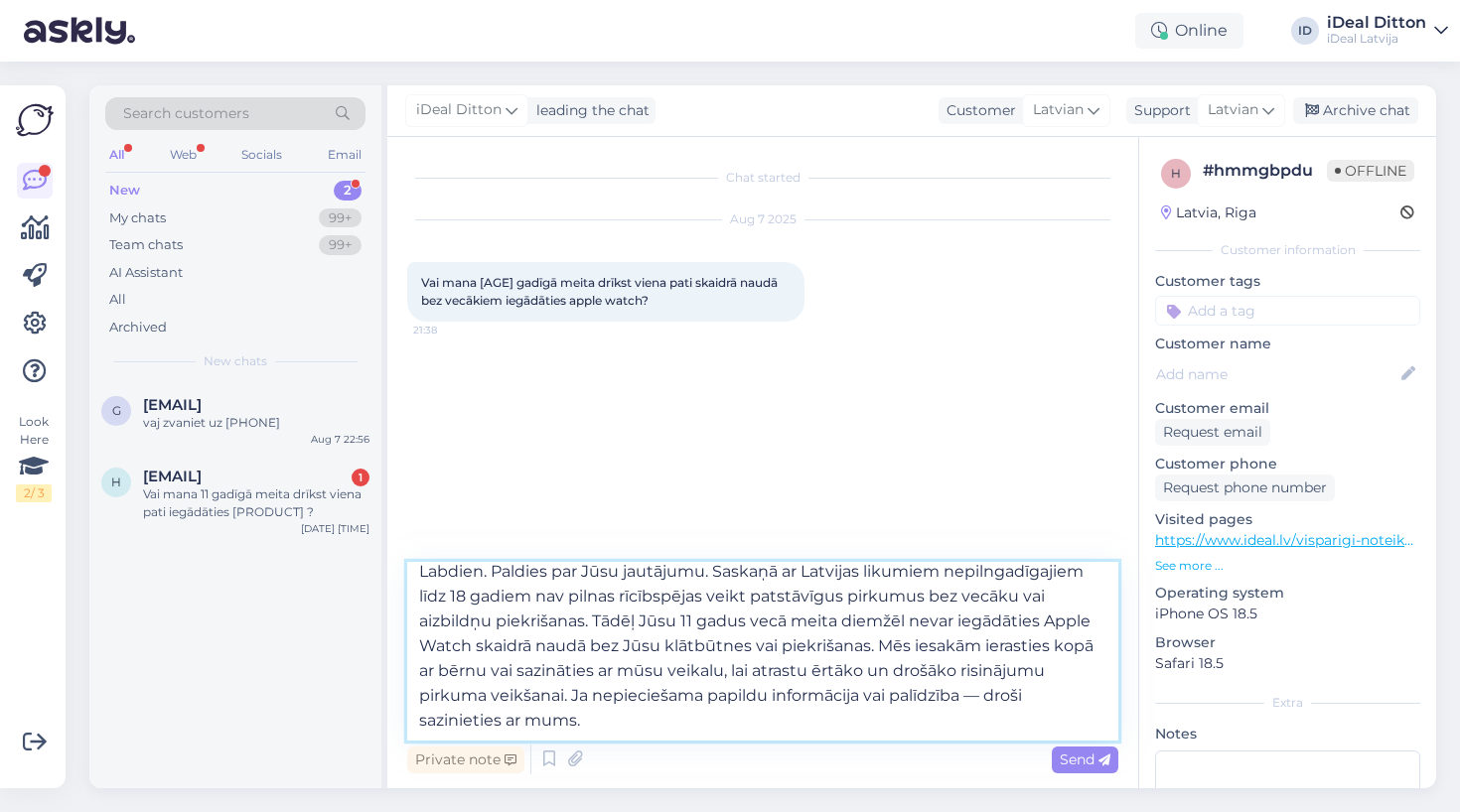 scroll, scrollTop: 11, scrollLeft: 0, axis: vertical 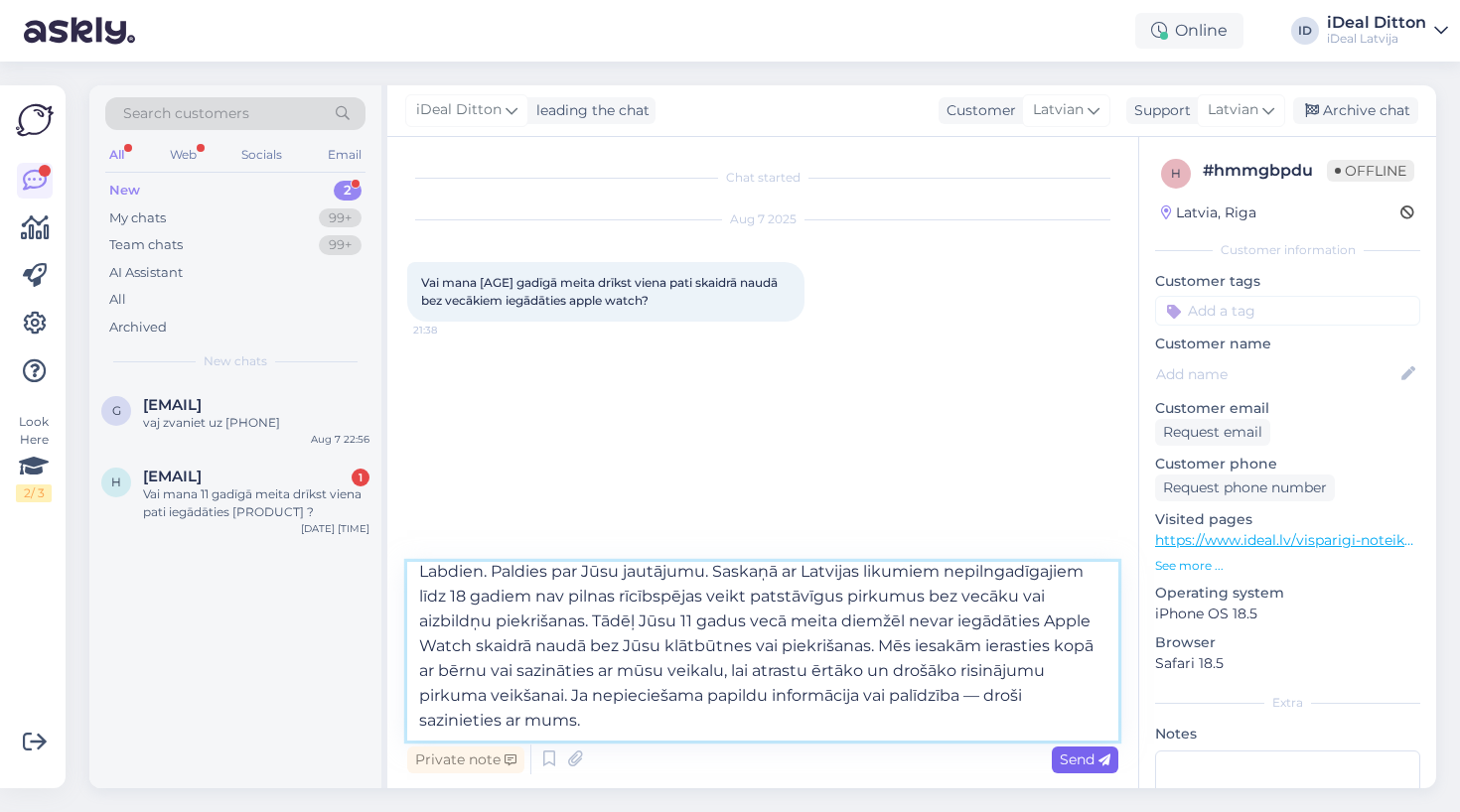 type on "Labdien. Paldies par Jūsu jautājumu. Saskaņā ar Latvijas likumiem nepilngadīgajiem līdz 18 gadiem nav pilnas rīcībspējas veikt patstāvīgus pirkumus bez vecāku vai aizbildņu piekrišanas. Tādēļ Jūsu 11 gadus vecā meita diemžēl nevar iegādāties Apple Watch skaidrā naudā bez Jūsu klātbūtnes vai piekrišanas. Mēs iesakām ierasties kopā ar bērnu vai sazināties ar mūsu veikalu, lai atrastu ērtāko un drošāko risinājumu pirkuma veikšanai. Ja nepieciešama papildu informācija vai palīdzība — droši sazinieties ar mums." 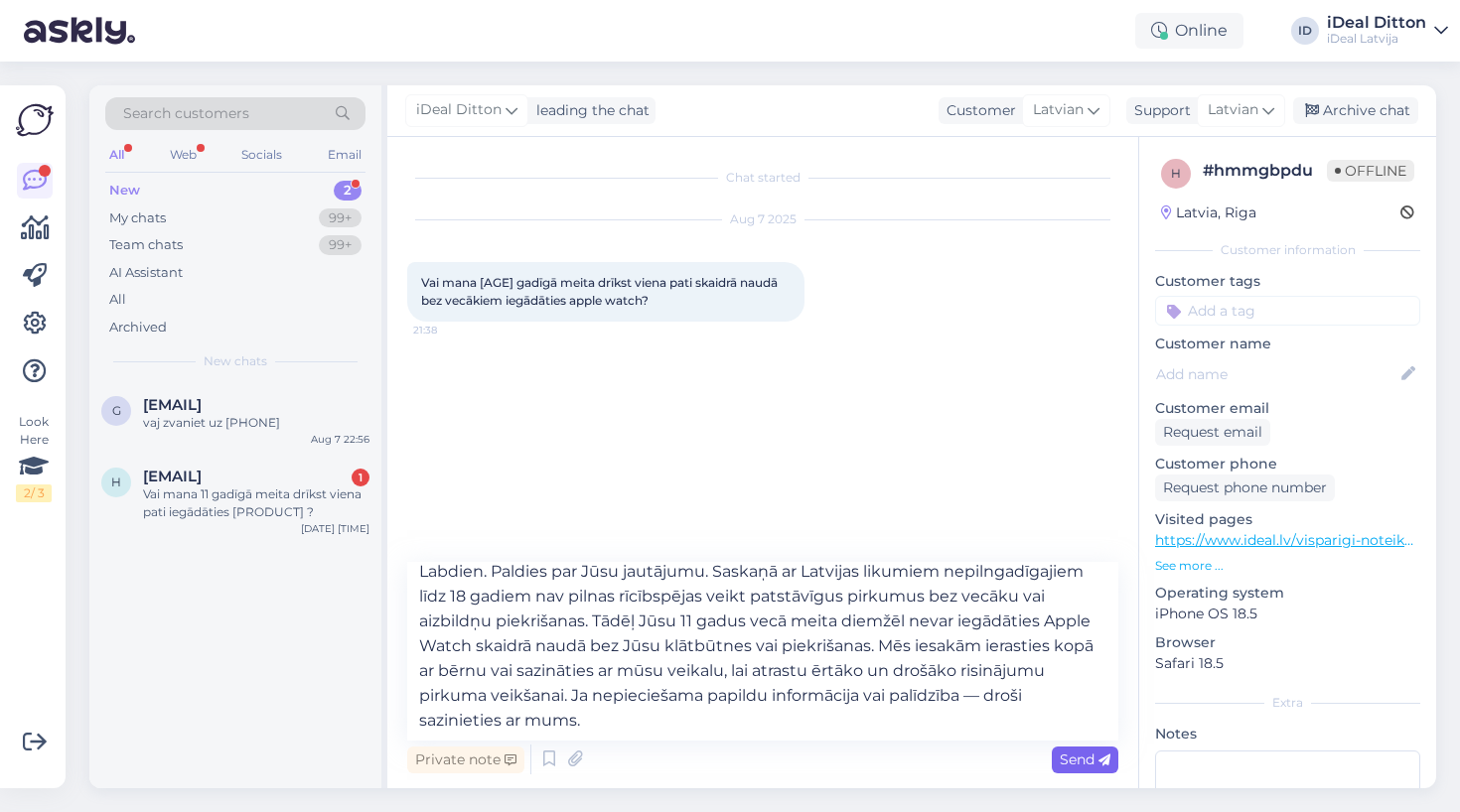click on "Send" at bounding box center [1085, 759] 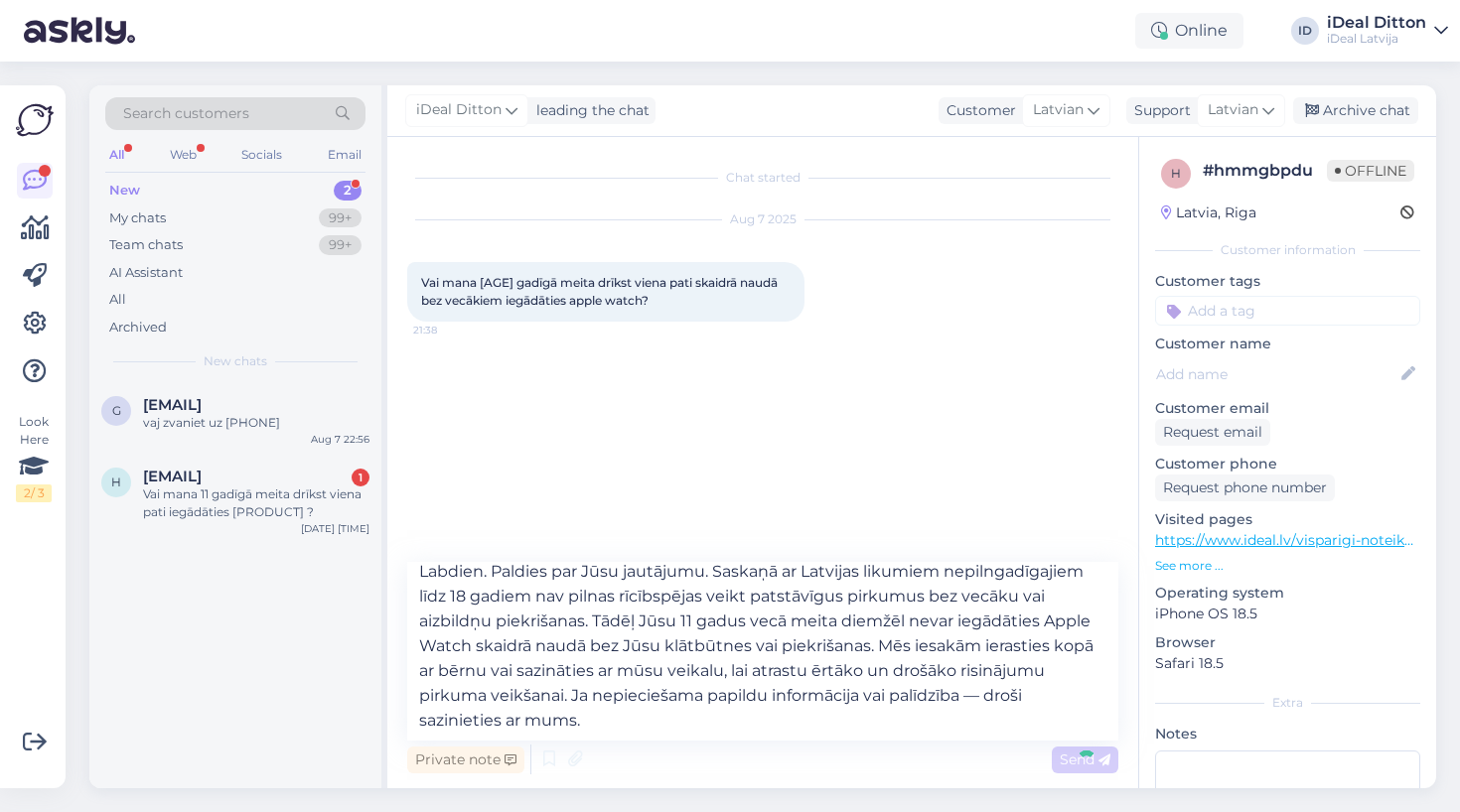 type 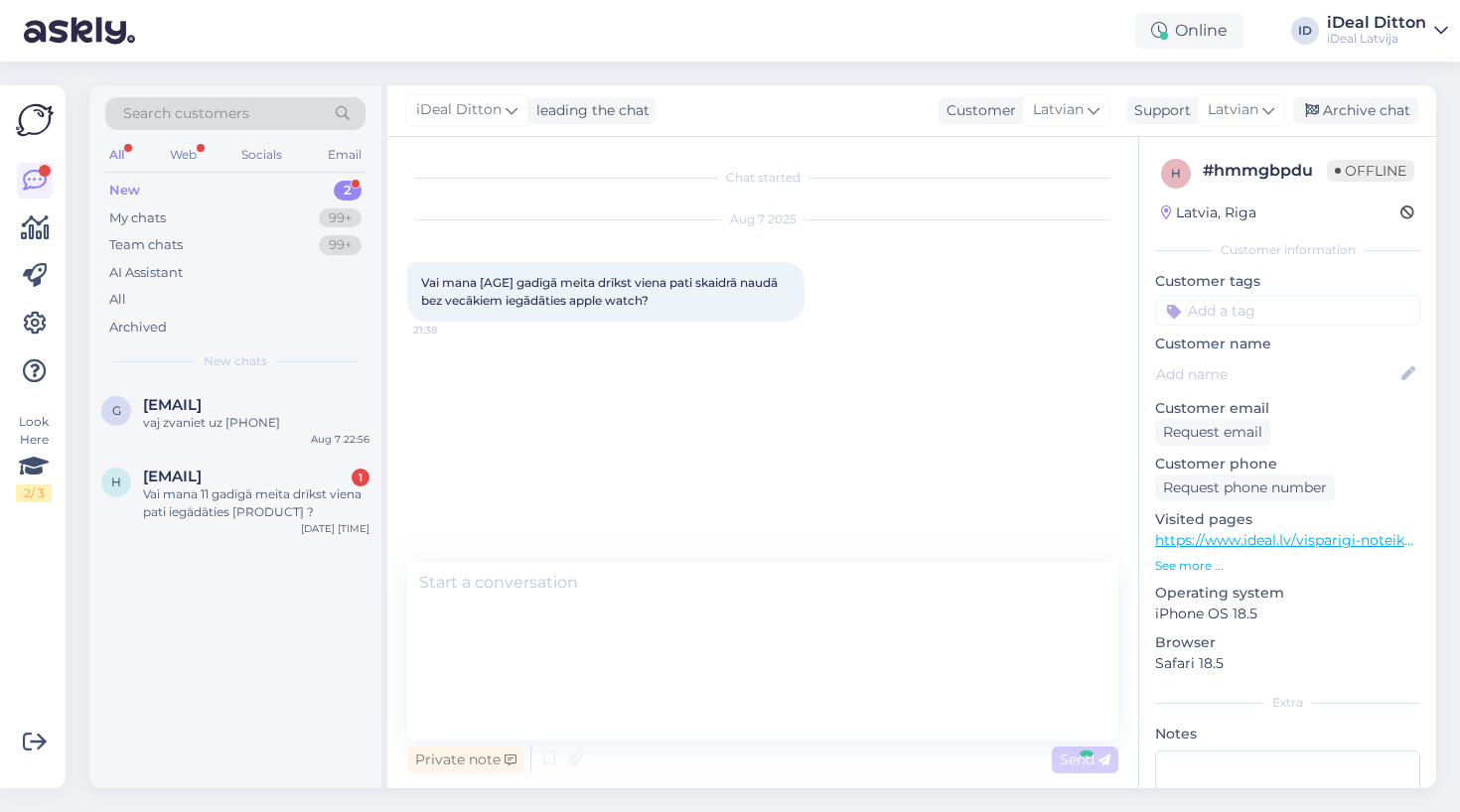 scroll, scrollTop: 0, scrollLeft: 0, axis: both 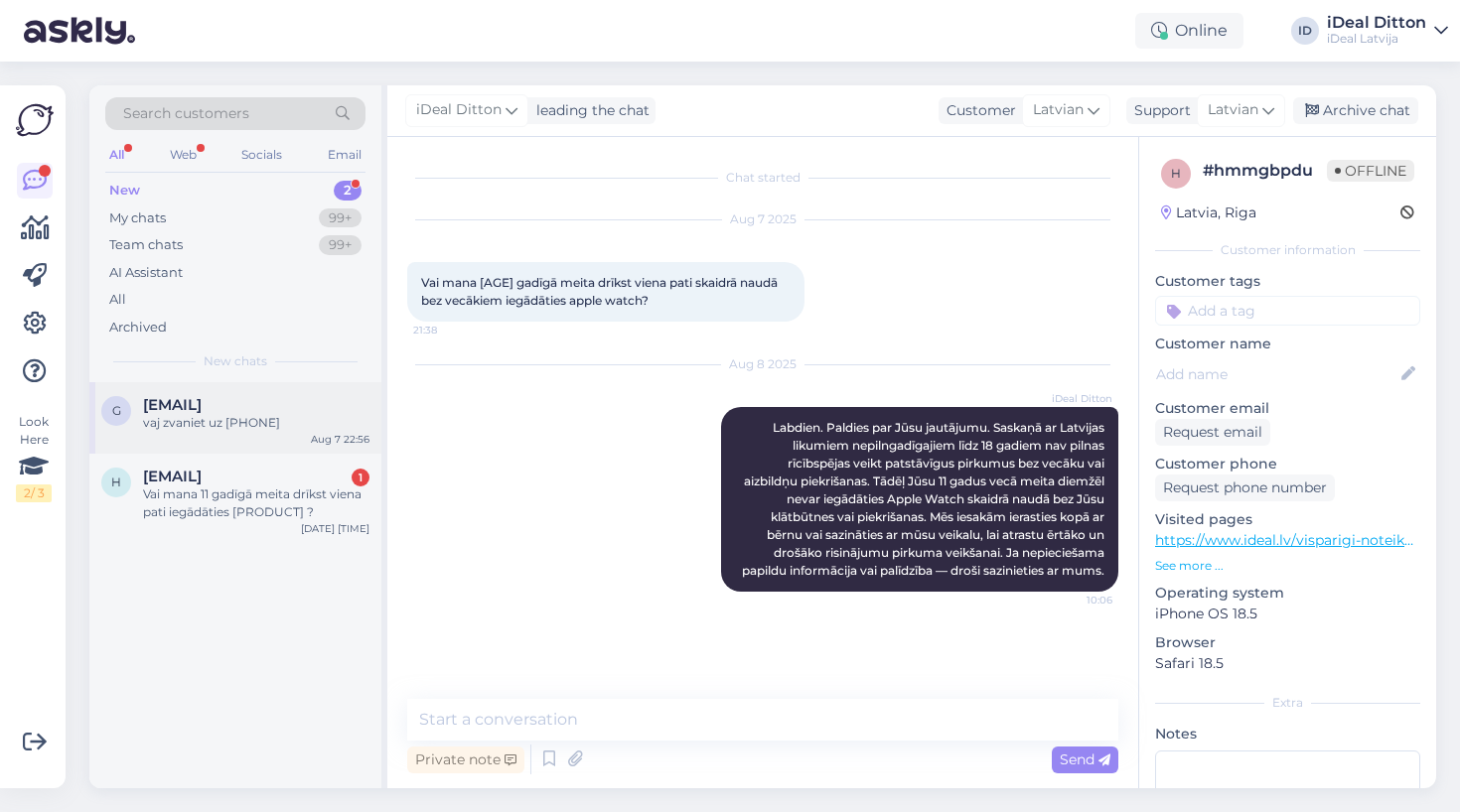 click on "vaj zvaniet uz [PHONE]" at bounding box center [256, 423] 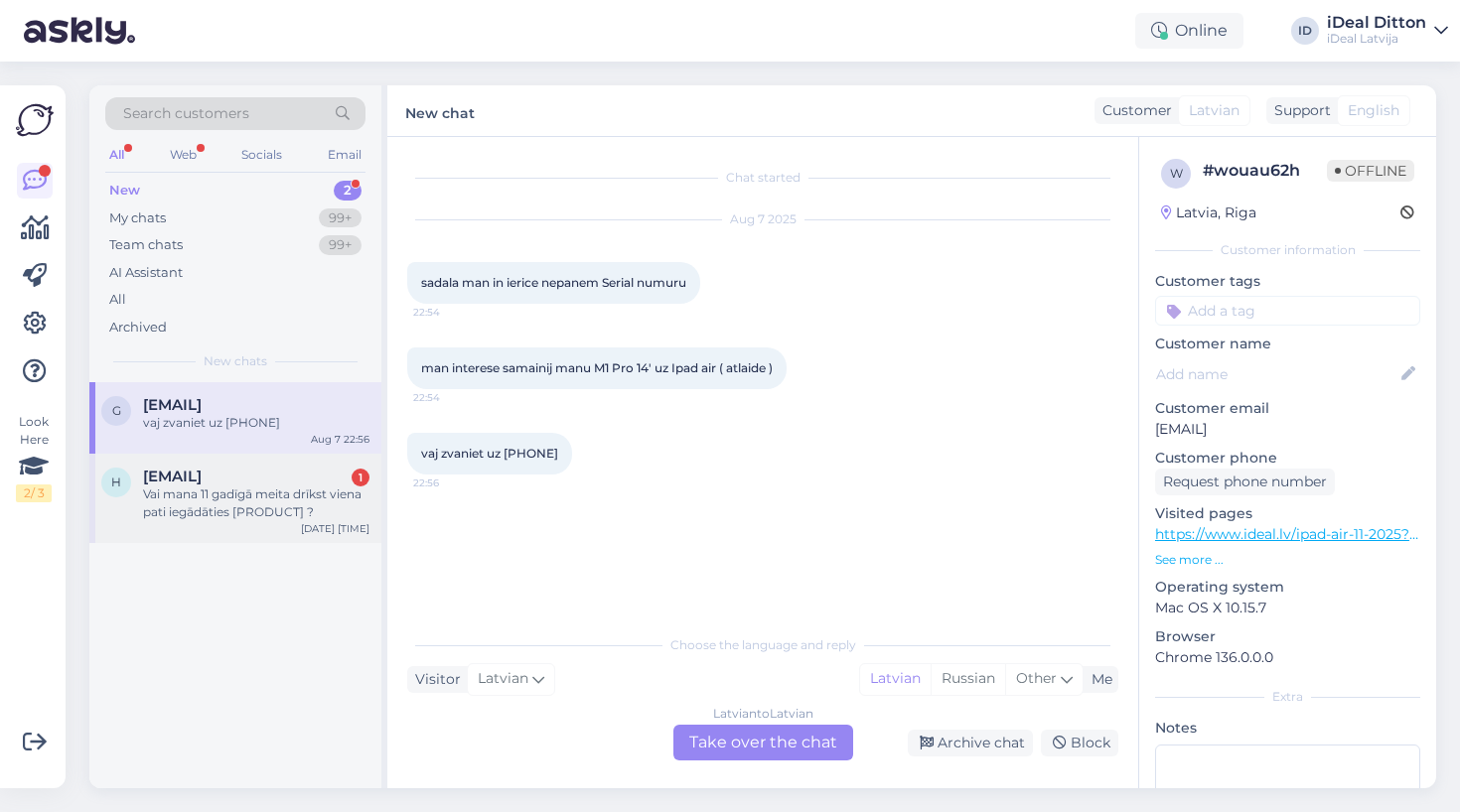 click on "[EMAIL]" at bounding box center (172, 476) 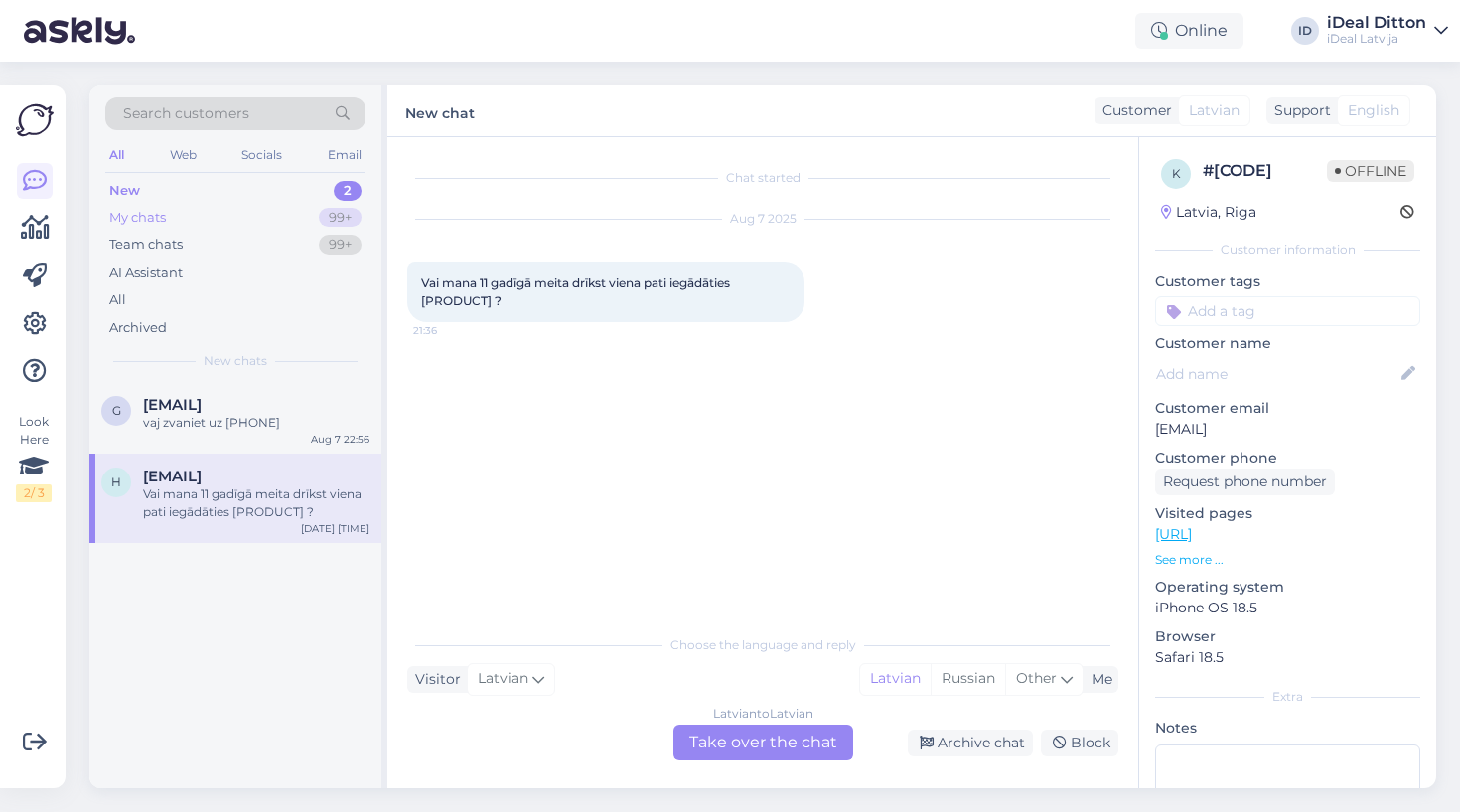 click on "My chats" at bounding box center [137, 218] 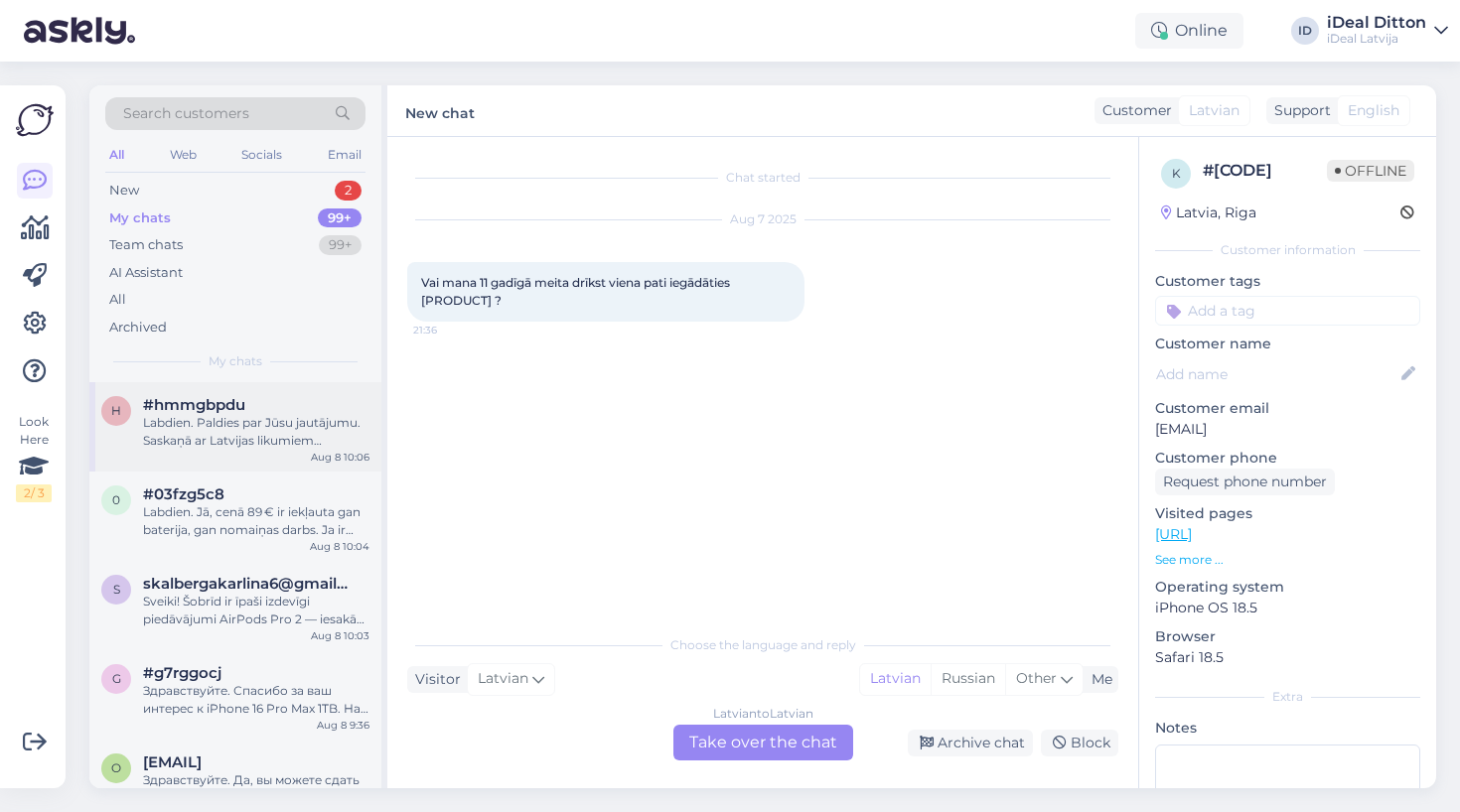 click on "Labdien. Paldies par Jūsu jautājumu. Saskaņā ar Latvijas likumiem nepilngadīgajiem līdz 18 gadiem nav pilnas rīcībspējas veikt patstāvīgus pirkumus bez vecāku vai aizbildņu piekrišanas. Tādēļ Jūsu 11 gadus vecā meita diemžēl nevar iegādāties Apple Watch skaidrā naudā bez Jūsu klātbūtnes vai piekrišanas. Mēs iesakām ierasties kopā ar bērnu vai sazināties ar mūsu veikalu, lai atrastu ērtāko un drošāko risinājumu pirkuma veikšanai. Ja nepieciešama papildu informācija vai palīdzība — droši sazinieties ar mums." at bounding box center (256, 432) 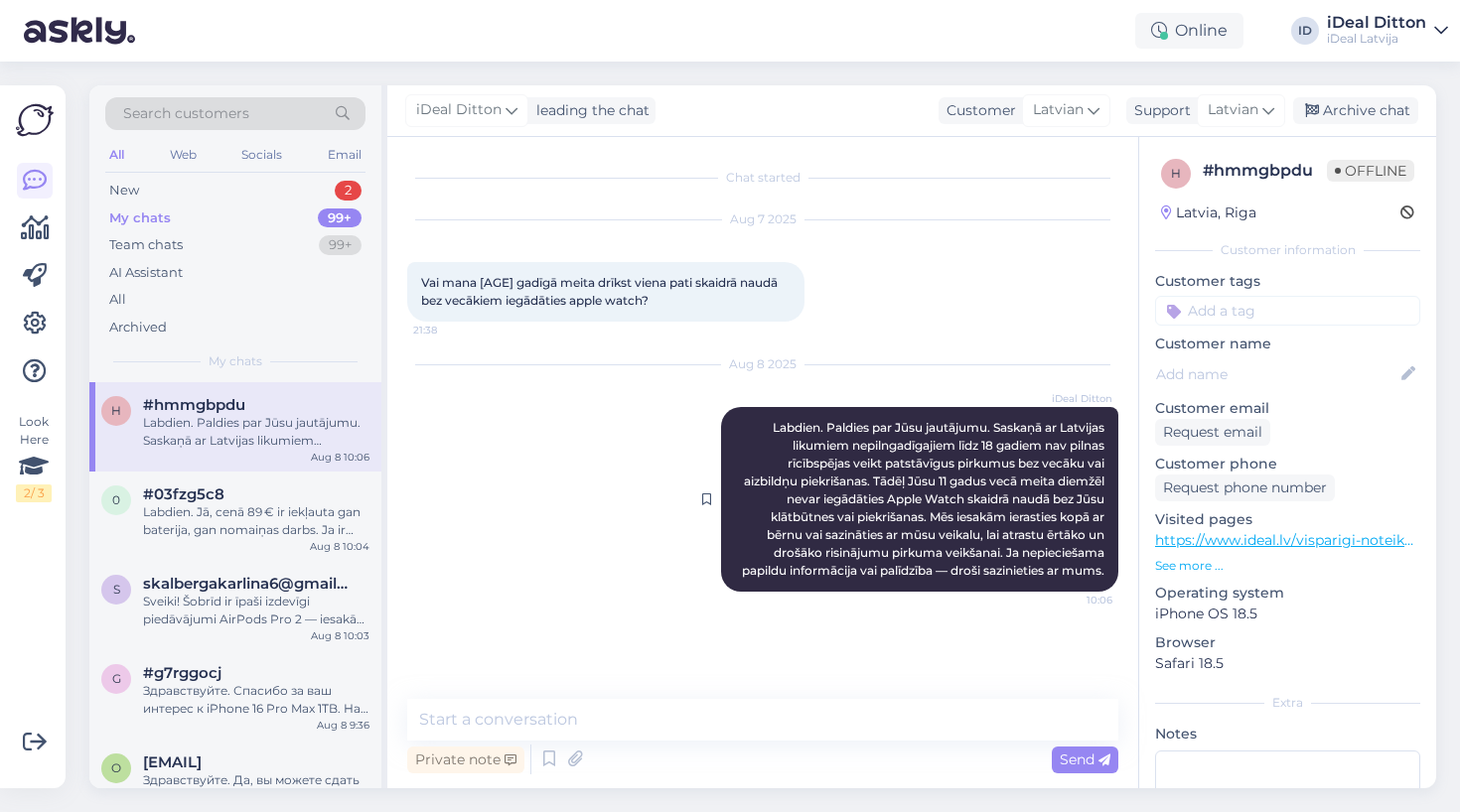 drag, startPoint x: 762, startPoint y: 430, endPoint x: 1106, endPoint y: 581, distance: 375.682 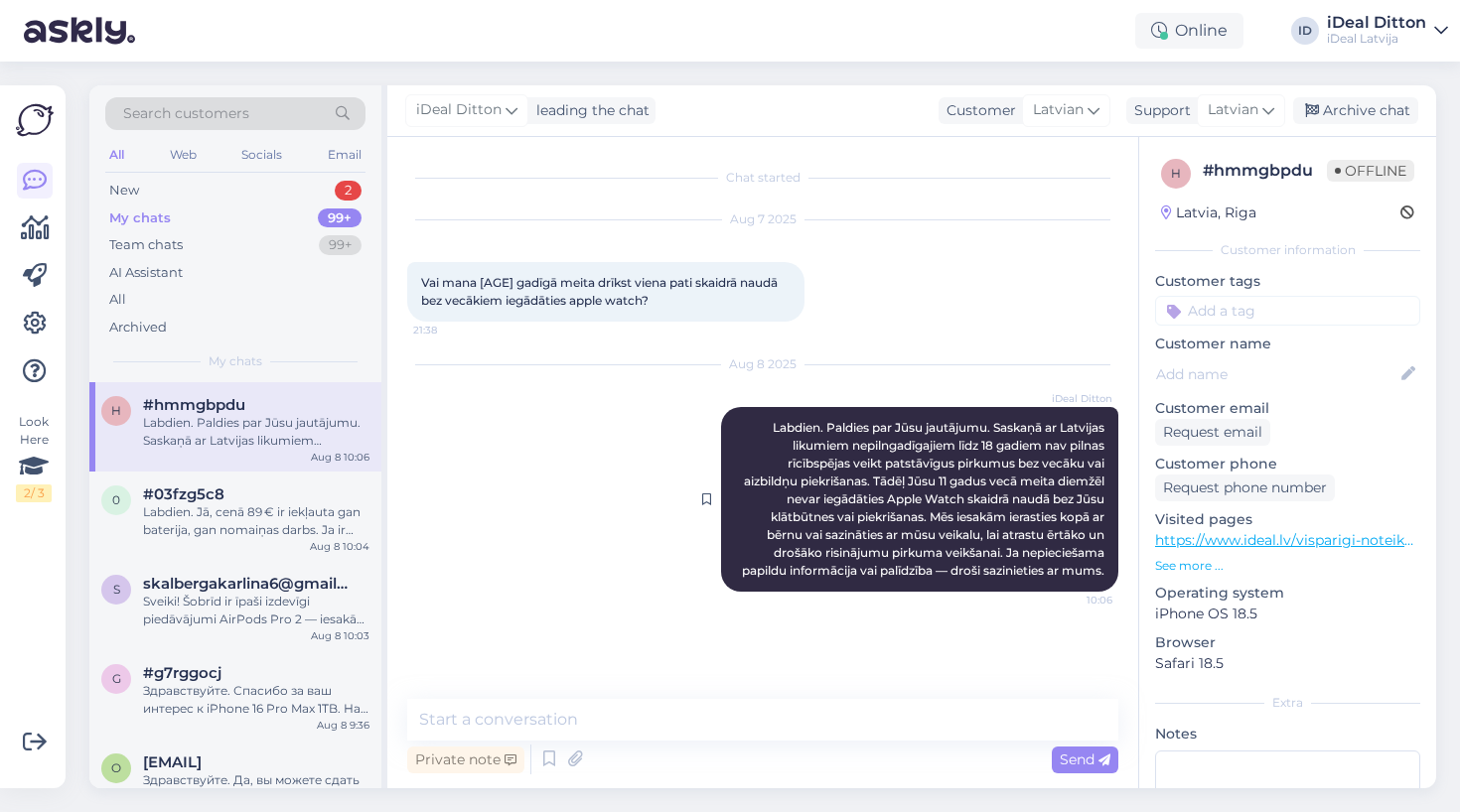 click on "iDeal Ditton Labdien. Paldies par Jūsu jautājumu. Saskaņā ar Latvijas likumiem nepilngadīgajiem līdz 18 gadiem nav pilnas rīcībspējas veikt patstāvīgus pirkumus bez vecāku vai aizbildņu piekrišanas. Tādēļ Jūsu 11 gadus vecā meita diemžēl nevar iegādāties [PRODUCT] skaidrā naudā bez Jūsu klātbūtnes vai piekrišanas. Mēs iesakām ierasties kopā ar bērnu vai sazināties ar mūsu veikalu, lai atrastu ērtāko un drošāko risinājumu pirkuma veikšanai. Ja nepieciešama papildu informācija vai palīdzība — droši sazinieties ar mums.  10:06" at bounding box center (920, 499) 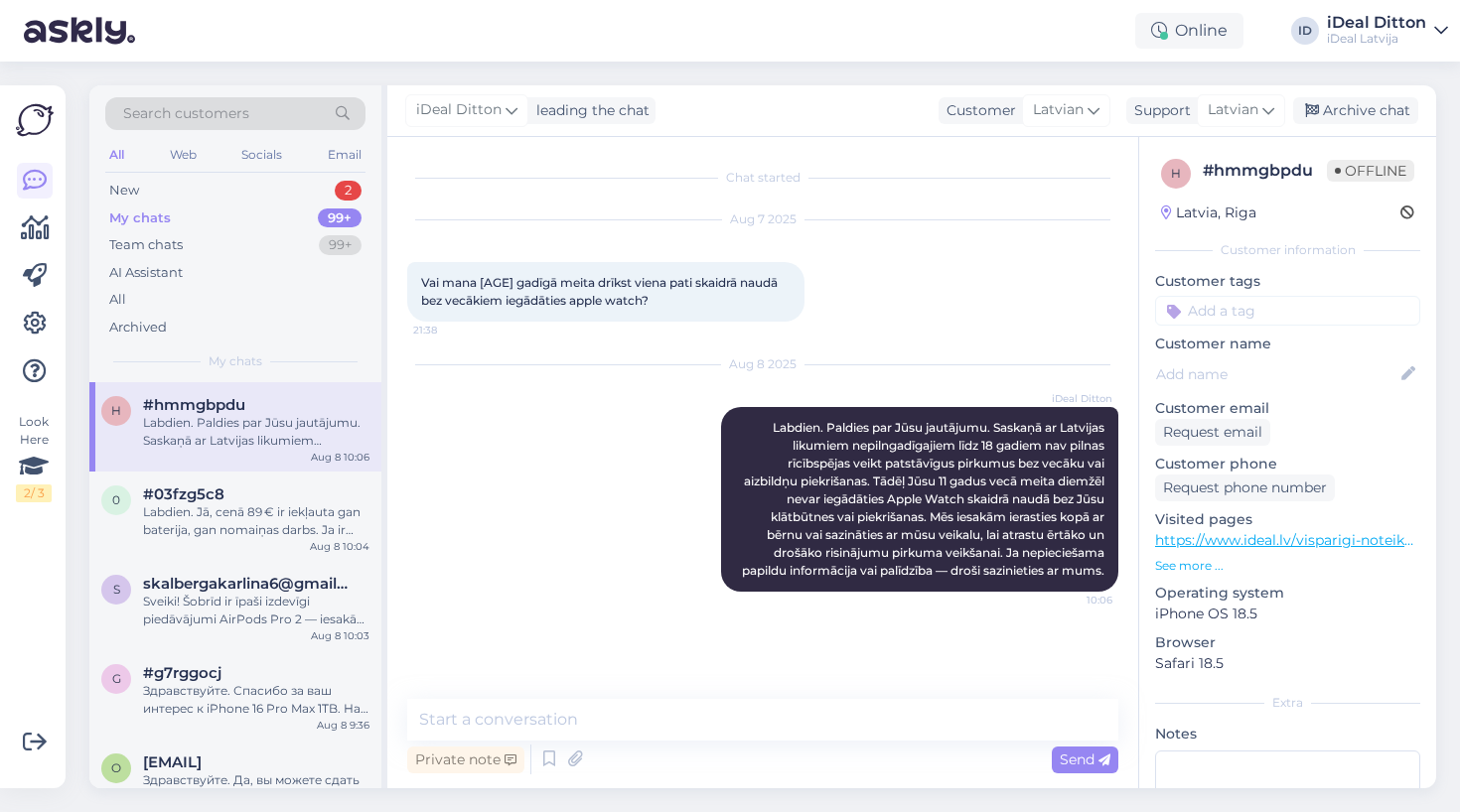 click on "Aug [DATE] iDeal Ditton Labdien. Paldies par Jūsu jautājumu. Saskaņā ar Latvijas likumiem nepilngadīgajiem līdz 18 gadiem nav pilnas rīcībspējas veikt patstāvīgus pirkumus bez vecāku vai aizbildņu piekrišanas. Tādēļ Jūsu 11 gadus vecā meita diemžēl nevar iegādāties Apple Watch skaidrā naudā bez Jūsu klātbūtnes vai piekrišanas. Mēs iesakām ierasties kopā ar bērnu vai sazināties ar mūsu veikalu, lai atrastu ērtāko un drošāko risinājumu pirkuma veikšanai. Ja nepieciešama papildu informācija vai palīdzība — droši sazinieties ar mums.  [TIME]" at bounding box center (763, 478) 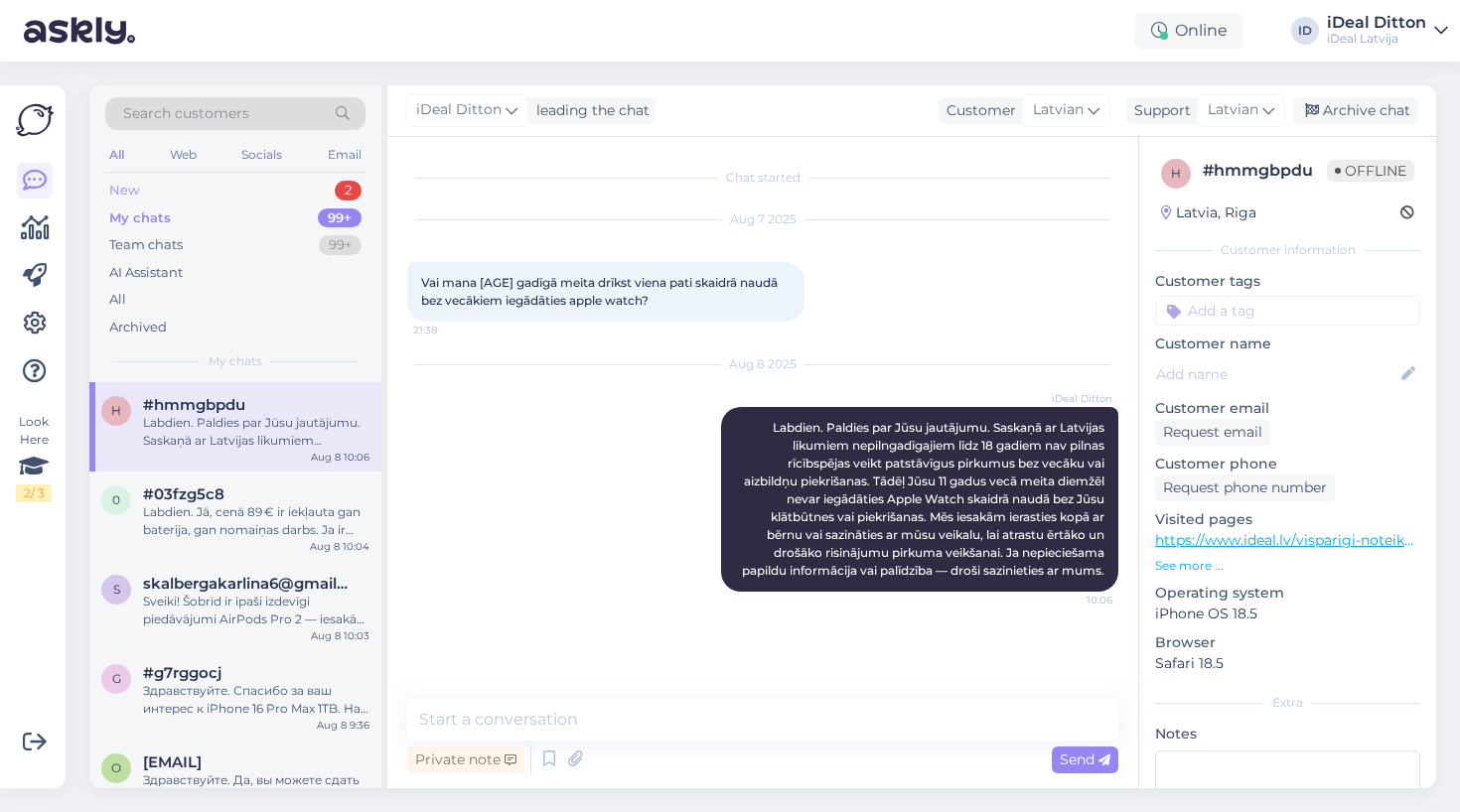 click on "New" at bounding box center (124, 191) 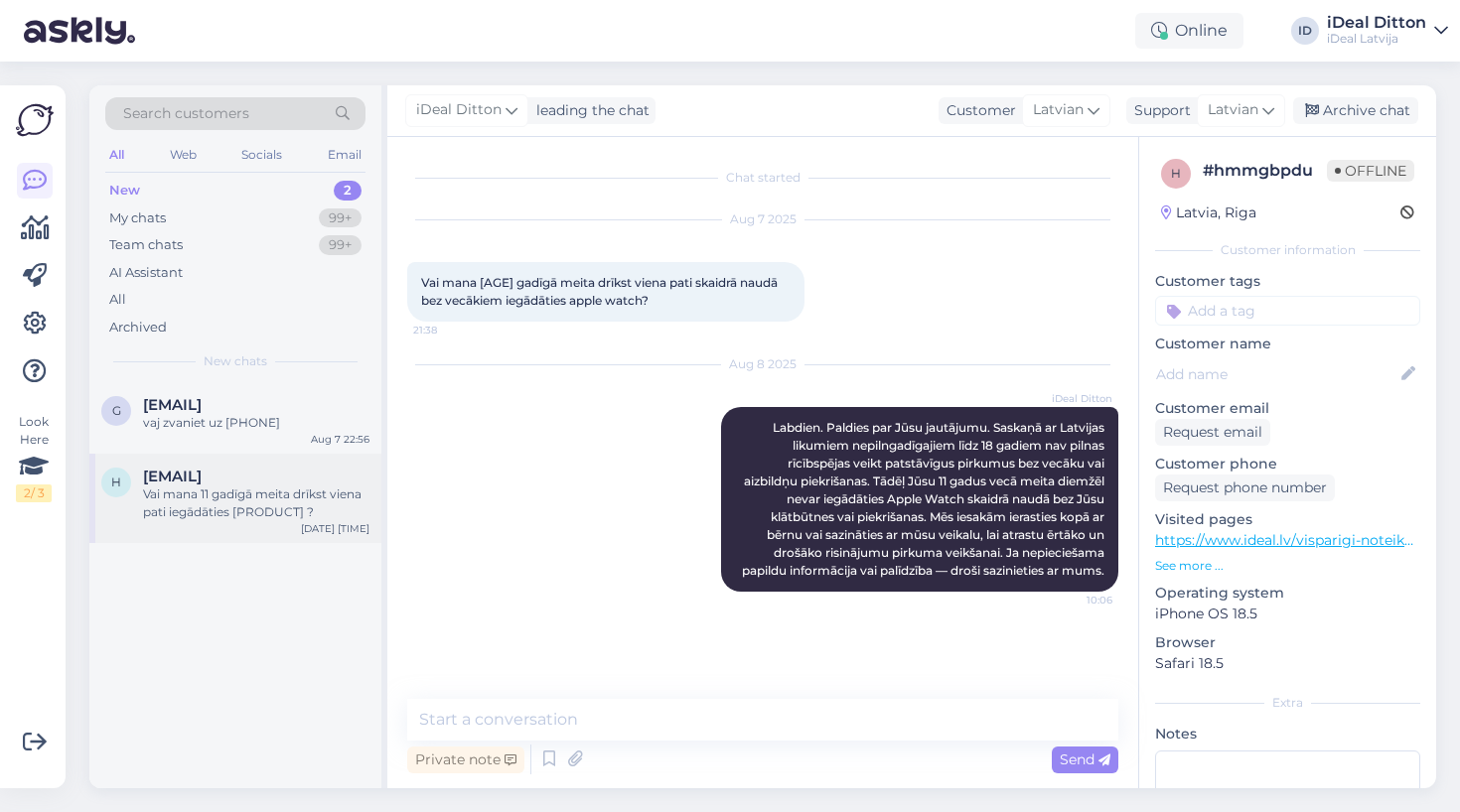 click on "h [EMAIL] Vai mana 11 gadīgā meita drīkst viena pati iegādāties [PRODUCT]? Aug 7 21:36" at bounding box center (235, 498) 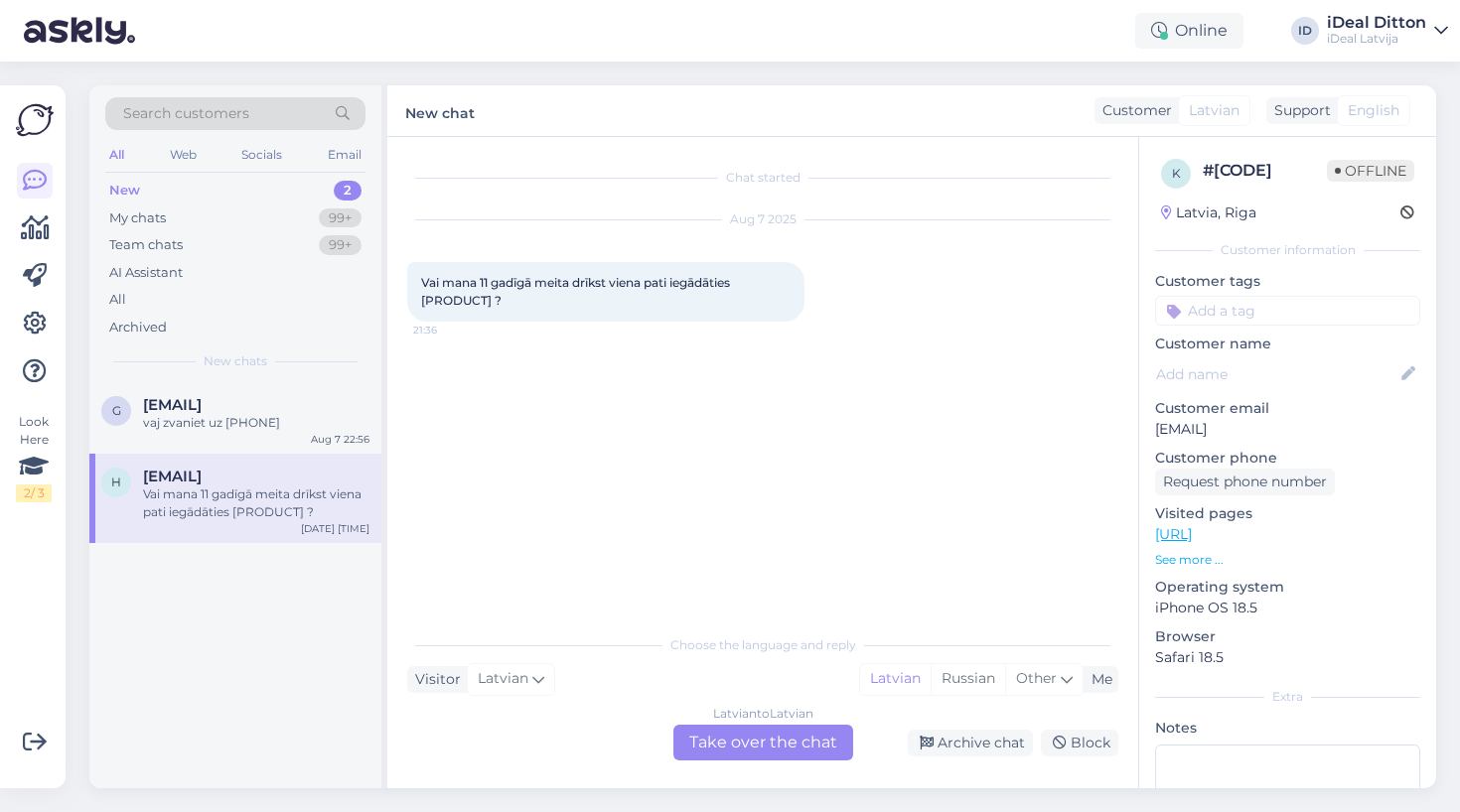 click on "Latvian  to  Latvian Take over the chat" at bounding box center (763, 743) 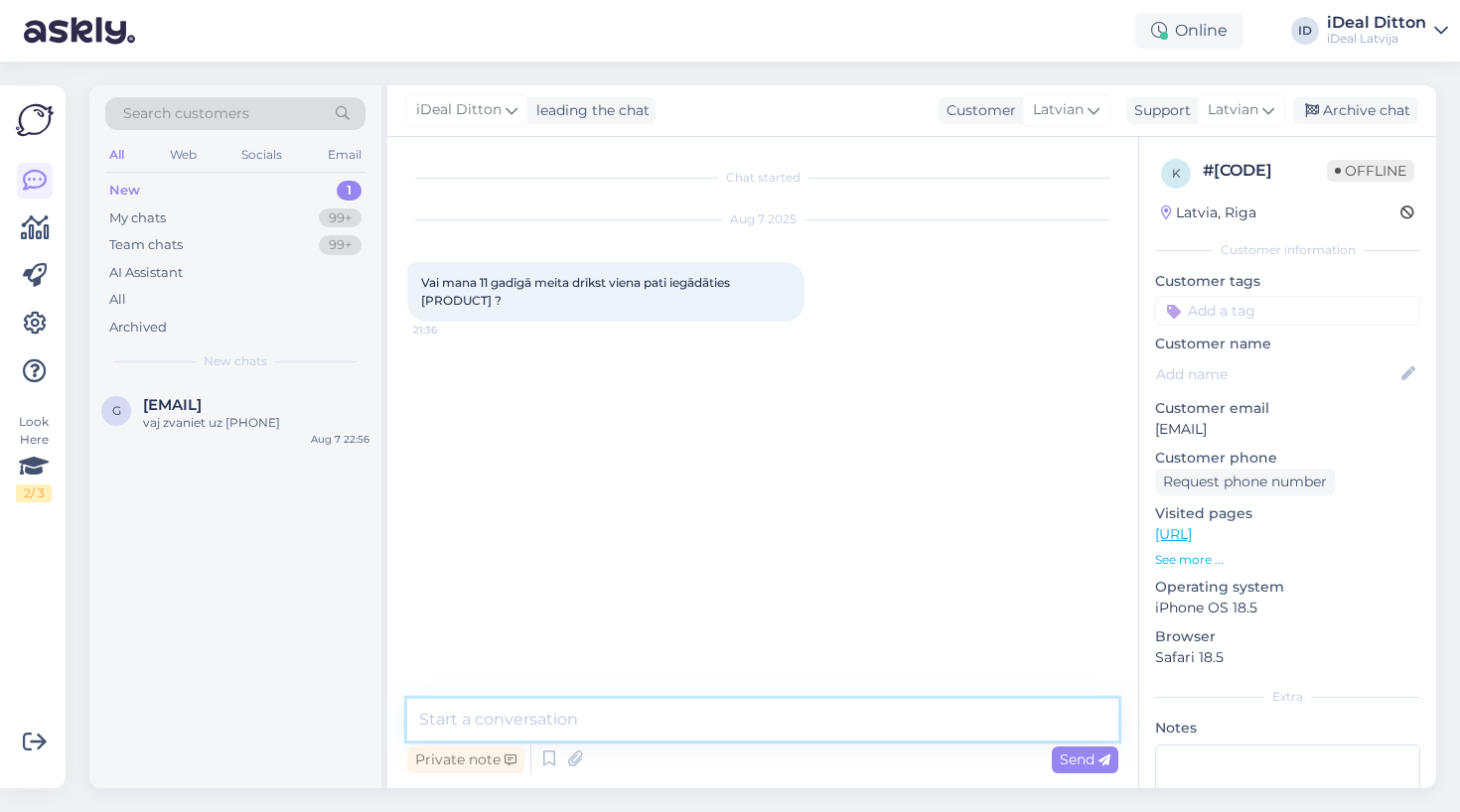 click at bounding box center (763, 720) 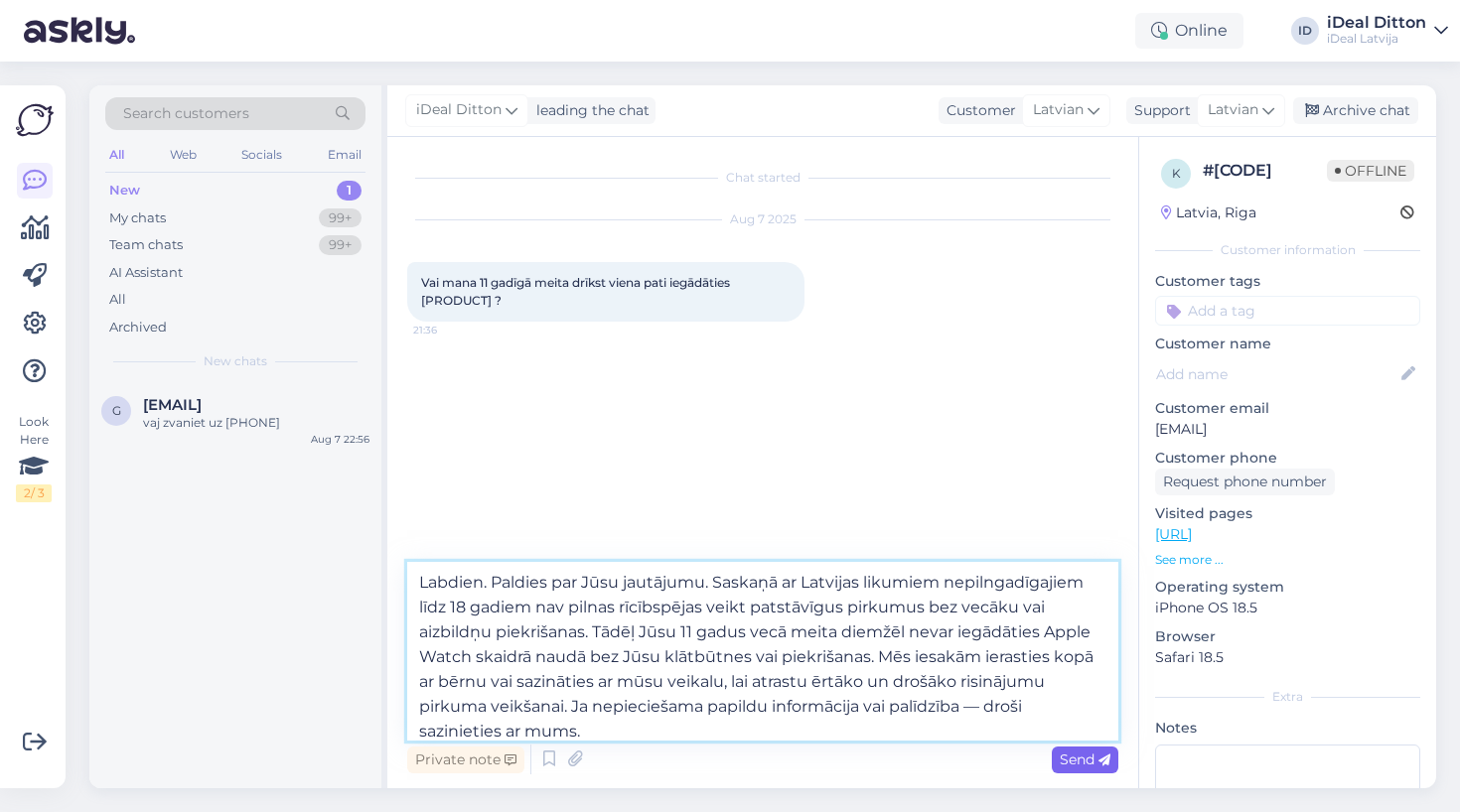 type on "Labdien. Paldies par Jūsu jautājumu. Saskaņā ar Latvijas likumiem nepilngadīgajiem līdz 18 gadiem nav pilnas rīcībspējas veikt patstāvīgus pirkumus bez vecāku vai aizbildņu piekrišanas. Tādēļ Jūsu 11 gadus vecā meita diemžēl nevar iegādāties Apple Watch skaidrā naudā bez Jūsu klātbūtnes vai piekrišanas. Mēs iesakām ierasties kopā ar bērnu vai sazināties ar mūsu veikalu, lai atrastu ērtāko un drošāko risinājumu pirkuma veikšanai. Ja nepieciešama papildu informācija vai palīdzība — droši sazinieties ar mums." 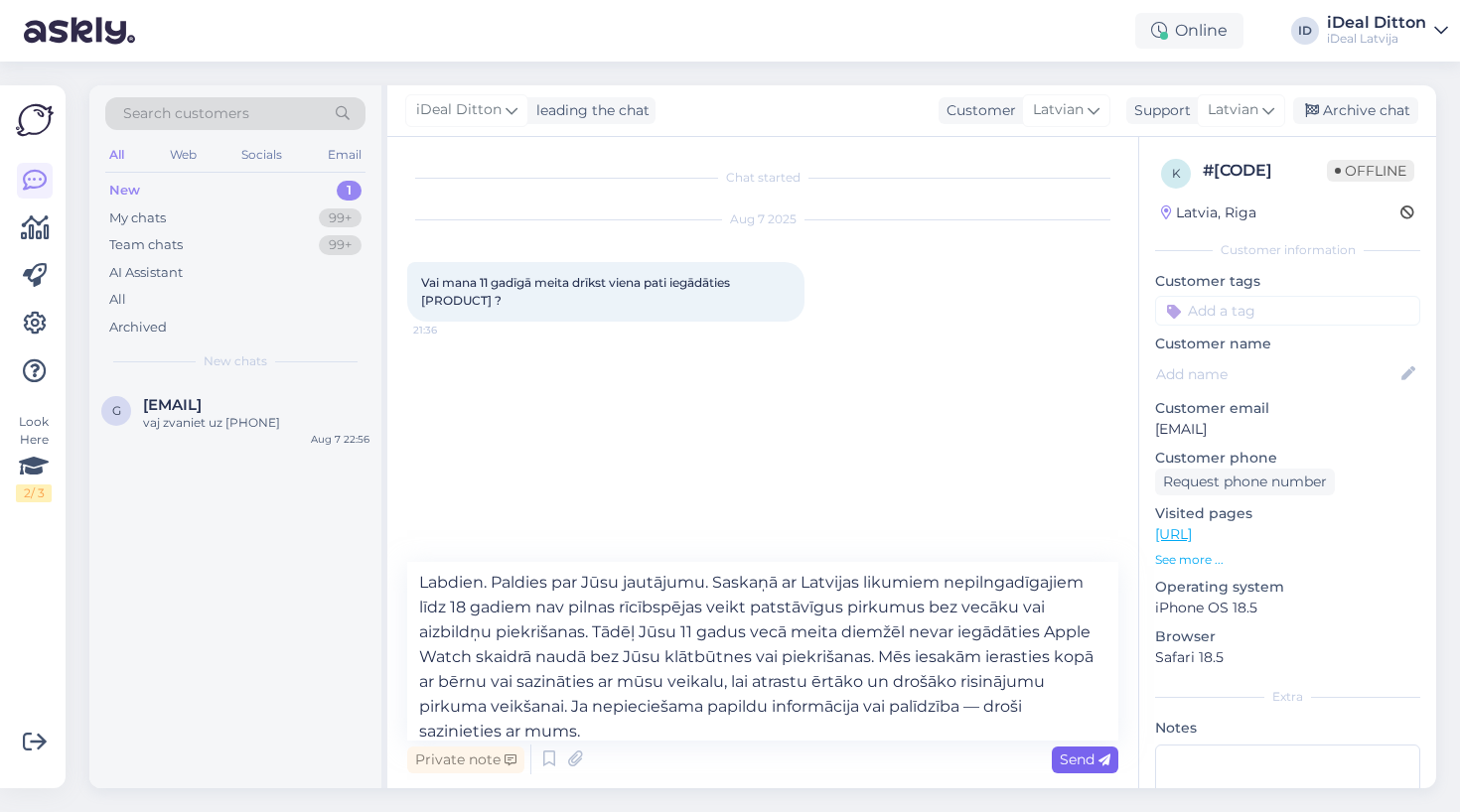 click on "Send" at bounding box center [1085, 759] 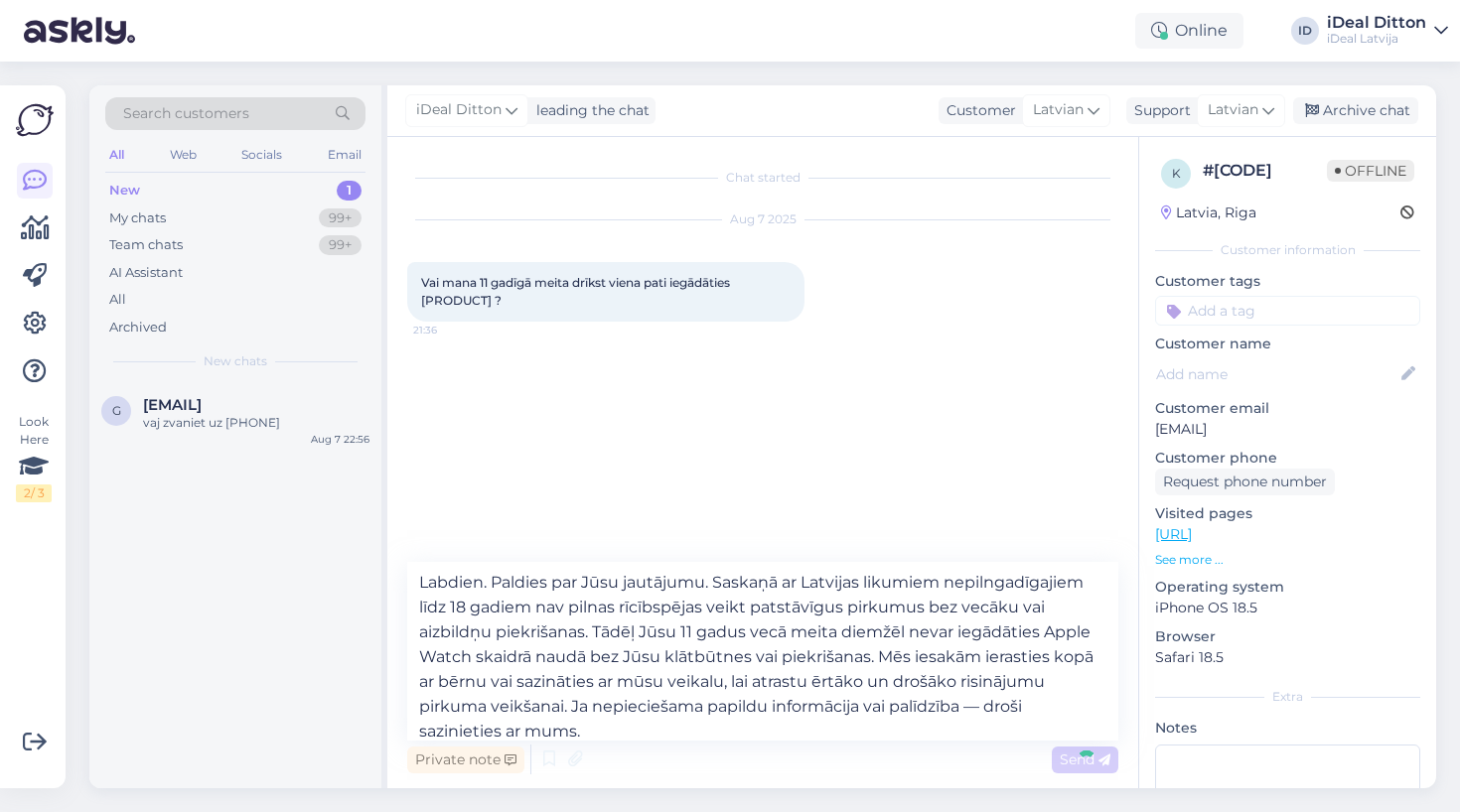 type 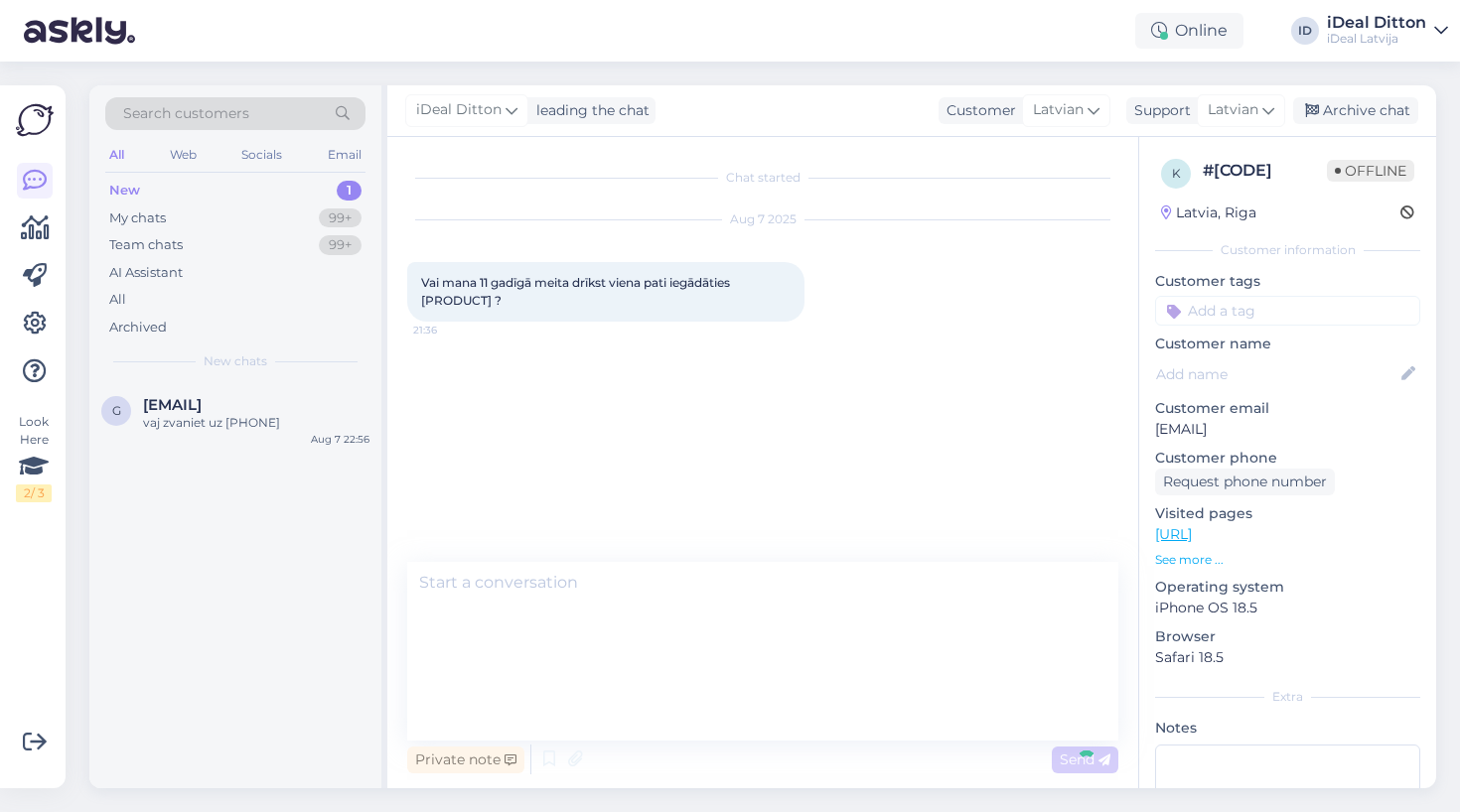 scroll, scrollTop: 0, scrollLeft: 0, axis: both 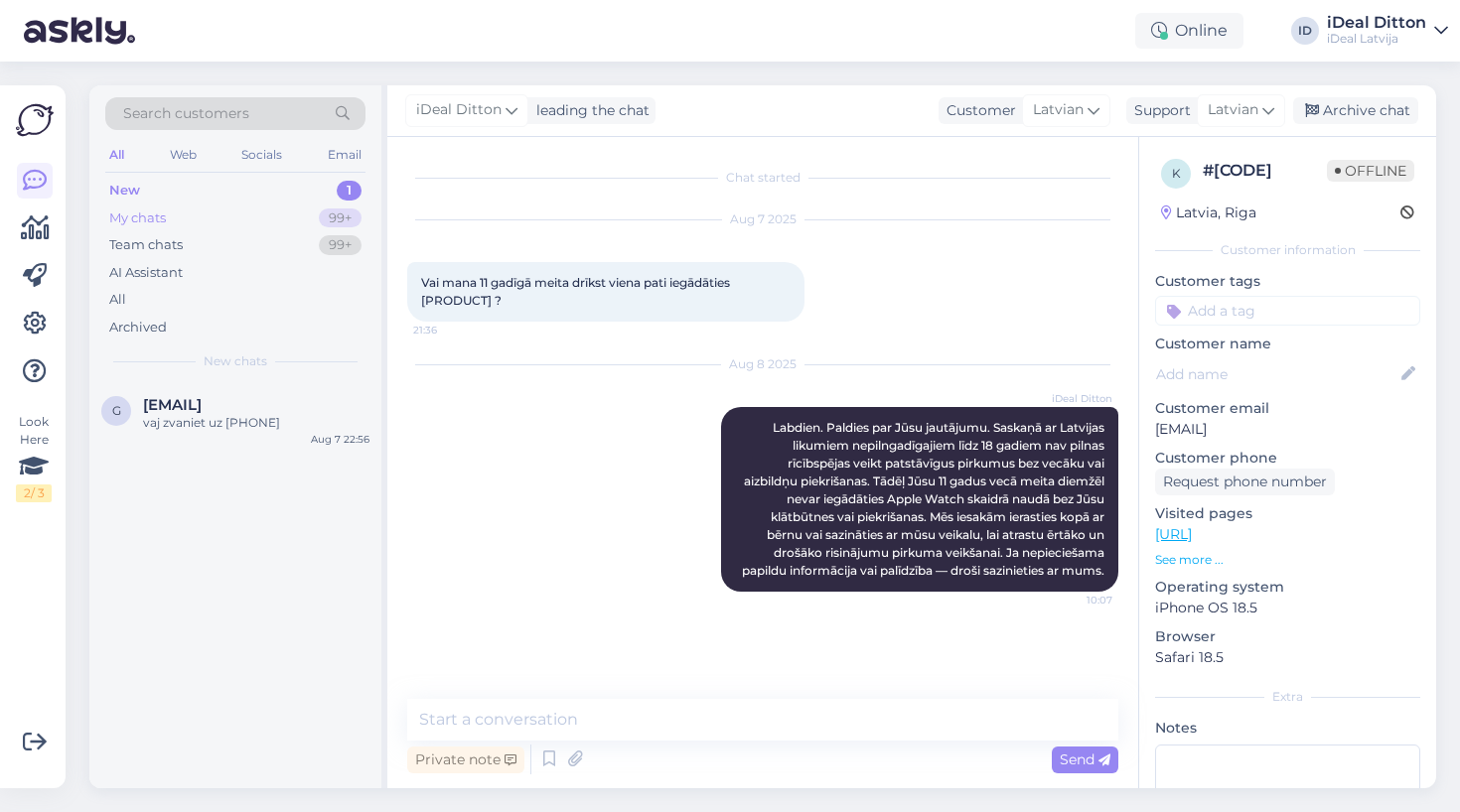 click on "My chats" at bounding box center [137, 218] 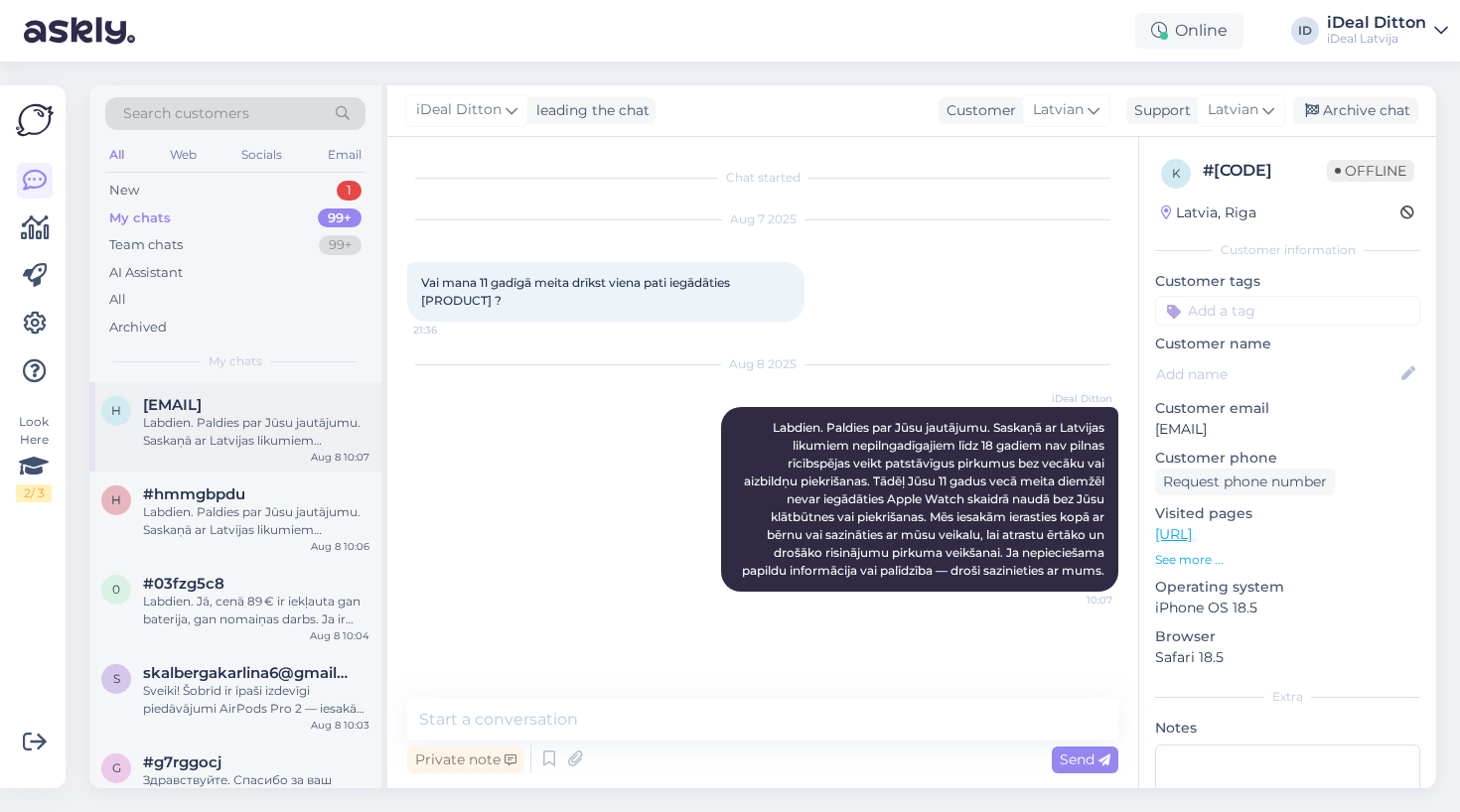 click on "Labdien. Paldies par Jūsu jautājumu. Saskaņā ar Latvijas likumiem nepilngadīgajiem līdz 18 gadiem nav pilnas rīcībspējas veikt patstāvīgus pirkumus bez vecāku vai aizbildņu piekrišanas. Tādēļ Jūsu 11 gadus vecā meita diemžēl nevar iegādāties Apple Watch skaidrā naudā bez Jūsu klātbūtnes vai piekrišanas. Mēs iesakām ierasties kopā ar bērnu vai sazināties ar mūsu veikalu, lai atrastu ērtāko un drošāko risinājumu pirkuma veikšanai. Ja nepieciešama papildu informācija vai palīdzība — droši sazinieties ar mums." at bounding box center (256, 432) 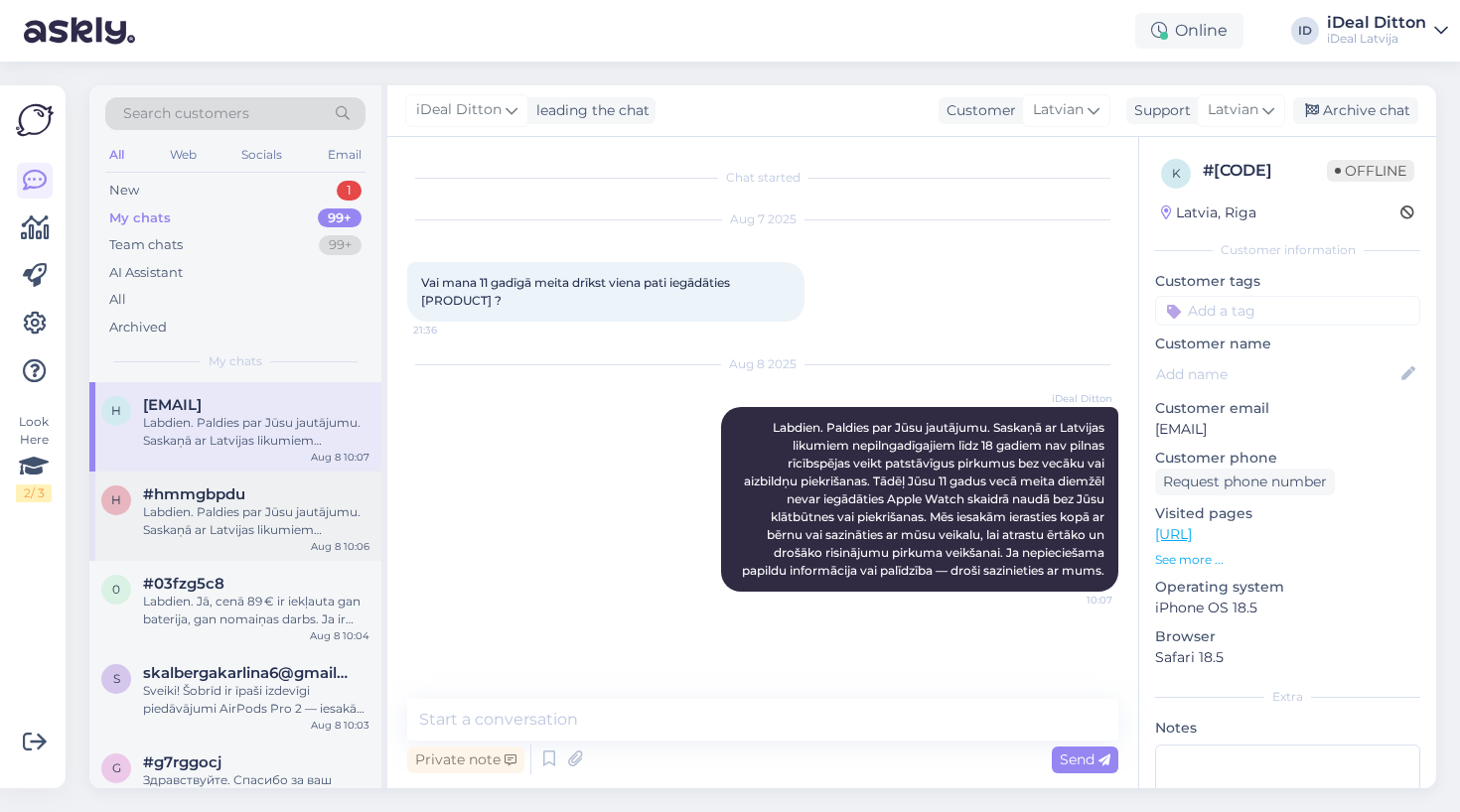 click on "Labdien. Paldies par Jūsu jautājumu. Saskaņā ar Latvijas likumiem nepilngadīgajiem līdz 18 gadiem nav pilnas rīcībspējas veikt patstāvīgus pirkumus bez vecāku vai aizbildņu piekrišanas. Tādēļ Jūsu 11 gadus vecā meita diemžēl nevar iegādāties Apple Watch skaidrā naudā bez Jūsu klātbūtnes vai piekrišanas. Mēs iesakām ierasties kopā ar bērnu vai sazināties ar mūsu veikalu, lai atrastu ērtāko un drošāko risinājumu pirkuma veikšanai. Ja nepieciešama papildu informācija vai palīdzība — droši sazinieties ar mums." at bounding box center (256, 521) 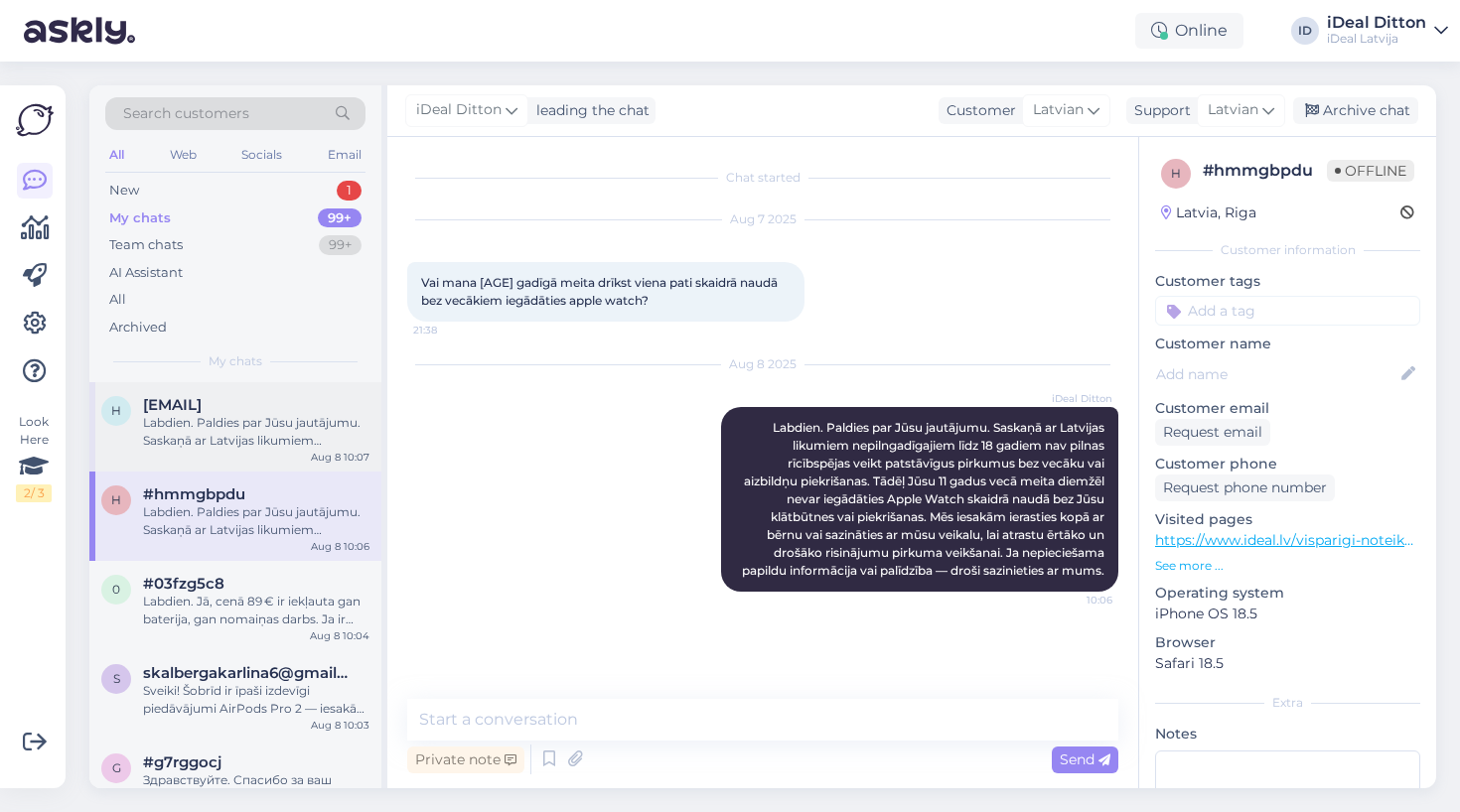 click on "Labdien. Paldies par Jūsu jautājumu. Saskaņā ar Latvijas likumiem nepilngadīgajiem līdz 18 gadiem nav pilnas rīcībspējas veikt patstāvīgus pirkumus bez vecāku vai aizbildņu piekrišanas. Tādēļ Jūsu 11 gadus vecā meita diemžēl nevar iegādāties Apple Watch skaidrā naudā bez Jūsu klātbūtnes vai piekrišanas. Mēs iesakām ierasties kopā ar bērnu vai sazināties ar mūsu veikalu, lai atrastu ērtāko un drošāko risinājumu pirkuma veikšanai. Ja nepieciešama papildu informācija vai palīdzība — droši sazinieties ar mums." at bounding box center (256, 432) 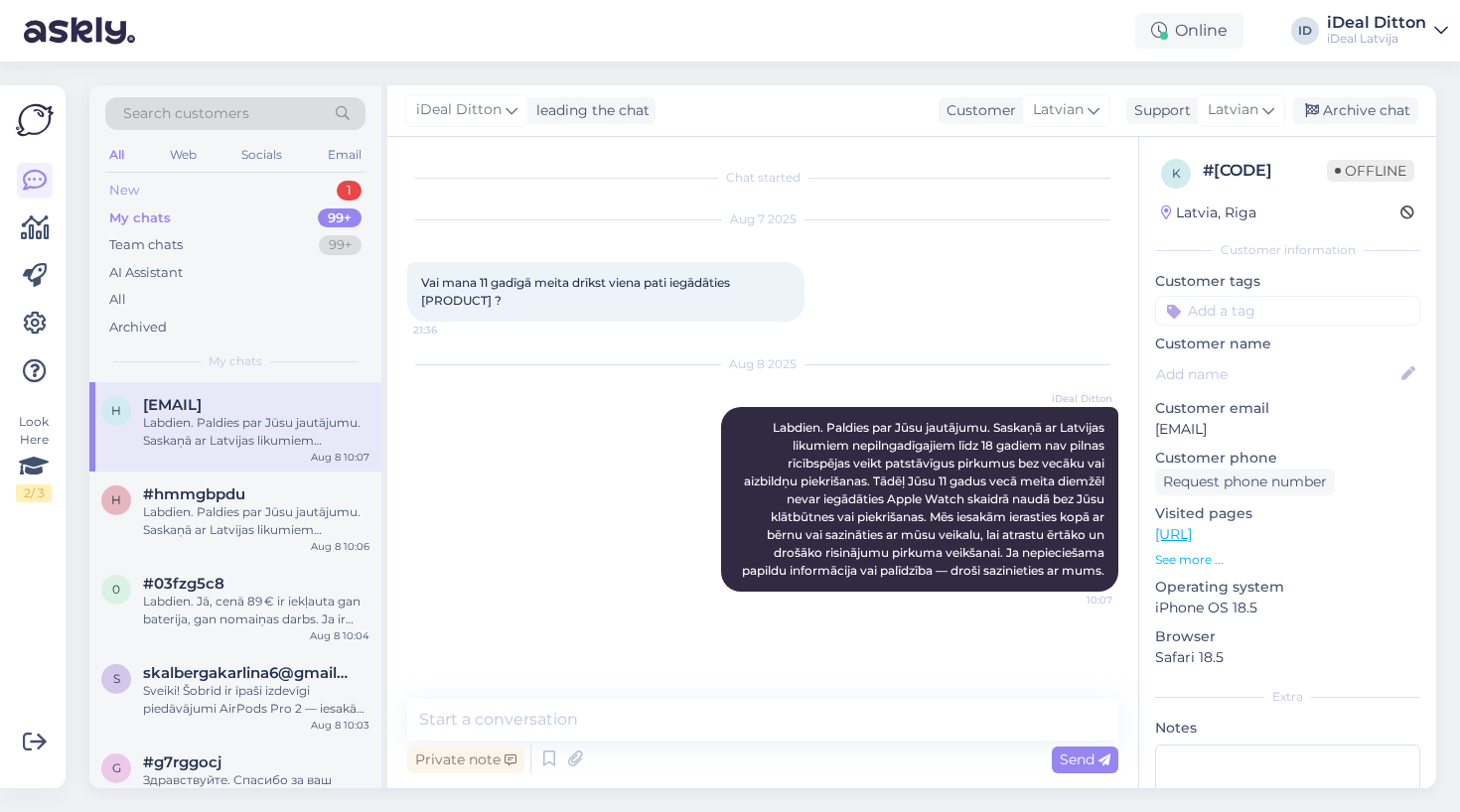 click on "New 1" at bounding box center [235, 191] 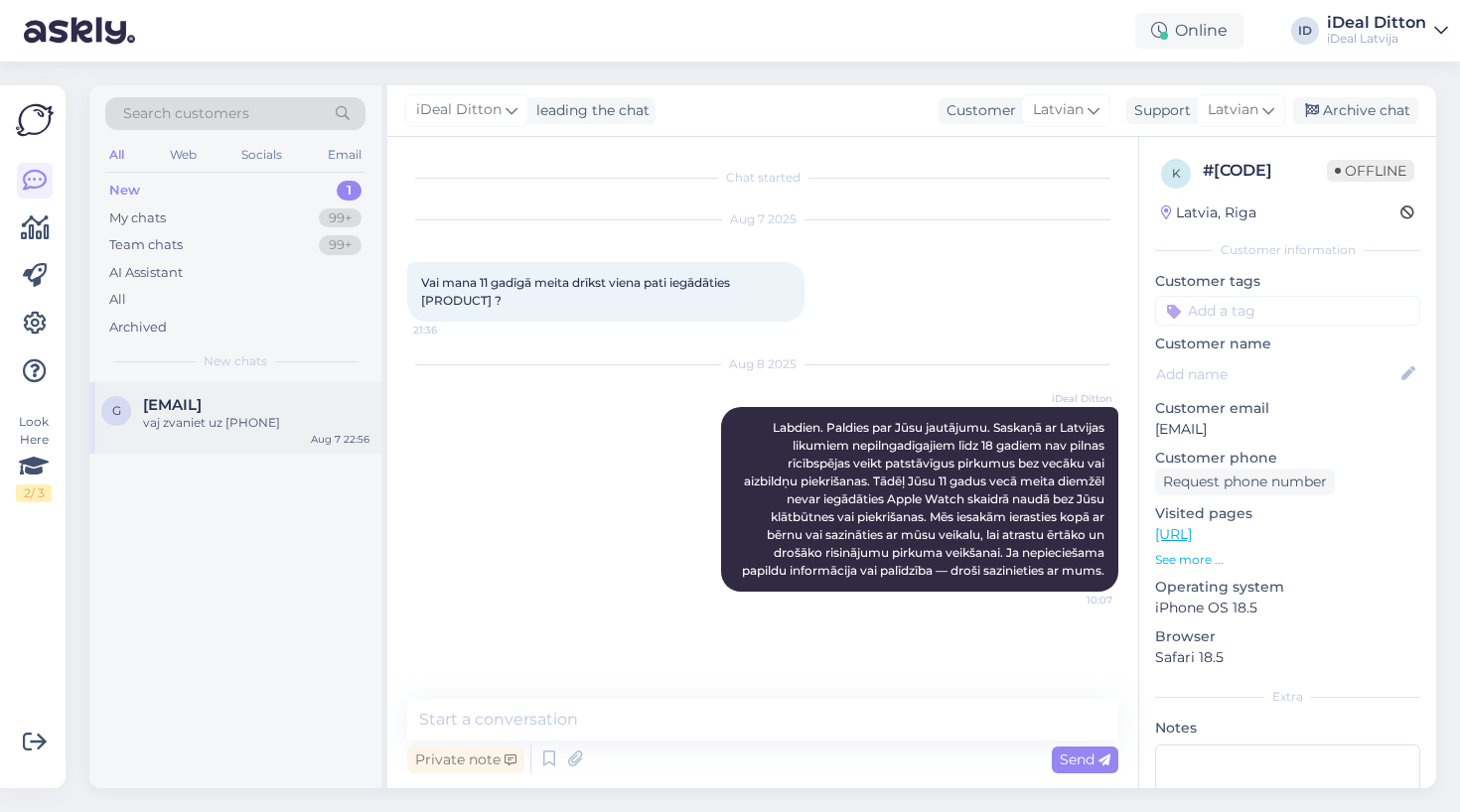 click on "[EMAIL]" at bounding box center [172, 405] 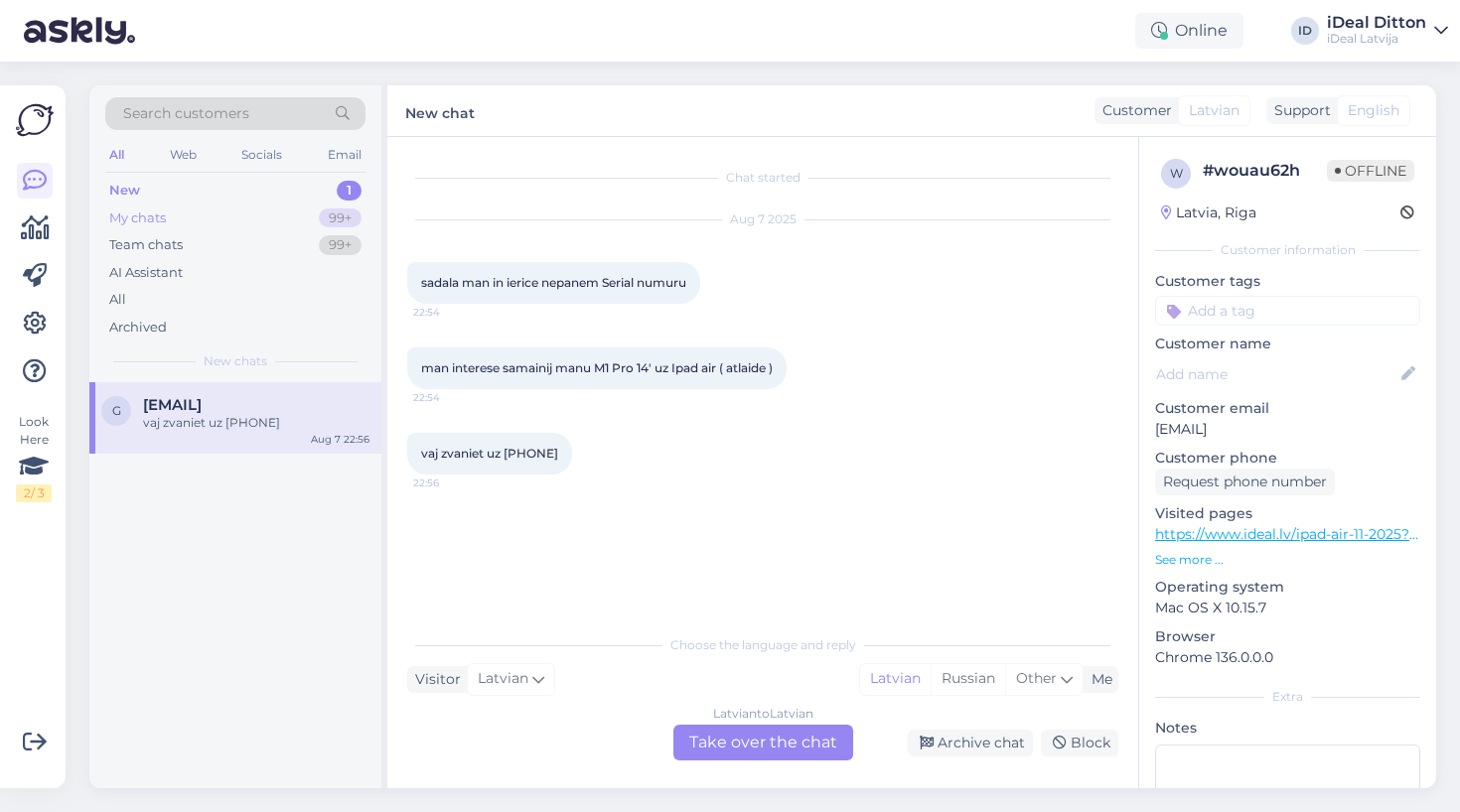 click on "My chats" at bounding box center (137, 218) 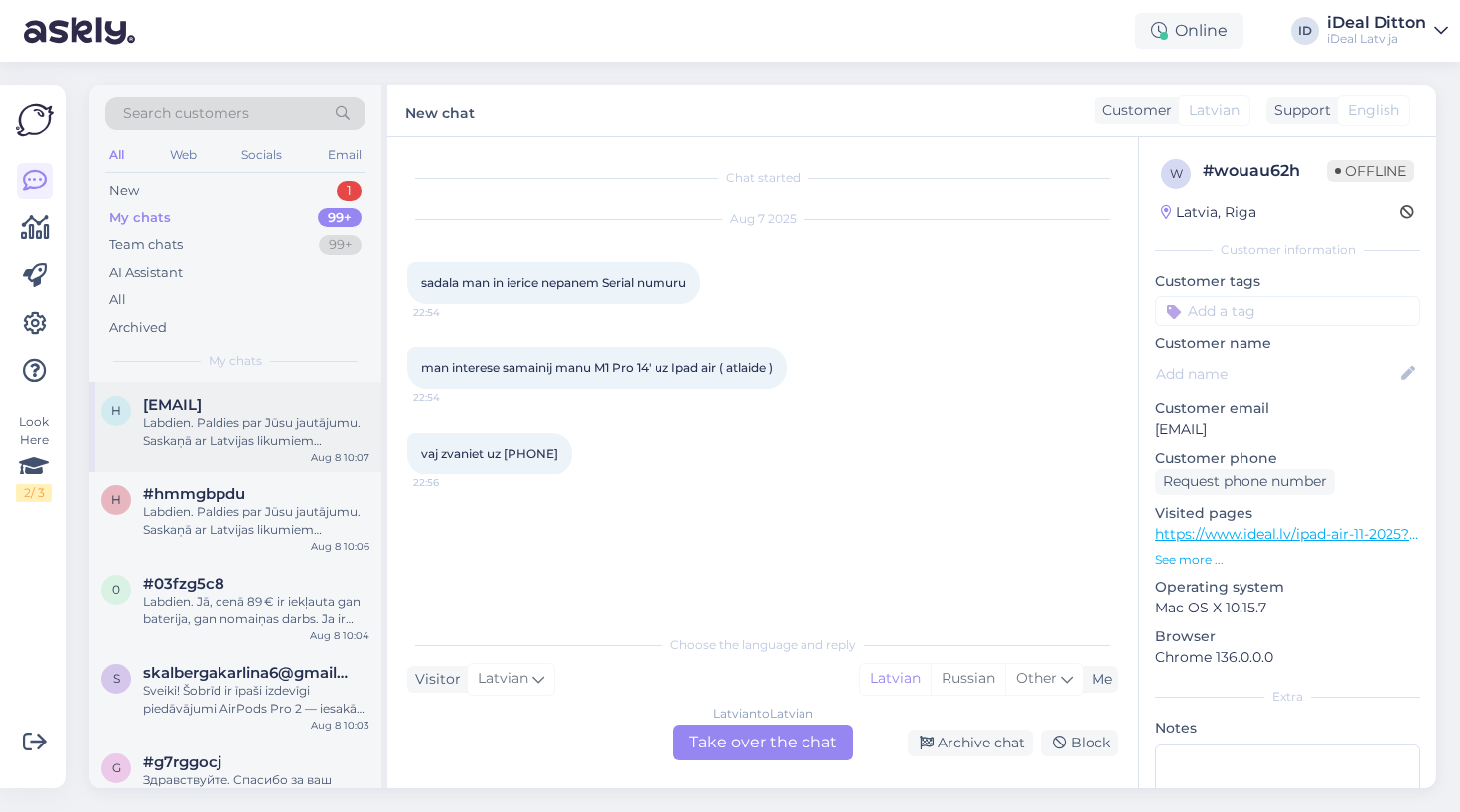 click on "Labdien. Paldies par Jūsu jautājumu. Saskaņā ar Latvijas likumiem nepilngadīgajiem līdz 18 gadiem nav pilnas rīcībspējas veikt patstāvīgus pirkumus bez vecāku vai aizbildņu piekrišanas. Tādēļ Jūsu 11 gadus vecā meita diemžēl nevar iegādāties Apple Watch skaidrā naudā bez Jūsu klātbūtnes vai piekrišanas. Mēs iesakām ierasties kopā ar bērnu vai sazināties ar mūsu veikalu, lai atrastu ērtāko un drošāko risinājumu pirkuma veikšanai. Ja nepieciešama papildu informācija vai palīdzība — droši sazinieties ar mums." at bounding box center [256, 432] 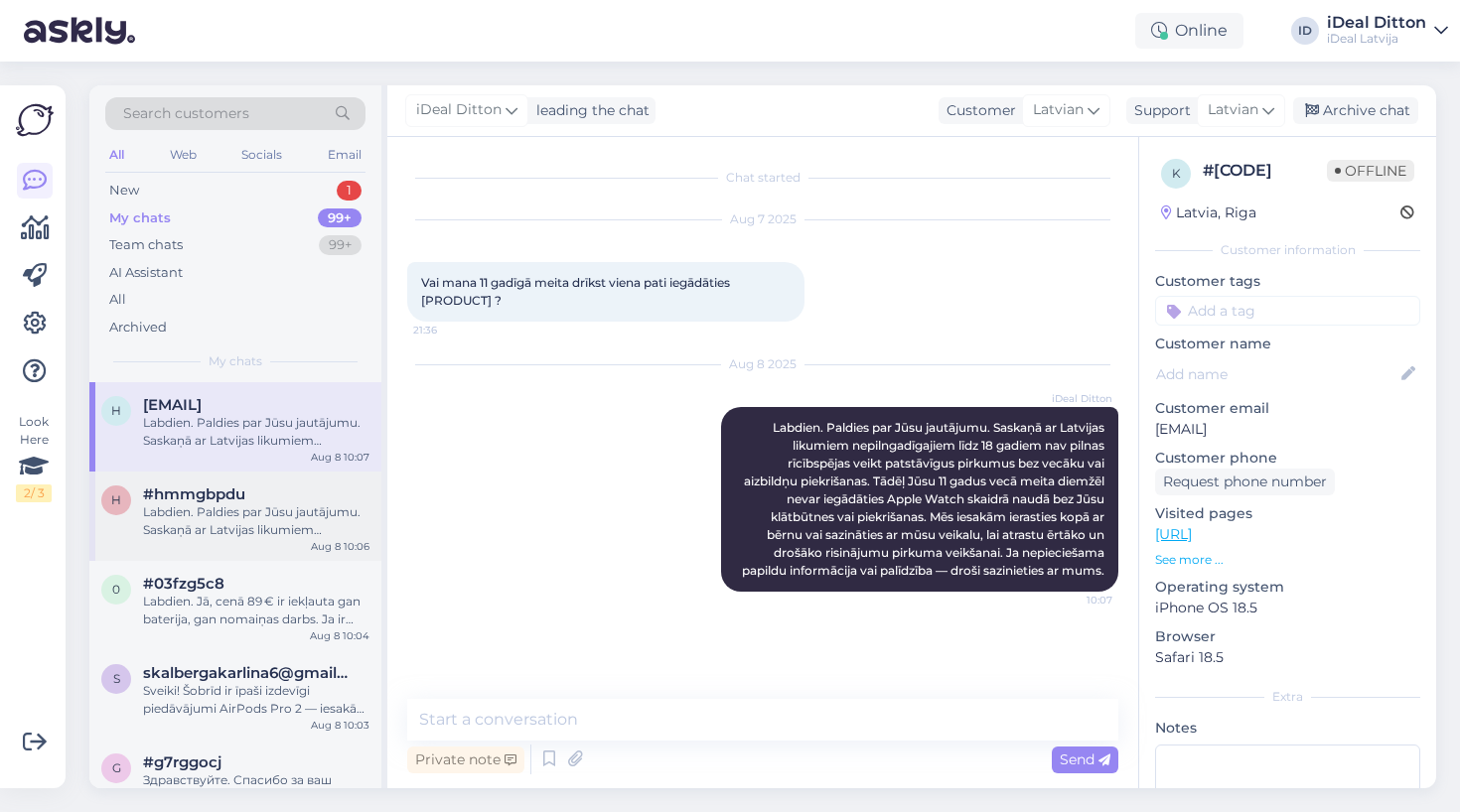 click on "Labdien. Paldies par Jūsu jautājumu. Saskaņā ar Latvijas likumiem nepilngadīgajiem līdz 18 gadiem nav pilnas rīcībspējas veikt patstāvīgus pirkumus bez vecāku vai aizbildņu piekrišanas. Tādēļ Jūsu 11 gadus vecā meita diemžēl nevar iegādāties Apple Watch skaidrā naudā bez Jūsu klātbūtnes vai piekrišanas. Mēs iesakām ierasties kopā ar bērnu vai sazināties ar mūsu veikalu, lai atrastu ērtāko un drošāko risinājumu pirkuma veikšanai. Ja nepieciešama papildu informācija vai palīdzība — droši sazinieties ar mums." at bounding box center [256, 521] 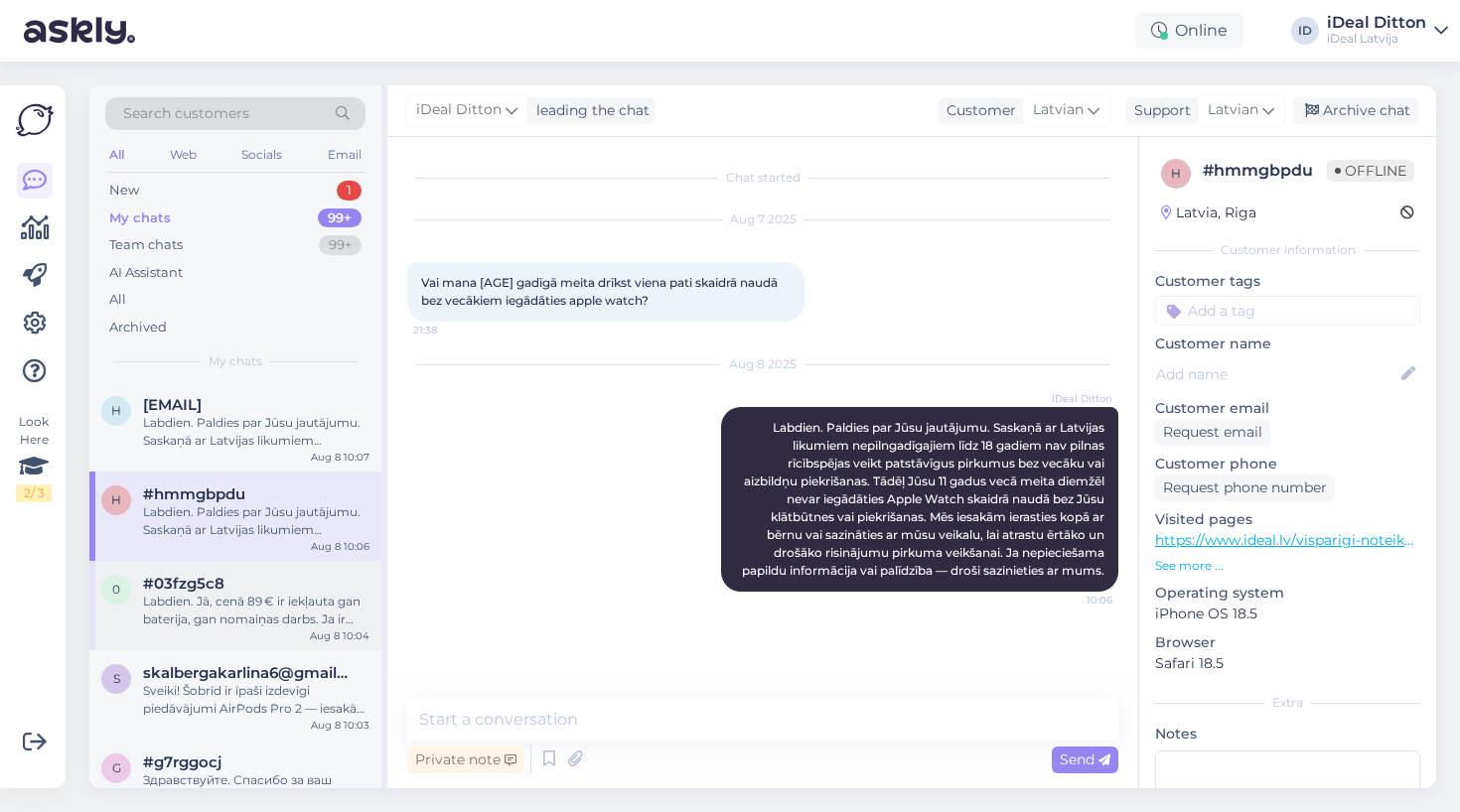 click on "Labdien. Jā, cenā 89 € ir iekļauta gan baterija, gan nomaiņas darbs. Ja ir kādi papildjautājumi — droši jautājiet, ar prieku palīdzēsim." at bounding box center (256, 610) 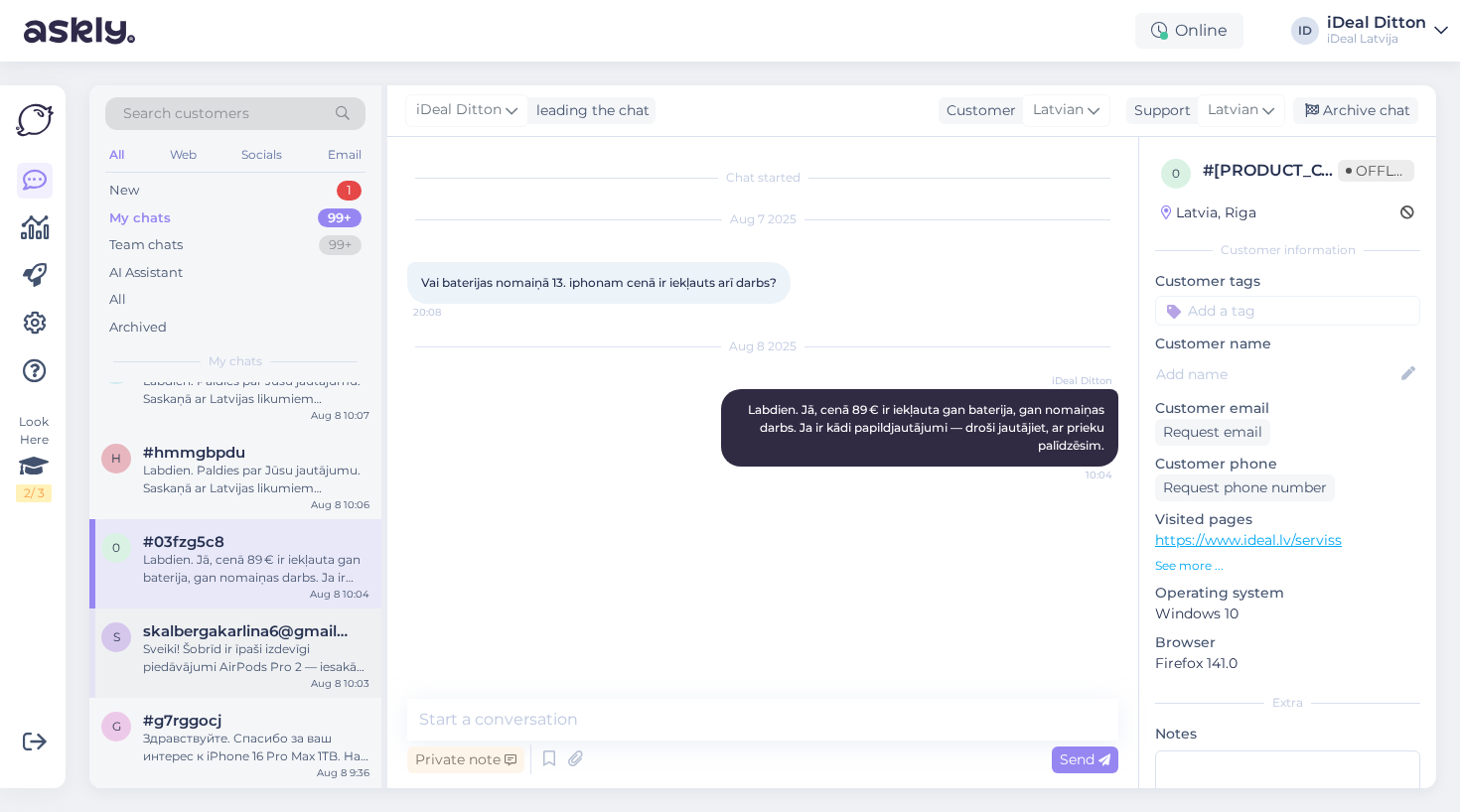 scroll, scrollTop: 47, scrollLeft: 0, axis: vertical 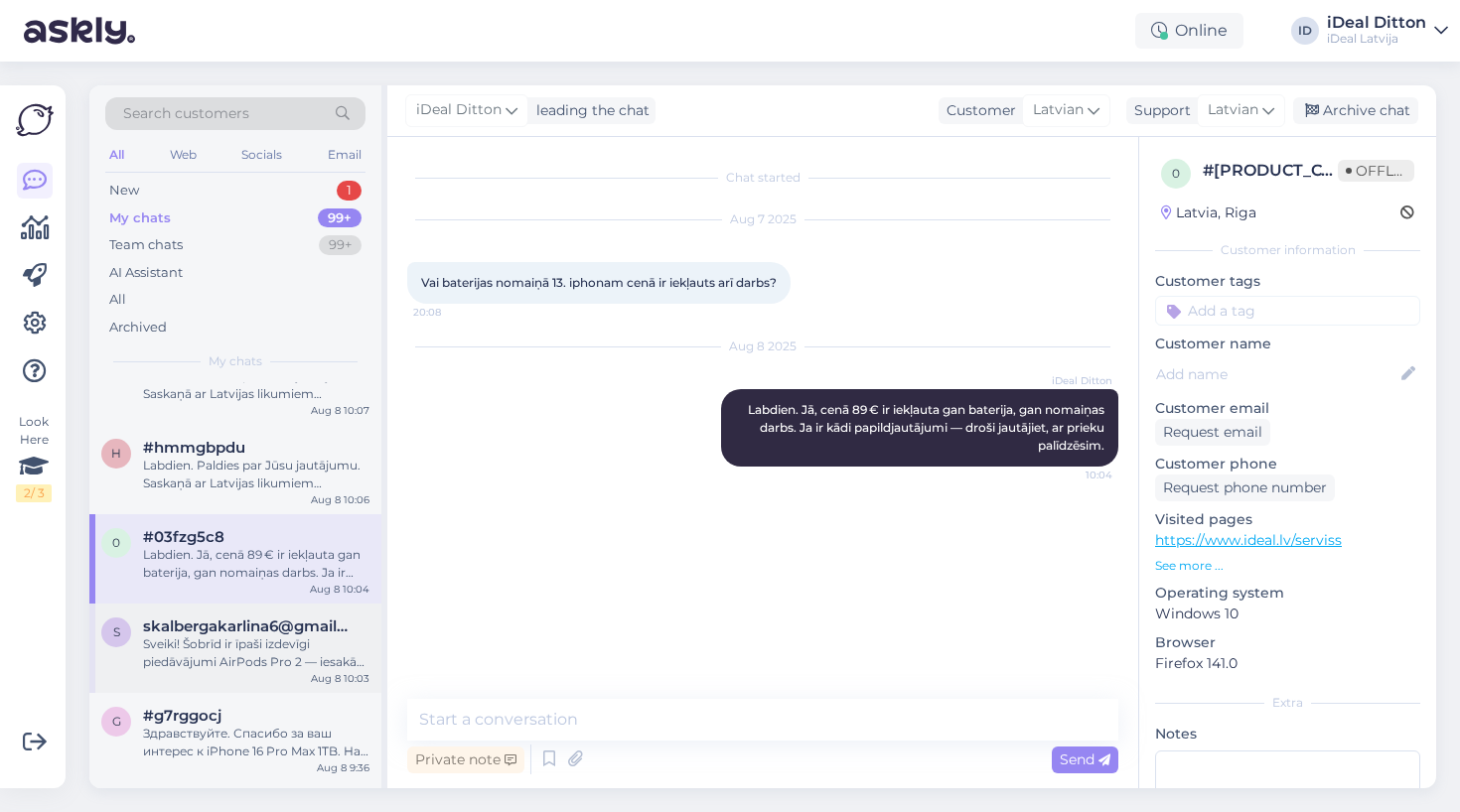 click on "Sveiki! Šobrīd ir īpaši izdevīgi piedāvājumi AirPods Pro 2 — iesakām apskatīt aktuālās akcijas jau šodien! Iespējams, tieši tagad ir īstais brīdis izdevīgam pirkumam. Piedāvājumus varat aplūkot šeit: https://www.shop.cec.lv/apple-airpods-pro-2-gen-with-magsafe-case-usb-c-mtjv3zm-a. Ja būs nepieciešama palīdzība ar izvēli, ar prieku palīdzēsim." at bounding box center [256, 653] 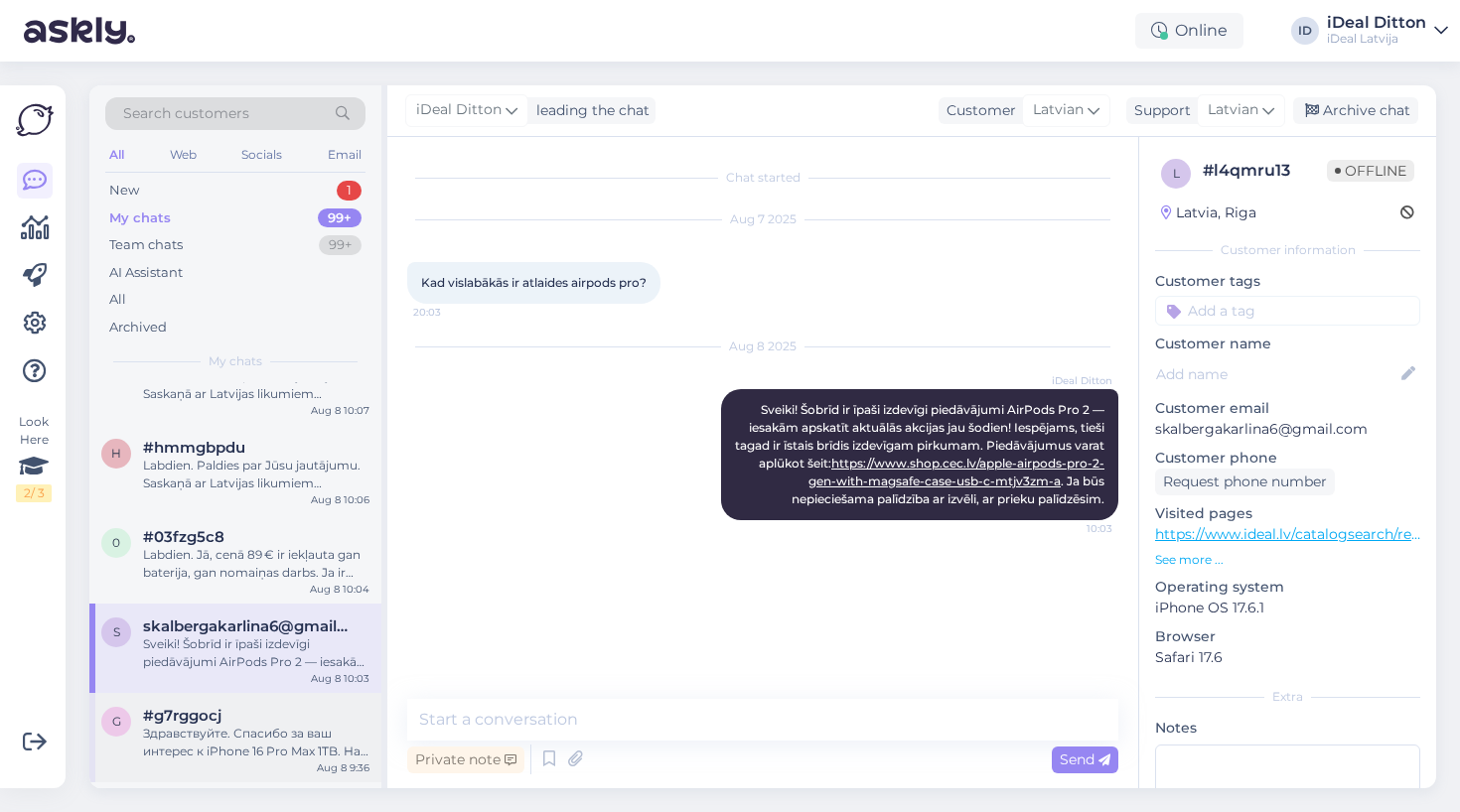 click on "#g7rggocj" at bounding box center [182, 716] 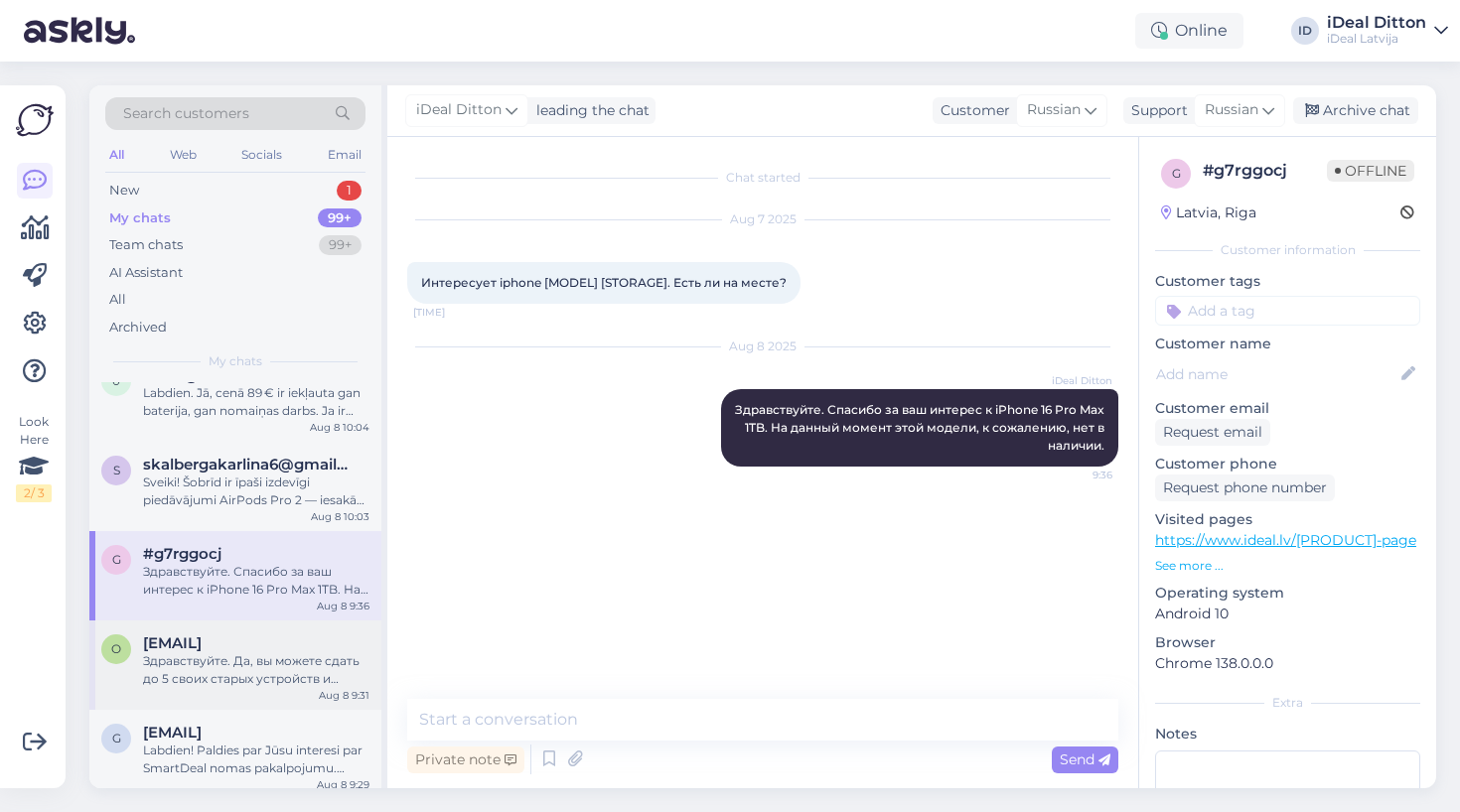 scroll, scrollTop: 214, scrollLeft: 0, axis: vertical 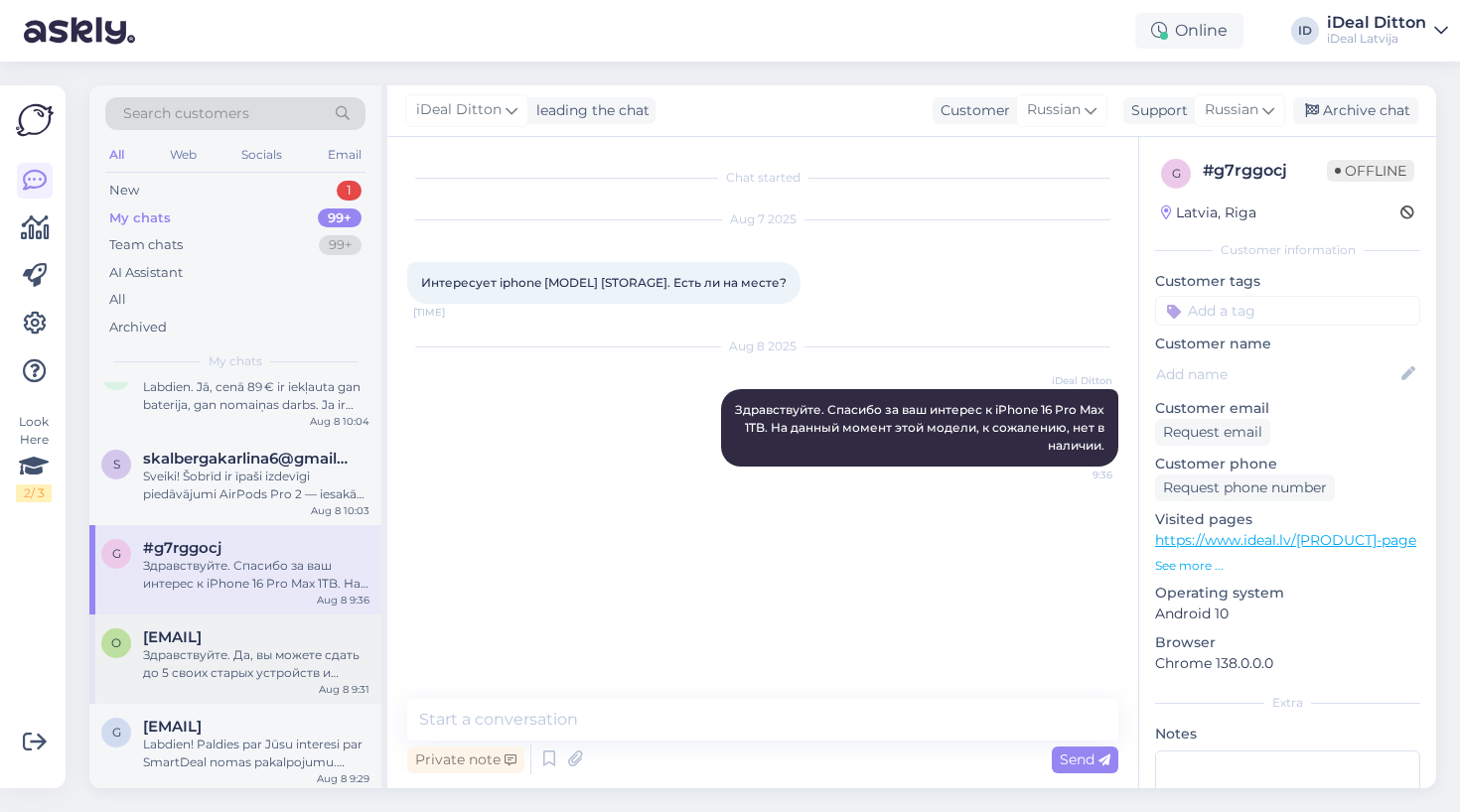 click on "Здравствуйте. Да, вы можете сдать до 5 своих старых устройств и получить скидку на покупку нового товара из нашего ассортимента — в том числе и на AirPods. Наша программа TRADE IN гибкая, поэтому вы сами выбираете, на какое устройство применить скидку. Приходите — с удовольствием поможем подобрать оптимальное решение." at bounding box center (256, 664) 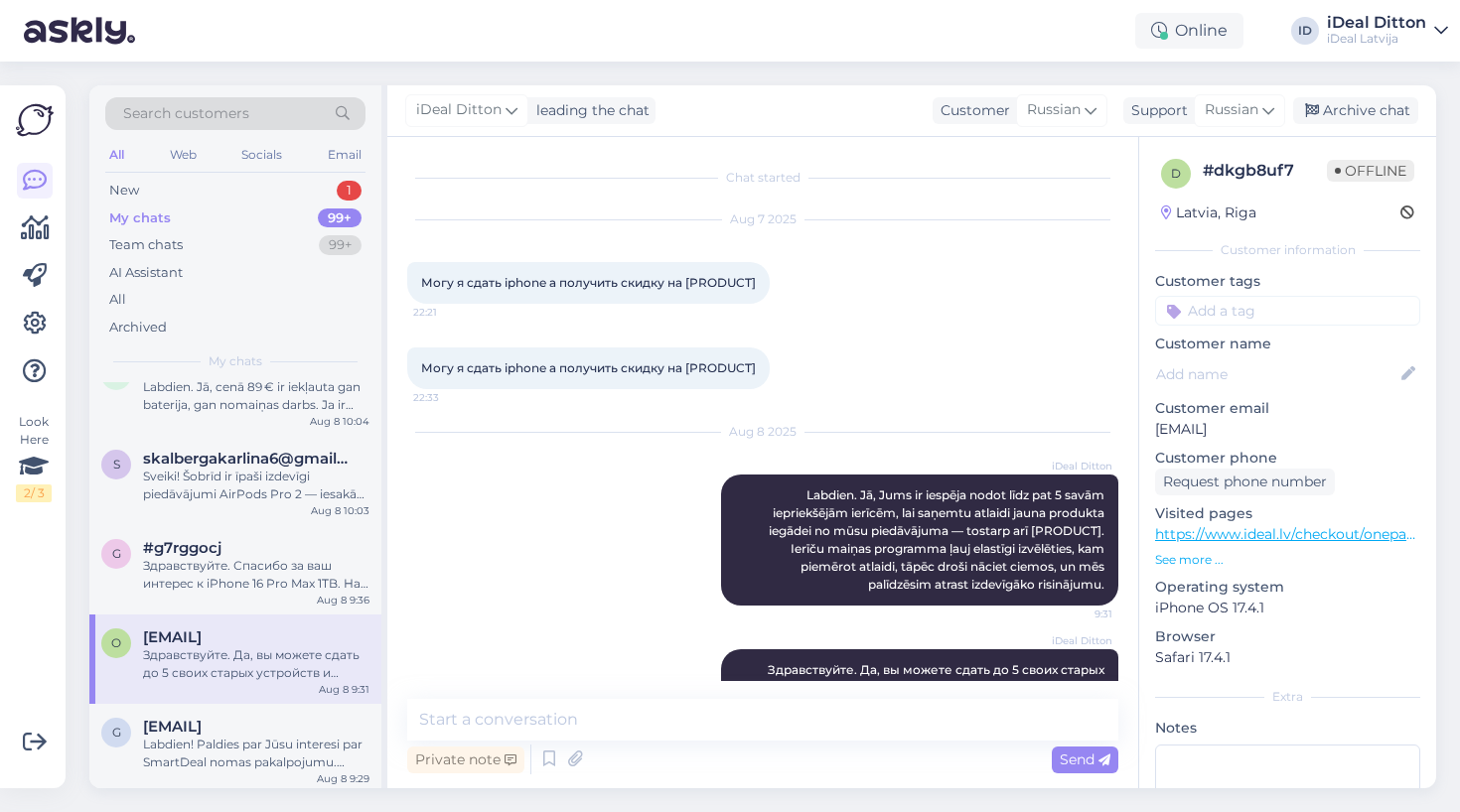 scroll, scrollTop: 139, scrollLeft: 0, axis: vertical 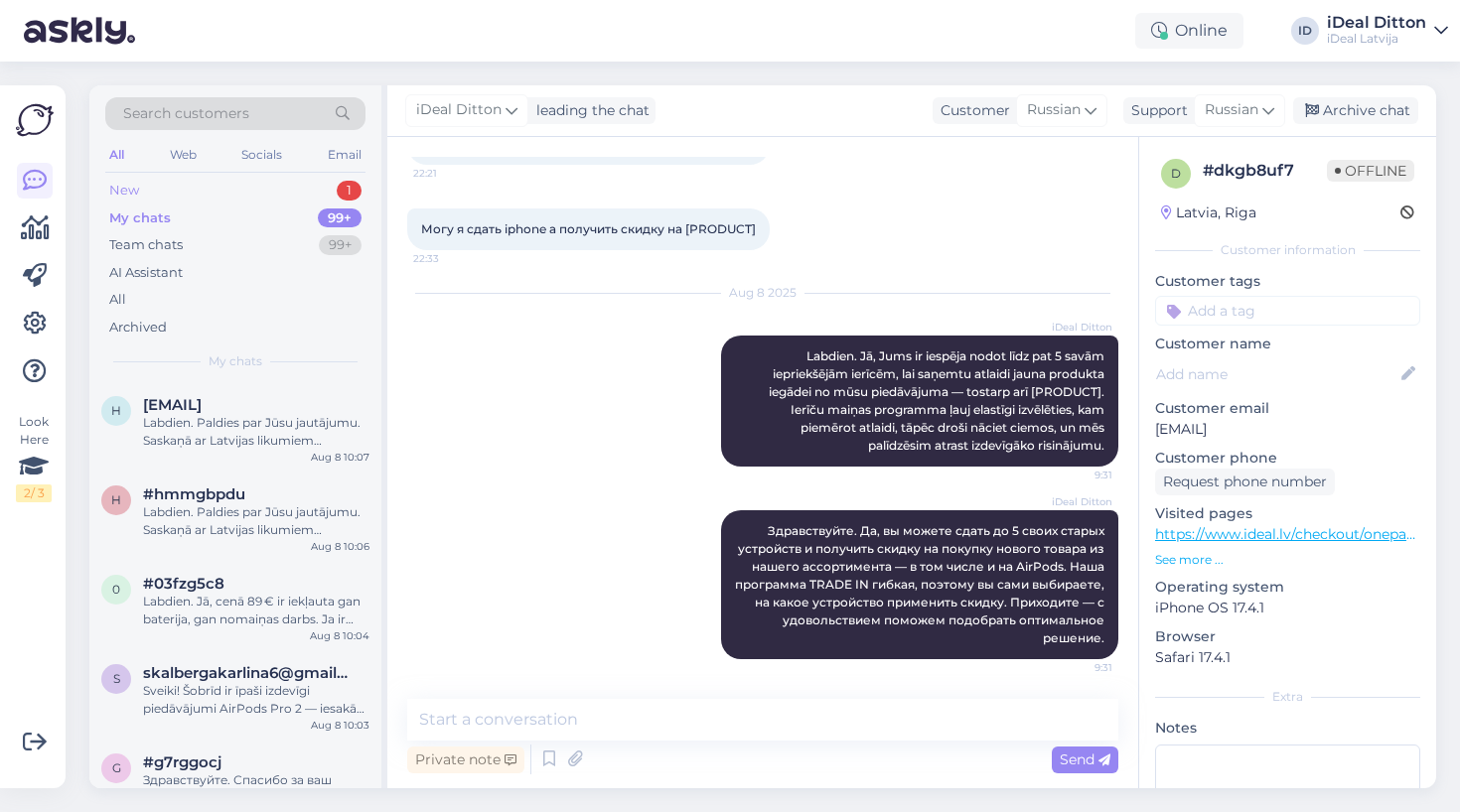 click on "New" at bounding box center [124, 191] 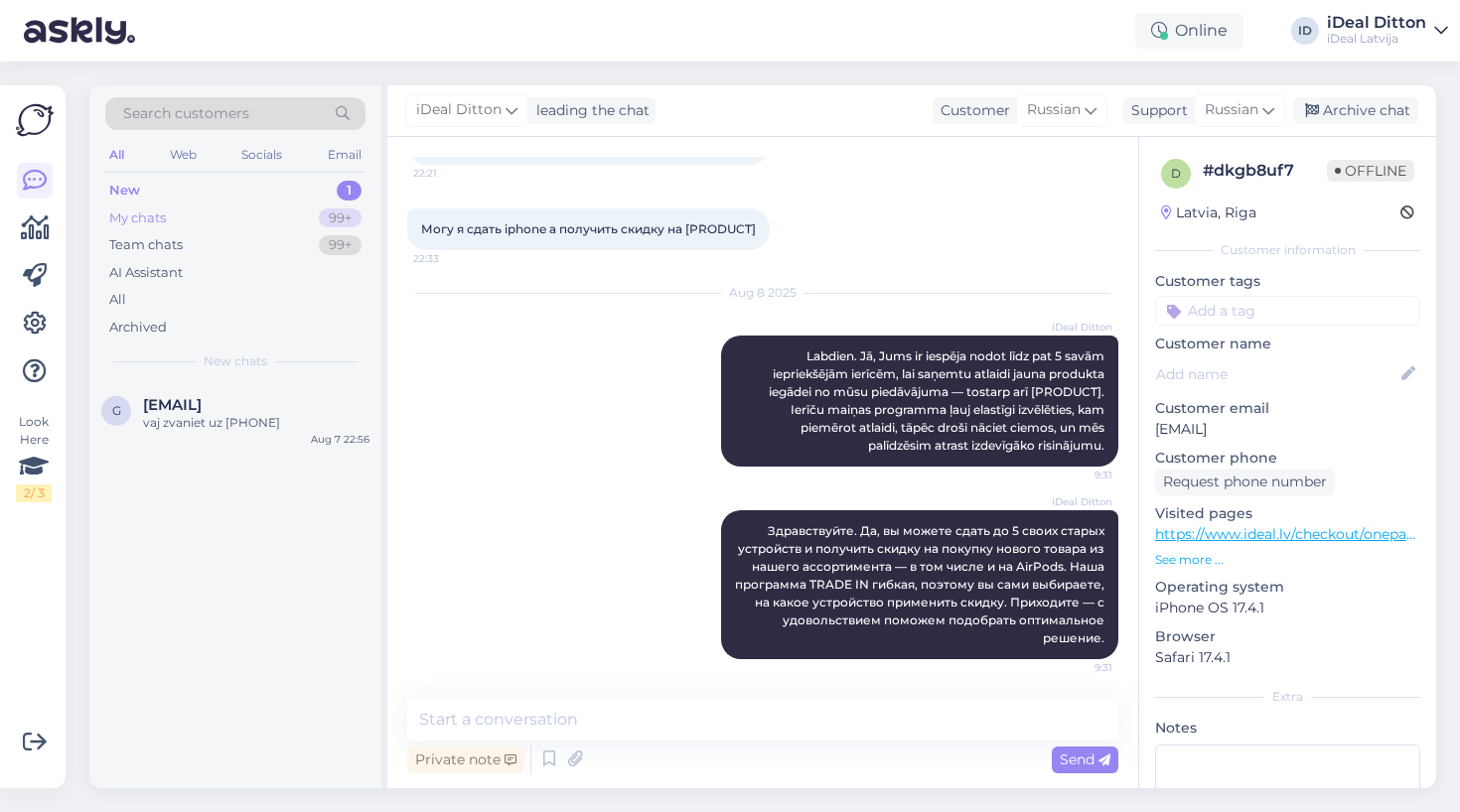 click on "My chats" at bounding box center (137, 218) 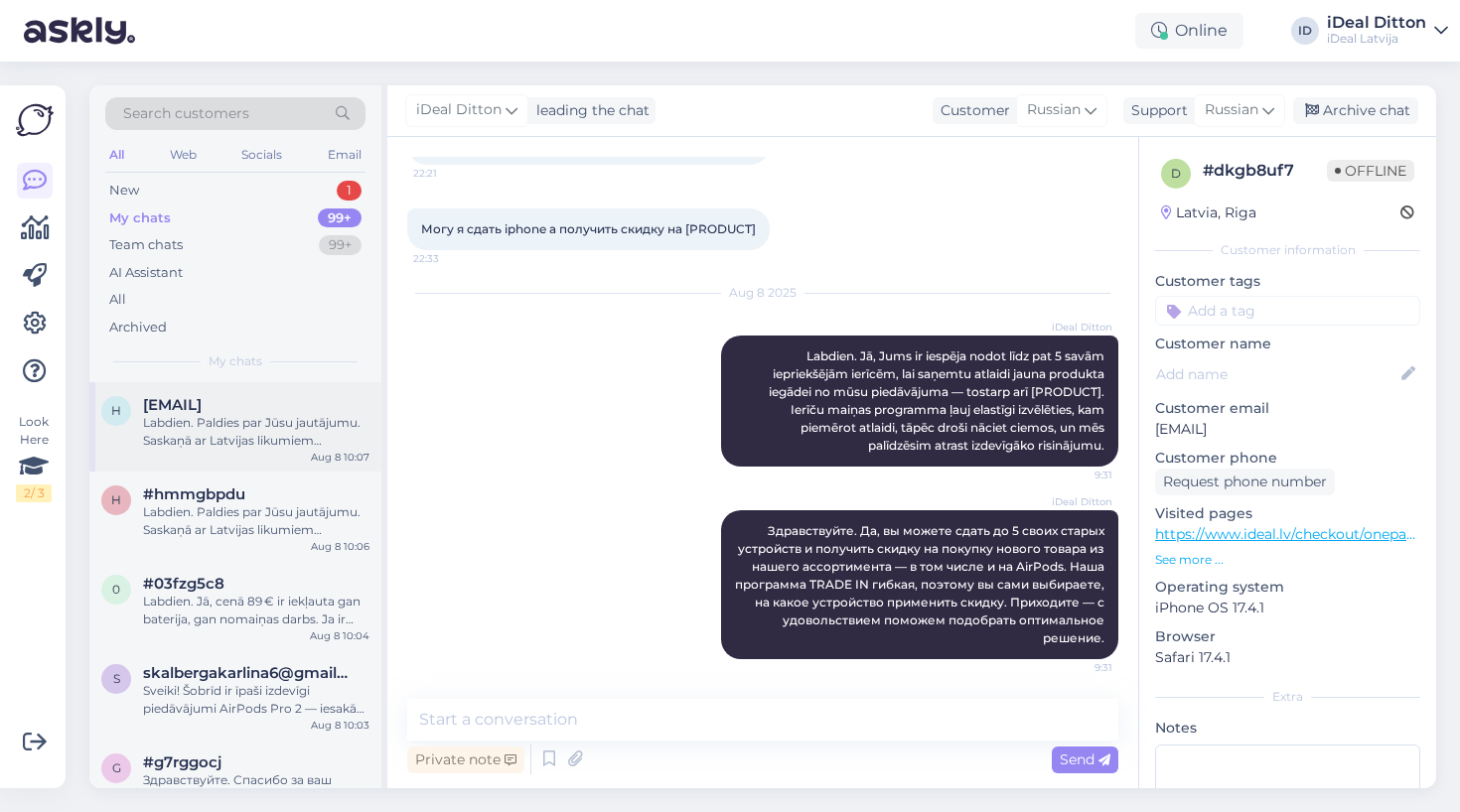 scroll, scrollTop: 0, scrollLeft: 0, axis: both 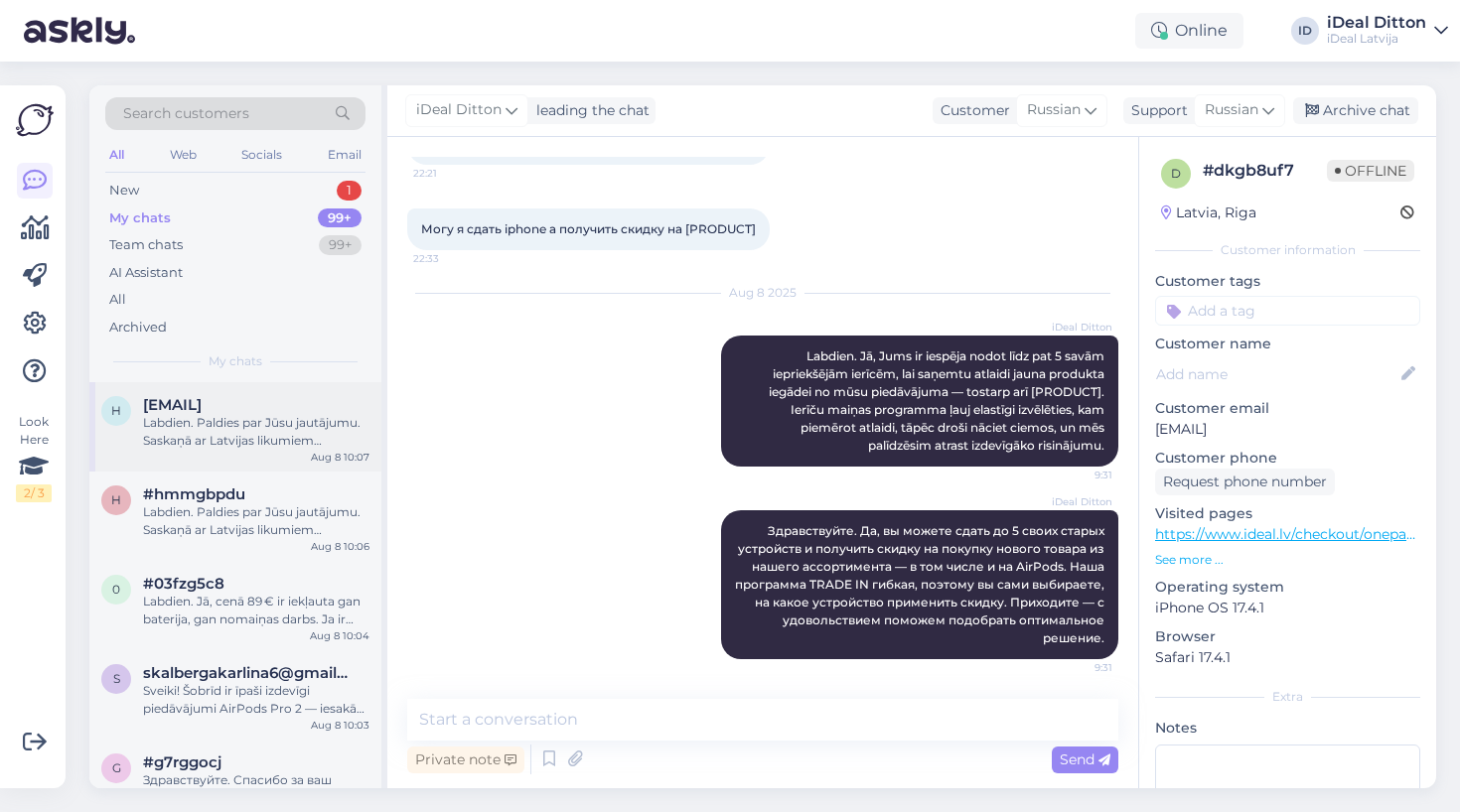 click on "[EMAIL] Labdien. Paldies par Jūsu jautājumu. Saskaņā ar Latvijas likumiem nepilngadīgajiem līdz [AGE] gadiem nav pilnas rīcībspējas veikt patstāvīgus pirkumus bez vecāku vai aizbildņu piekrišanas. Tādēļ Jūsu [AGE] gadus vecā meita diemžēl nevar iegādāties Apple Watch skaidrā naudā bez Jūsu klātbūtnes vai piekrišanas. Mēs iesakām ierasties kopā ar bērnu vai sazināties ar mūsu veikalu, lai atrastu ērtāko un drošāko risinājumu pirkuma veikšanai. Ja nepieciešama papildu informācija vai palīdzība — droši sazinieties ar mums. [DATE] [TIME]" at bounding box center [235, 427] 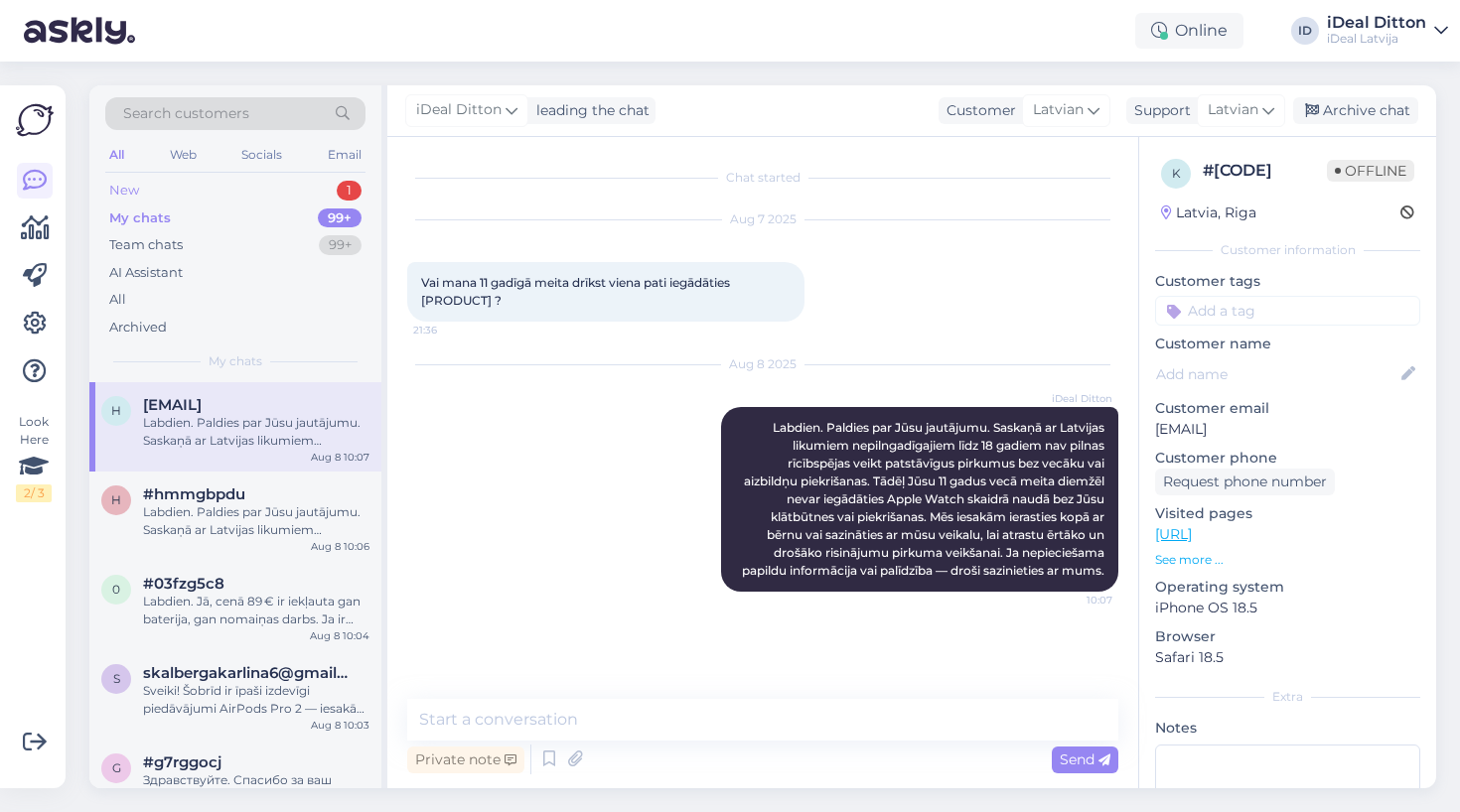click on "New" at bounding box center [124, 191] 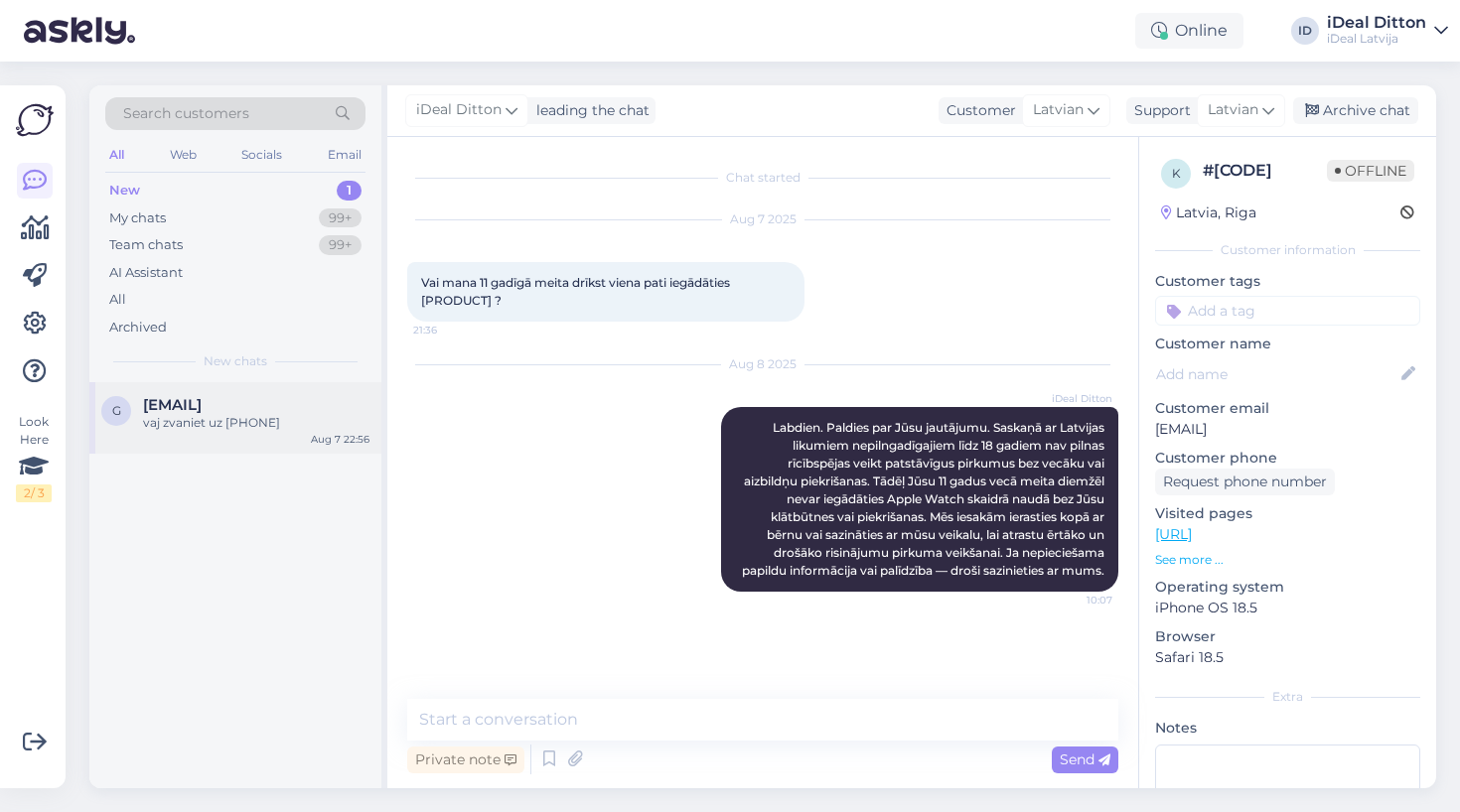 click on "vaj zvaniet uz [PHONE]" at bounding box center [256, 423] 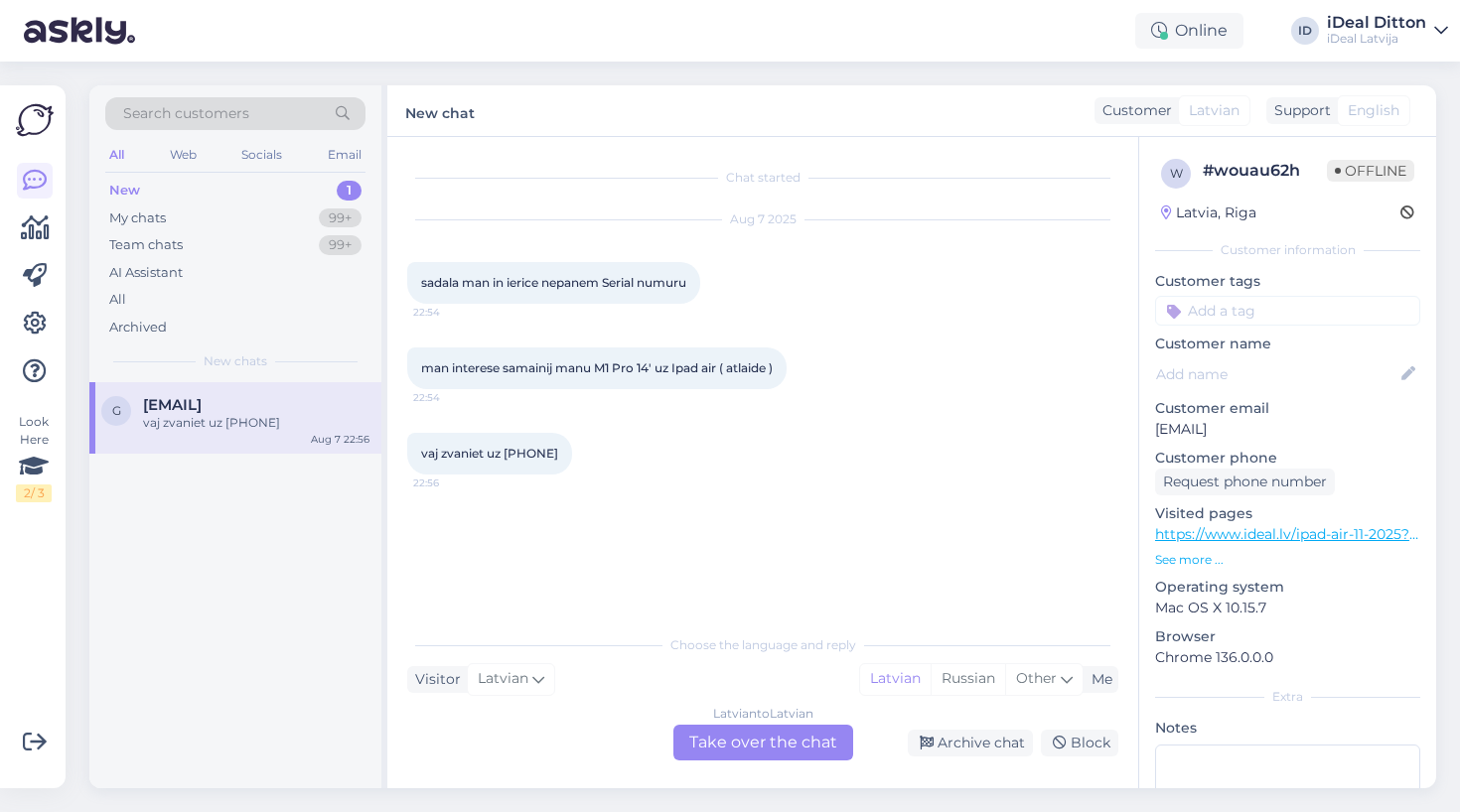click on "New" at bounding box center (124, 191) 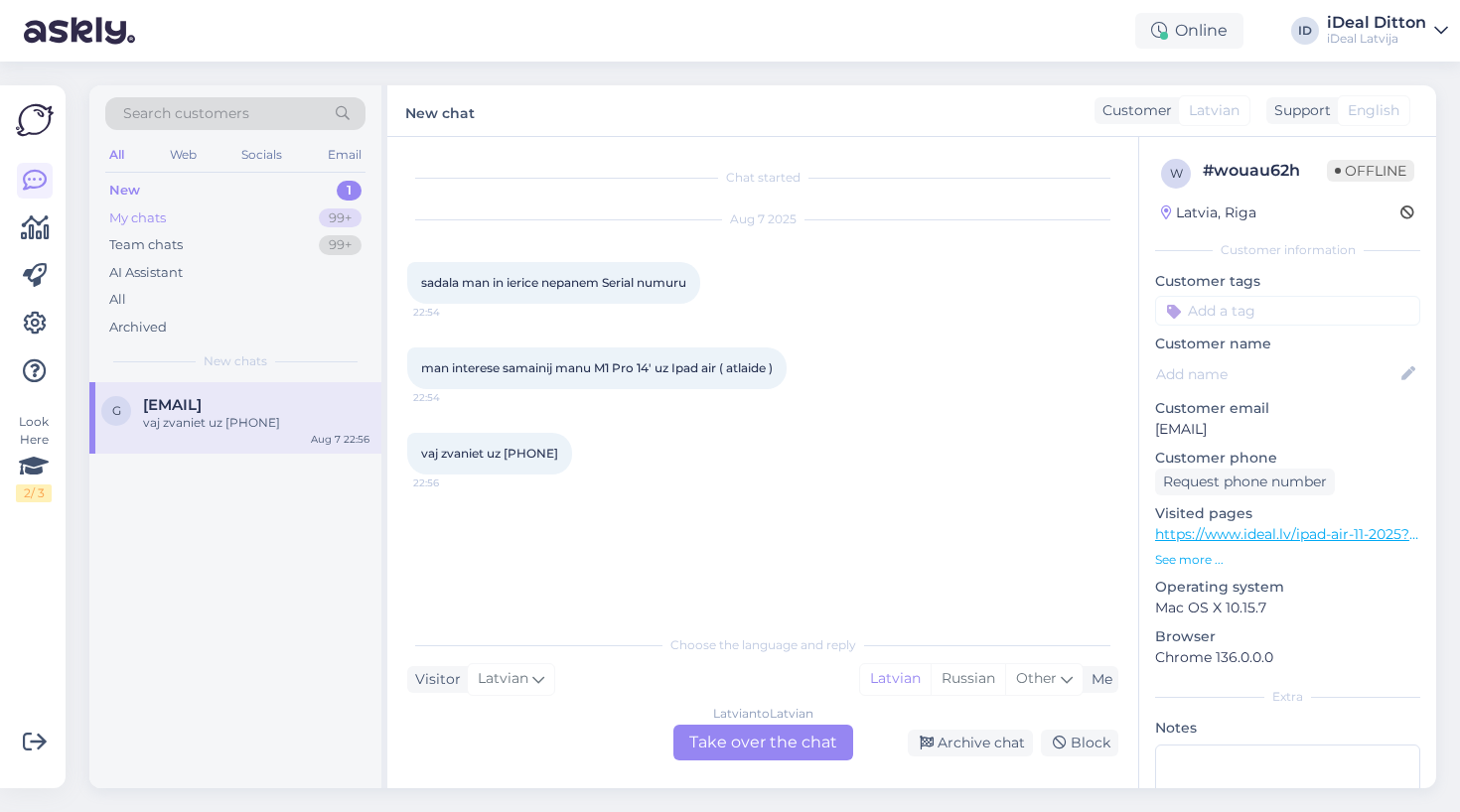 click on "My chats" at bounding box center (137, 218) 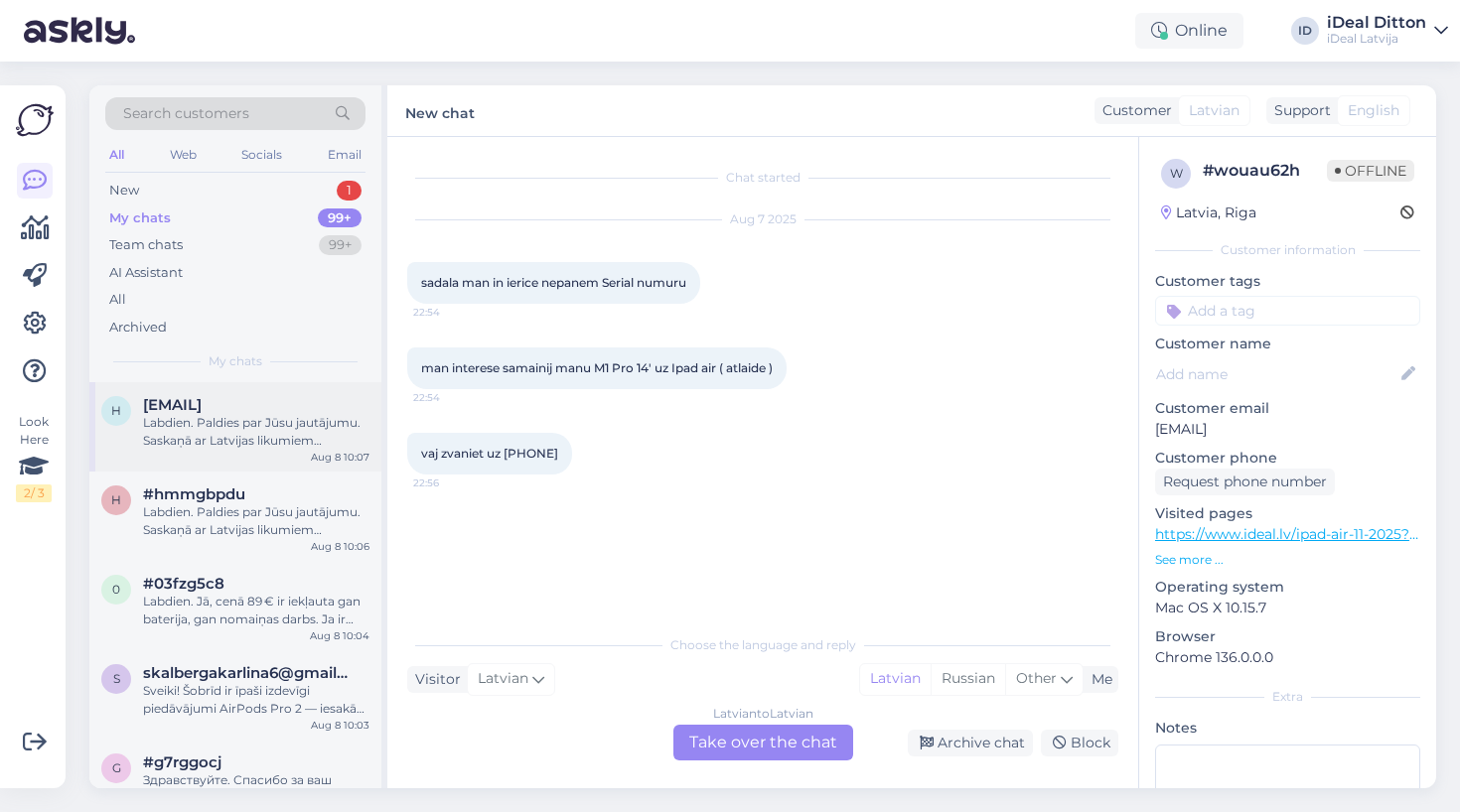 click on "Labdien. Paldies par Jūsu jautājumu. Saskaņā ar Latvijas likumiem nepilngadīgajiem līdz 18 gadiem nav pilnas rīcībspējas veikt patstāvīgus pirkumus bez vecāku vai aizbildņu piekrišanas. Tādēļ Jūsu 11 gadus vecā meita diemžēl nevar iegādāties Apple Watch skaidrā naudā bez Jūsu klātbūtnes vai piekrišanas. Mēs iesakām ierasties kopā ar bērnu vai sazināties ar mūsu veikalu, lai atrastu ērtāko un drošāko risinājumu pirkuma veikšanai. Ja nepieciešama papildu informācija vai palīdzība — droši sazinieties ar mums." at bounding box center (256, 432) 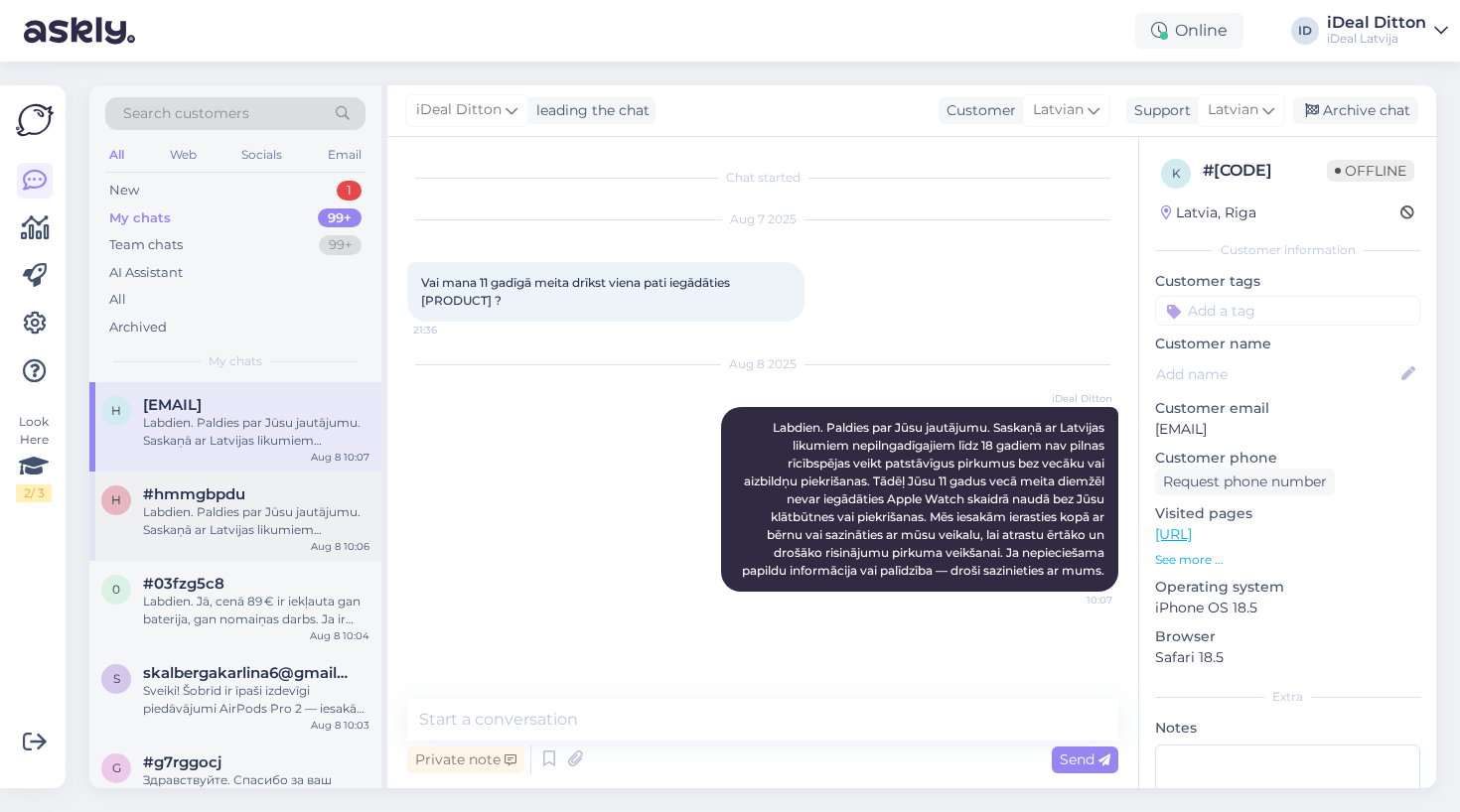 click on "Labdien. Paldies par Jūsu jautājumu. Saskaņā ar Latvijas likumiem nepilngadīgajiem līdz 18 gadiem nav pilnas rīcībspējas veikt patstāvīgus pirkumus bez vecāku vai aizbildņu piekrišanas. Tādēļ Jūsu 11 gadus vecā meita diemžēl nevar iegādāties Apple Watch skaidrā naudā bez Jūsu klātbūtnes vai piekrišanas. Mēs iesakām ierasties kopā ar bērnu vai sazināties ar mūsu veikalu, lai atrastu ērtāko un drošāko risinājumu pirkuma veikšanai. Ja nepieciešama papildu informācija vai palīdzība — droši sazinieties ar mums." at bounding box center (256, 521) 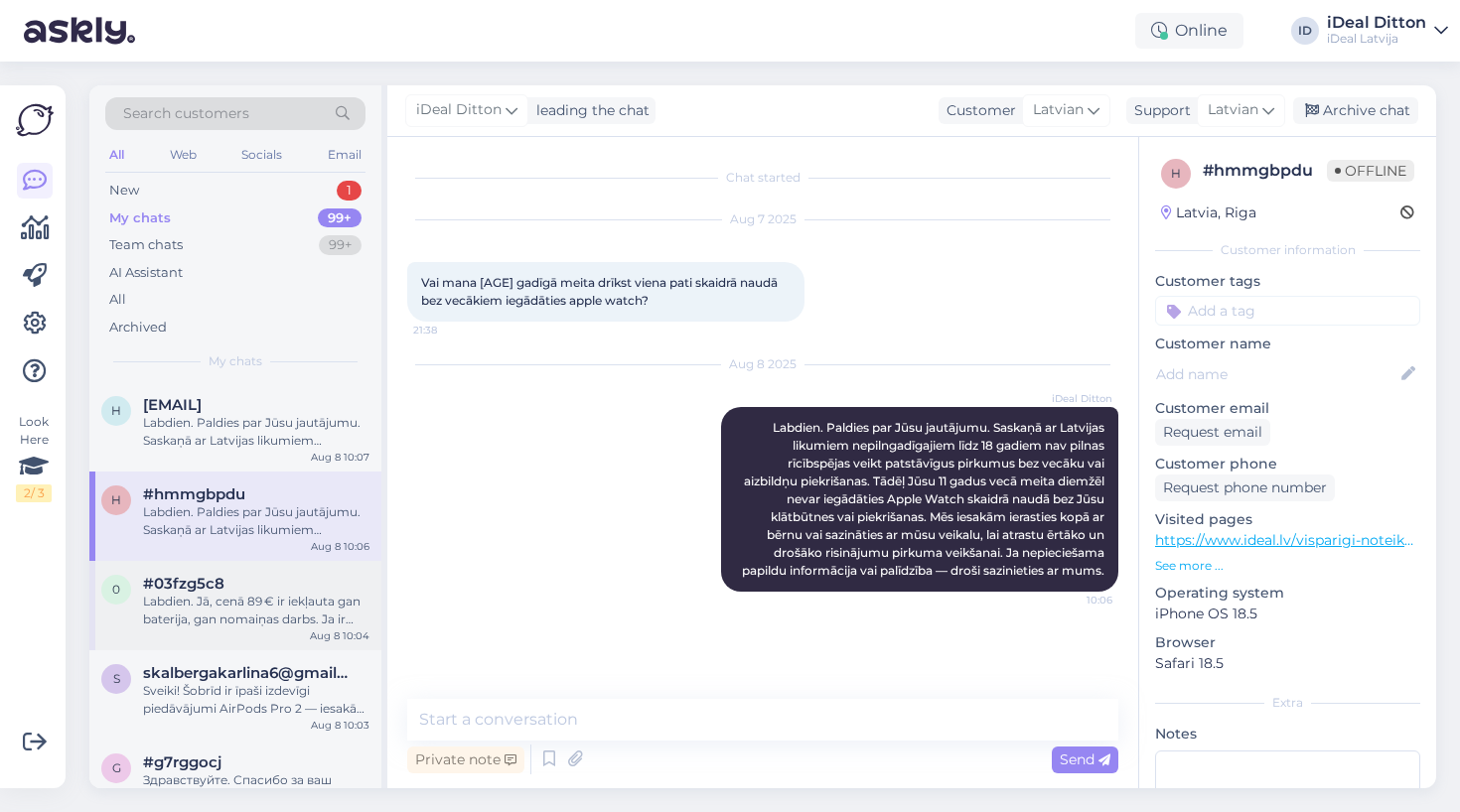 click on "#03fzg5c8" at bounding box center [256, 584] 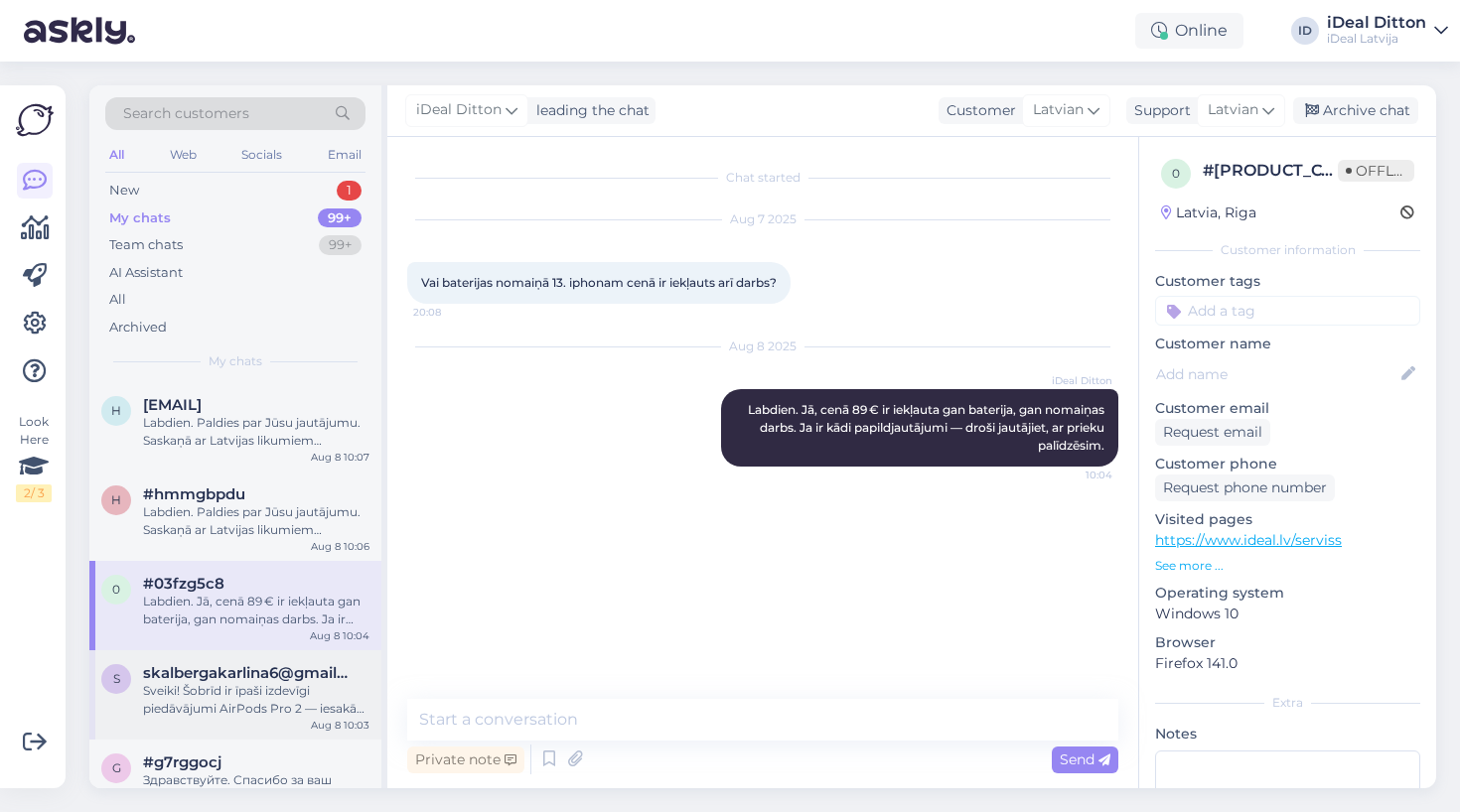 click on "Sveiki! Šobrīd ir īpaši izdevīgi piedāvājumi AirPods Pro 2 — iesakām apskatīt aktuālās akcijas jau šodien! Iespējams, tieši tagad ir īstais brīdis izdevīgam pirkumam. Piedāvājumus varat aplūkot šeit: https://www.shop.cec.lv/apple-airpods-pro-2-gen-with-magsafe-case-usb-c-mtjv3zm-a. Ja būs nepieciešama palīdzība ar izvēli, ar prieku palīdzēsim." at bounding box center (256, 700) 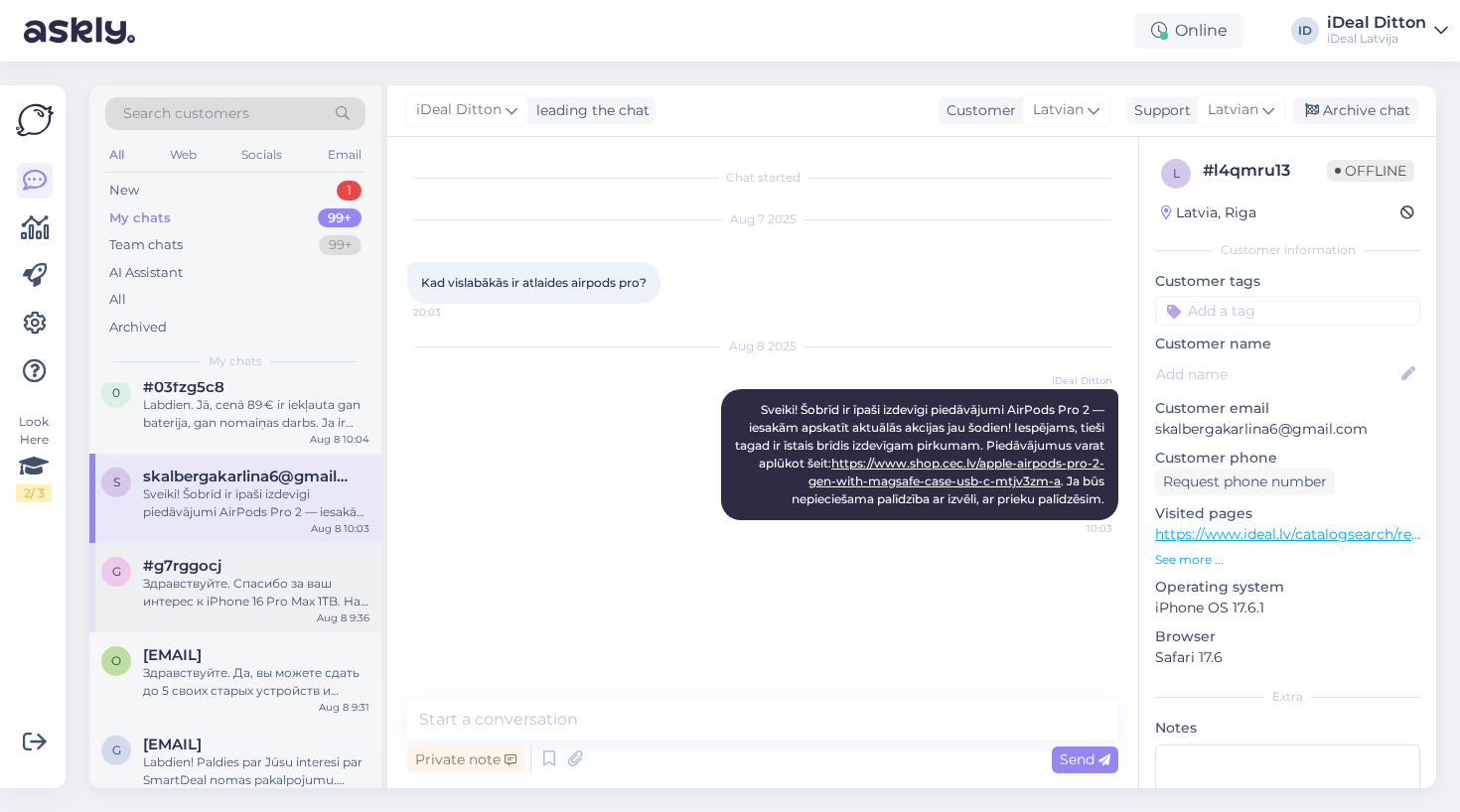 scroll, scrollTop: 218, scrollLeft: 0, axis: vertical 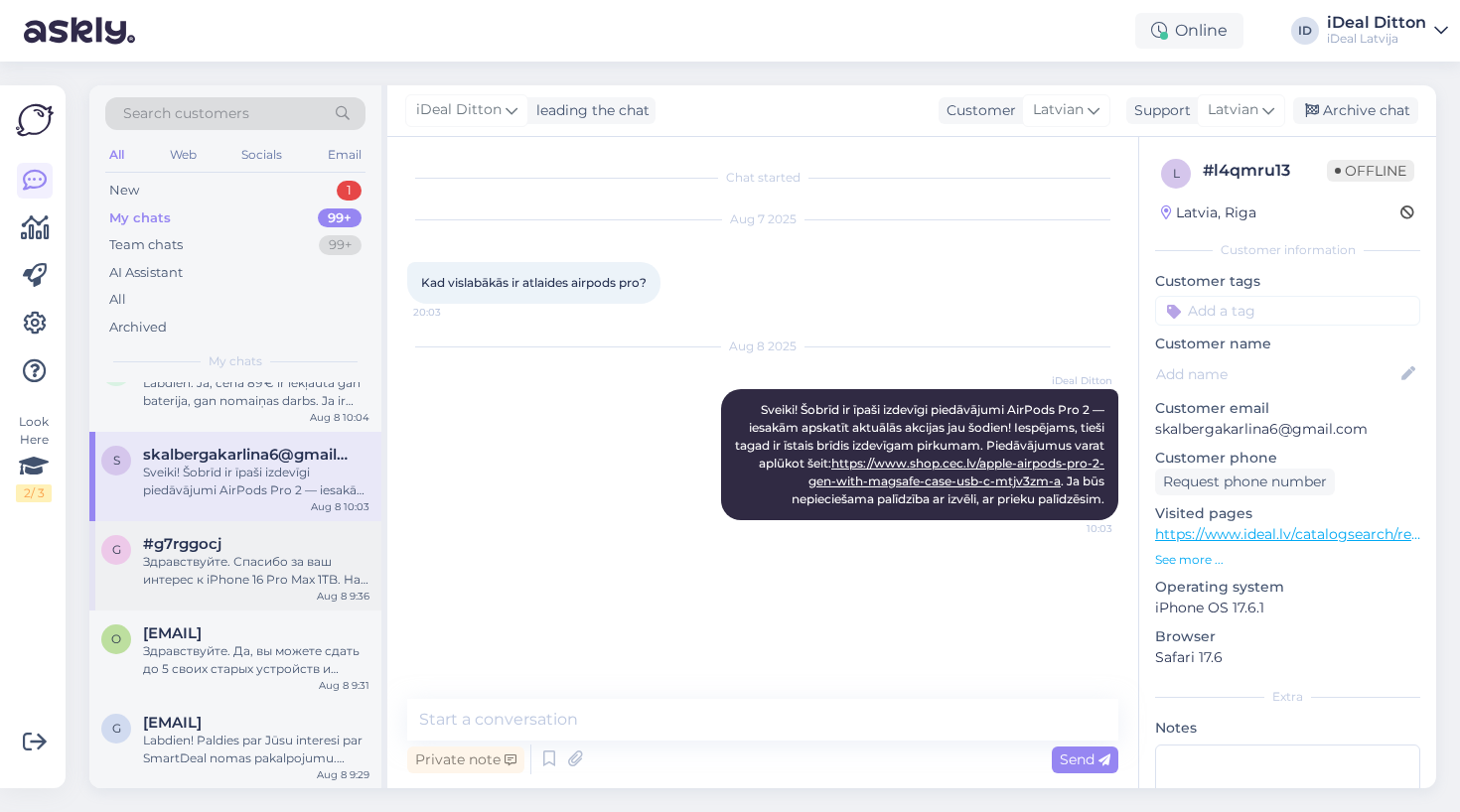 click on "g #g7rggocj Здравствуйте. Спасибо за ваш интерес к iPhone 16 Pro Max 1TB. На данный момент этой модели, к сожалению, нет в наличии. Aug 8 9:36" at bounding box center [235, 566] 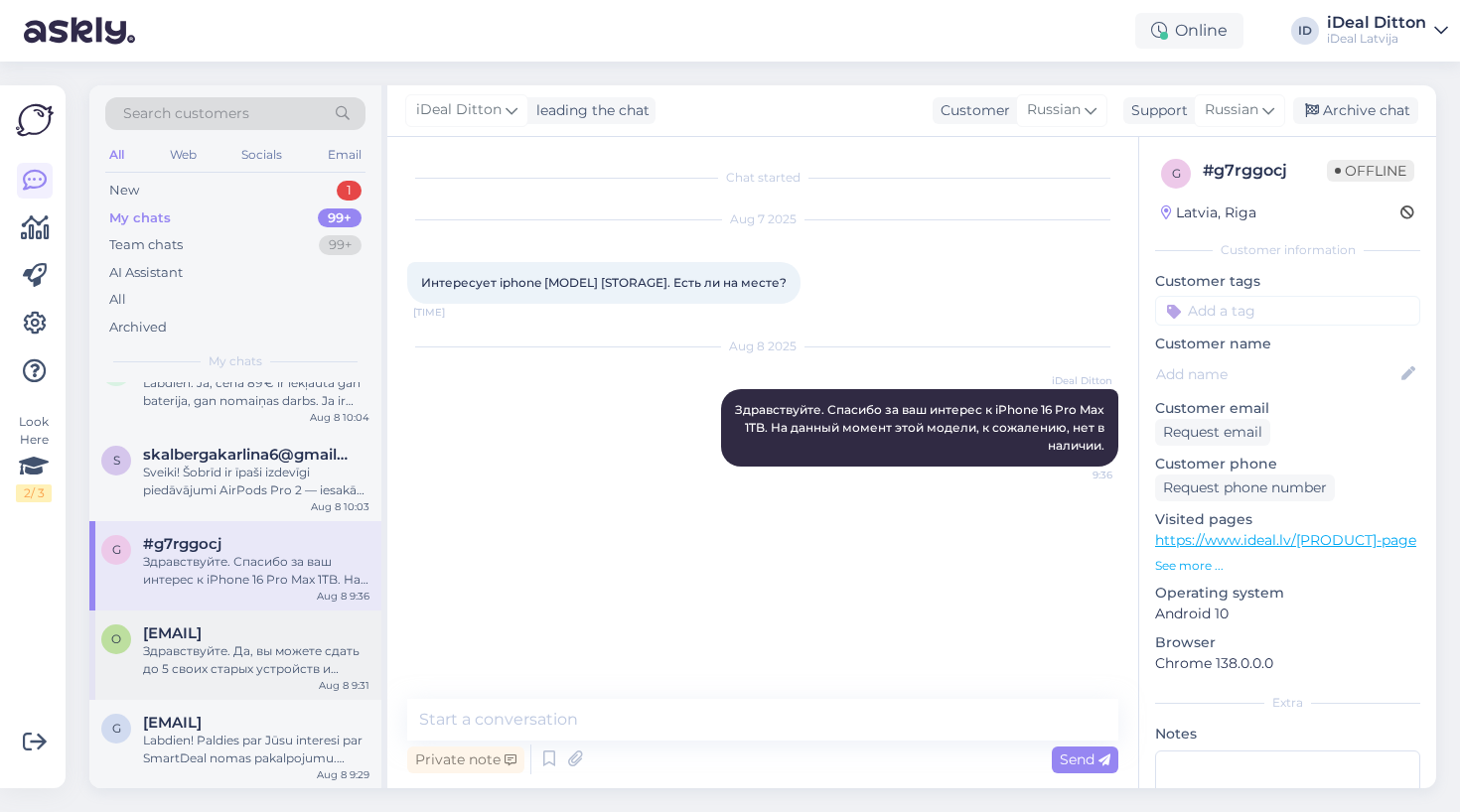 click on "Здравствуйте. Да, вы можете сдать до 5 своих старых устройств и получить скидку на покупку нового товара из нашего ассортимента — в том числе и на AirPods. Наша программа TRADE IN гибкая, поэтому вы сами выбираете, на какое устройство применить скидку. Приходите — с удовольствием поможем подобрать оптимальное решение." at bounding box center [256, 660] 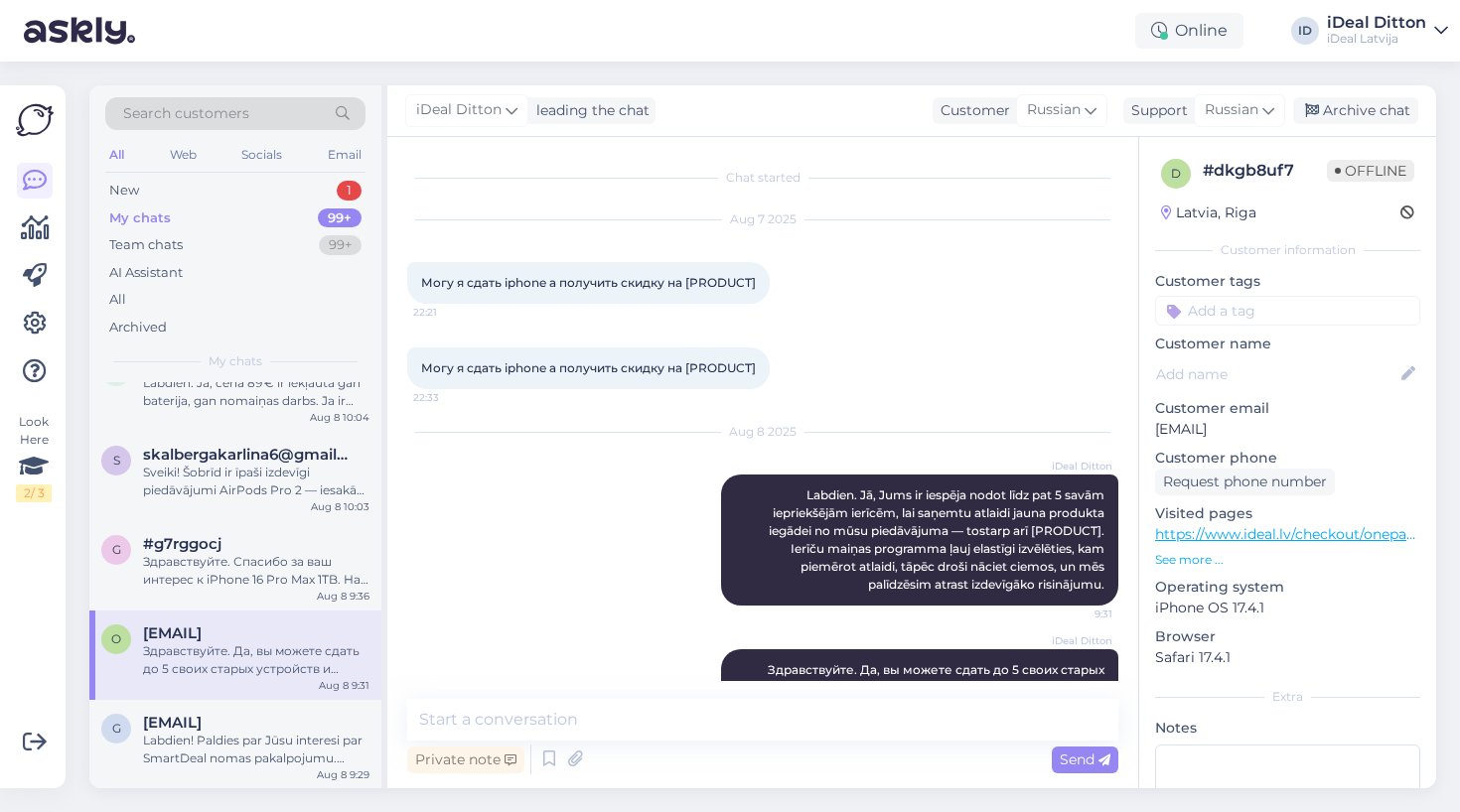 scroll, scrollTop: 139, scrollLeft: 0, axis: vertical 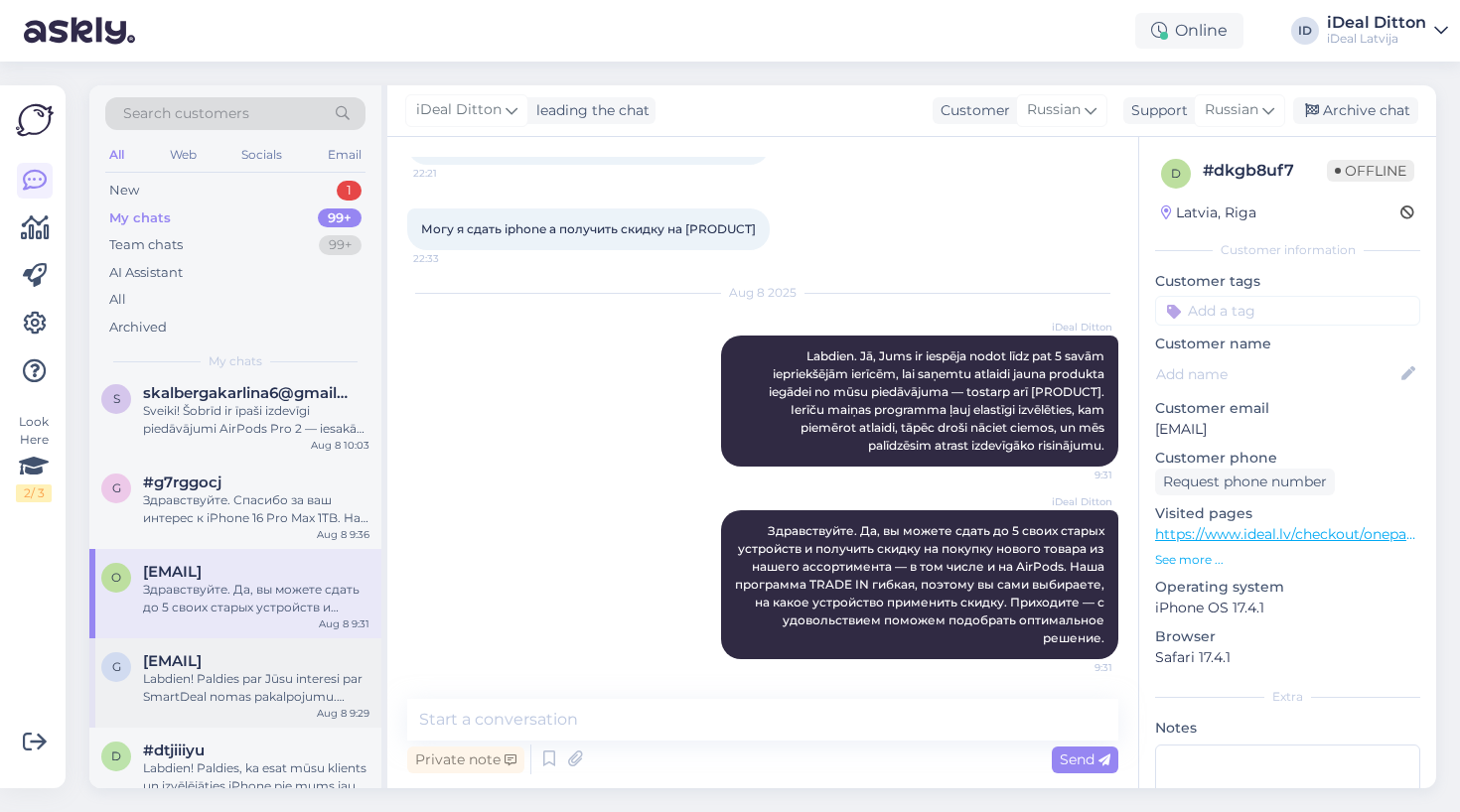 click on "Labdien! Paldies par Jūsu interesi par SmartDeal nomas pakalpojumu. Šobrīd pēc nomas perioda beigām ierīci nav iespējams izpirkt un paturēt savā īpašumā. Toties vienmēr ir iespēja atgriezt esošo ierīci un izvēlēties jaunu modeli, noslēdzot jaunu līgumu. Tādējādi Jums vienmēr būs pieejama moderna un aktuāla ierīce. Ja būs nepieciešama palīdzība izvēlē vai papildus informācija — ar prieku palīdzēsim!" at bounding box center [256, 688] 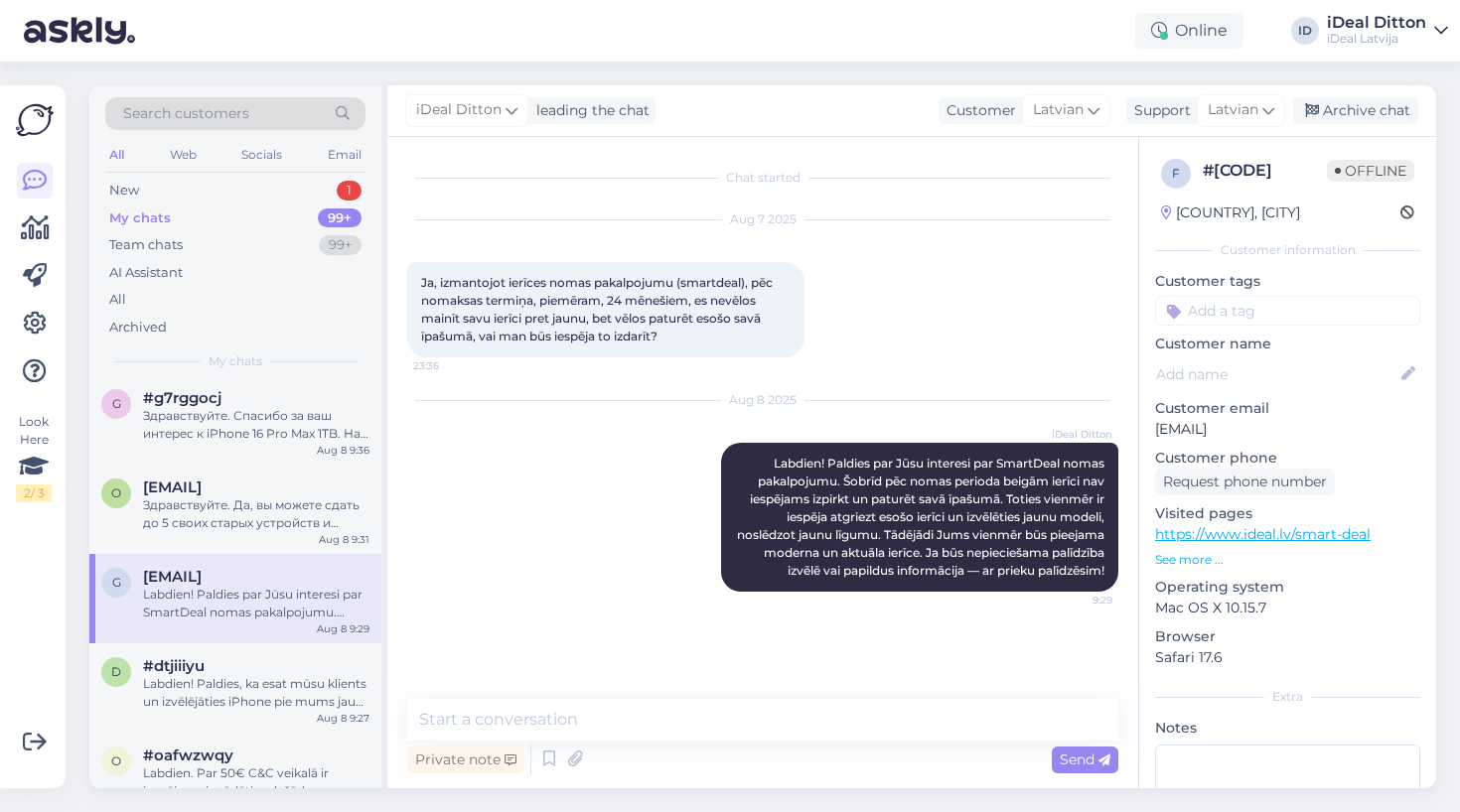scroll, scrollTop: 368, scrollLeft: 0, axis: vertical 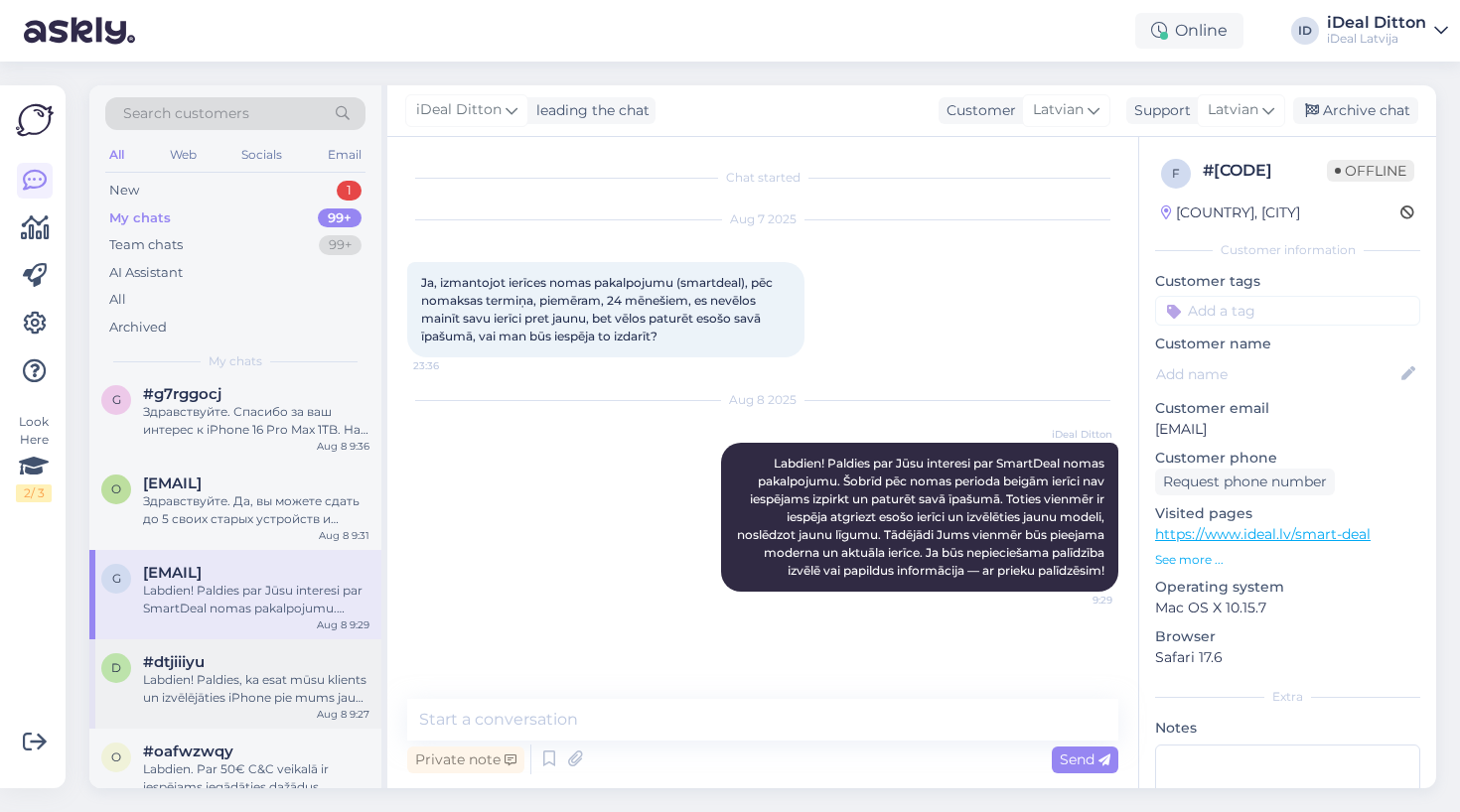 click on "Labdien! Paldies, ka esat mūsu klients un izvēlējāties iPhone pie mums jau iepriekš! Šobrīd pastāvīga atlaides sistēma par vairākiem pirkumiem nav paredzēta, taču iesakām ieskatīties jaunajā C&C veikalā Akropolē — atvēršanas laikā tur bieži ir īpašie piedāvājumi un izdevīgas cenas. Varbūt atradīsiet ko sev piemērotu arī šoreiz!" at bounding box center (256, 689) 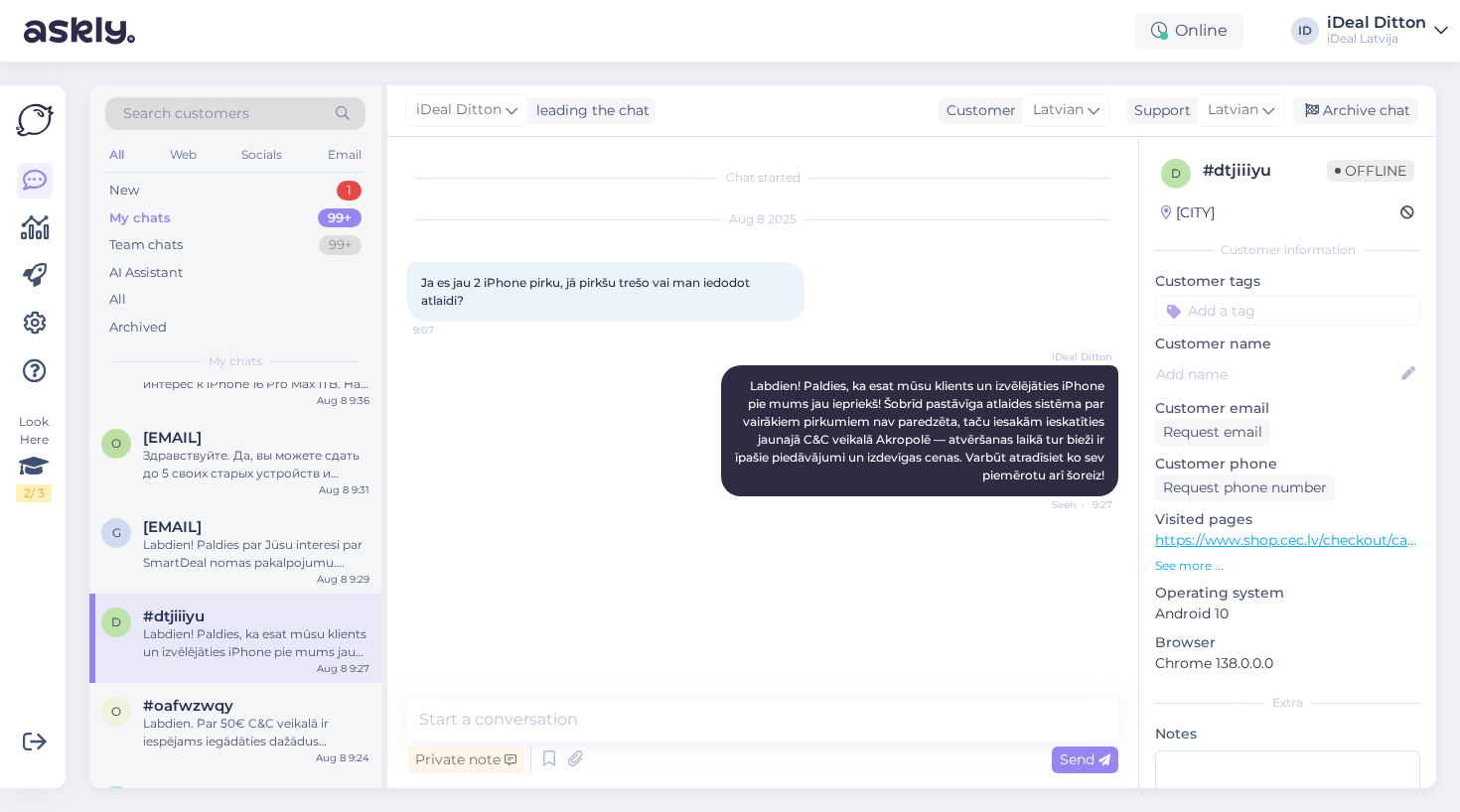 scroll, scrollTop: 441, scrollLeft: 0, axis: vertical 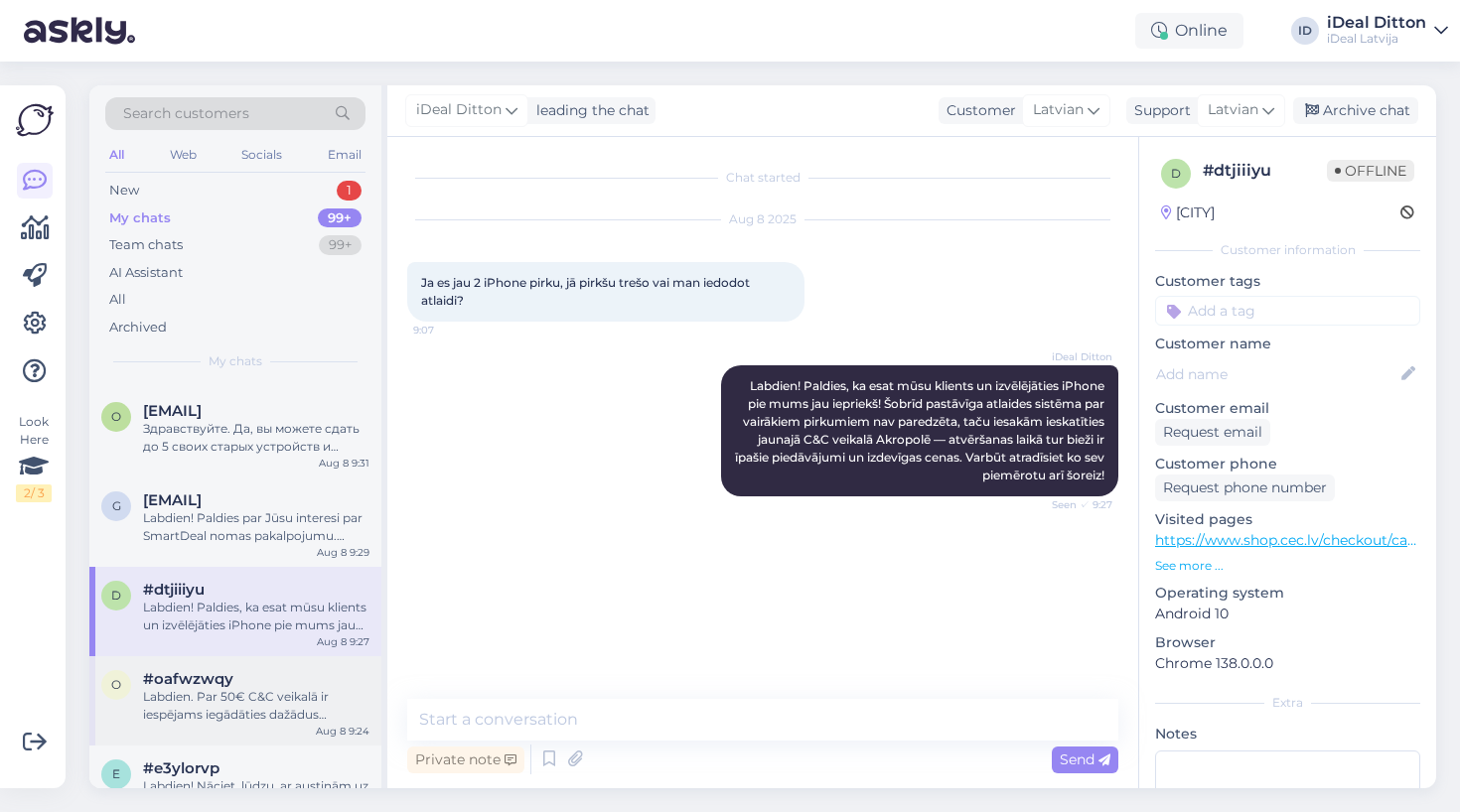 click on "#oafwzwqy" at bounding box center (188, 679) 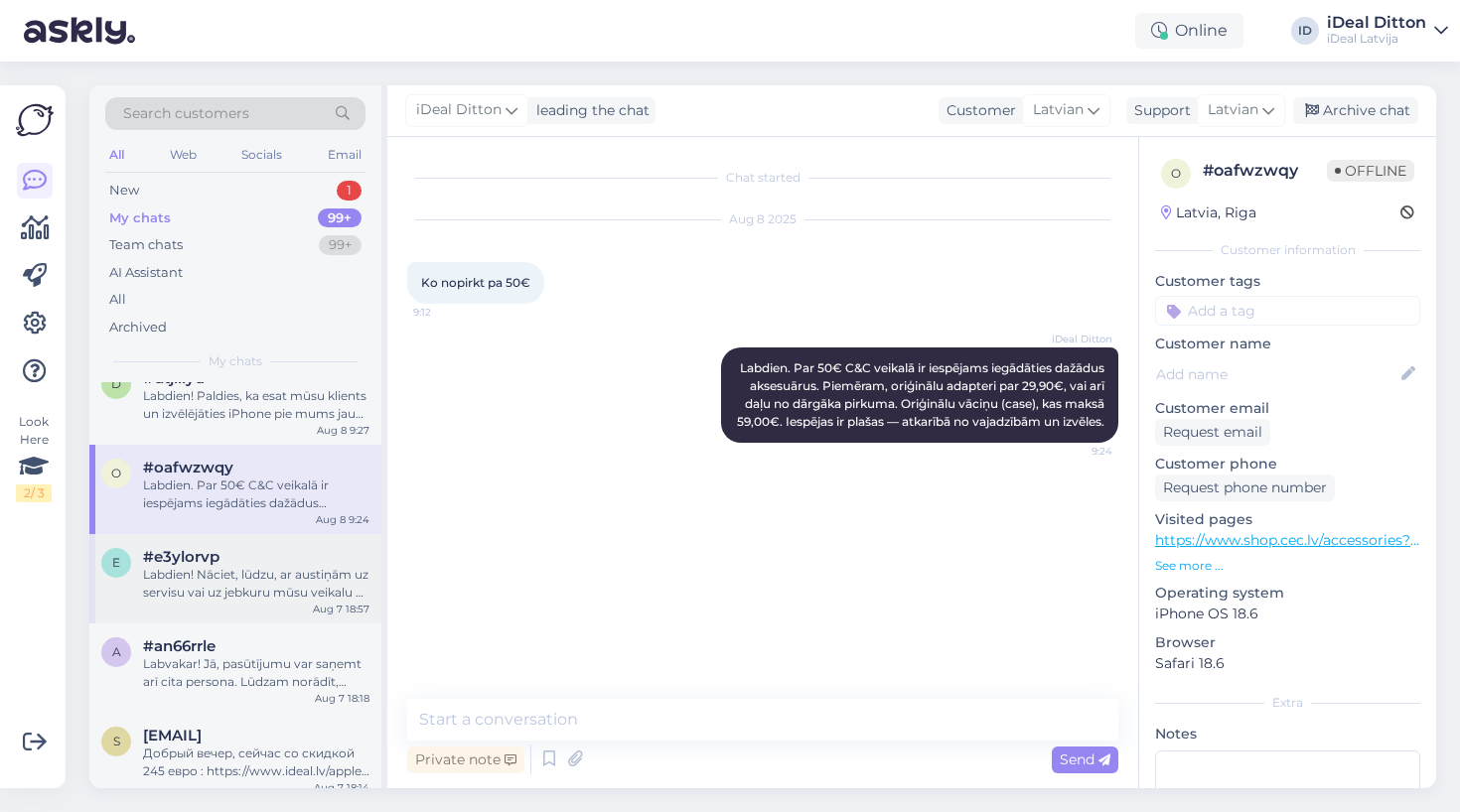 scroll, scrollTop: 657, scrollLeft: 0, axis: vertical 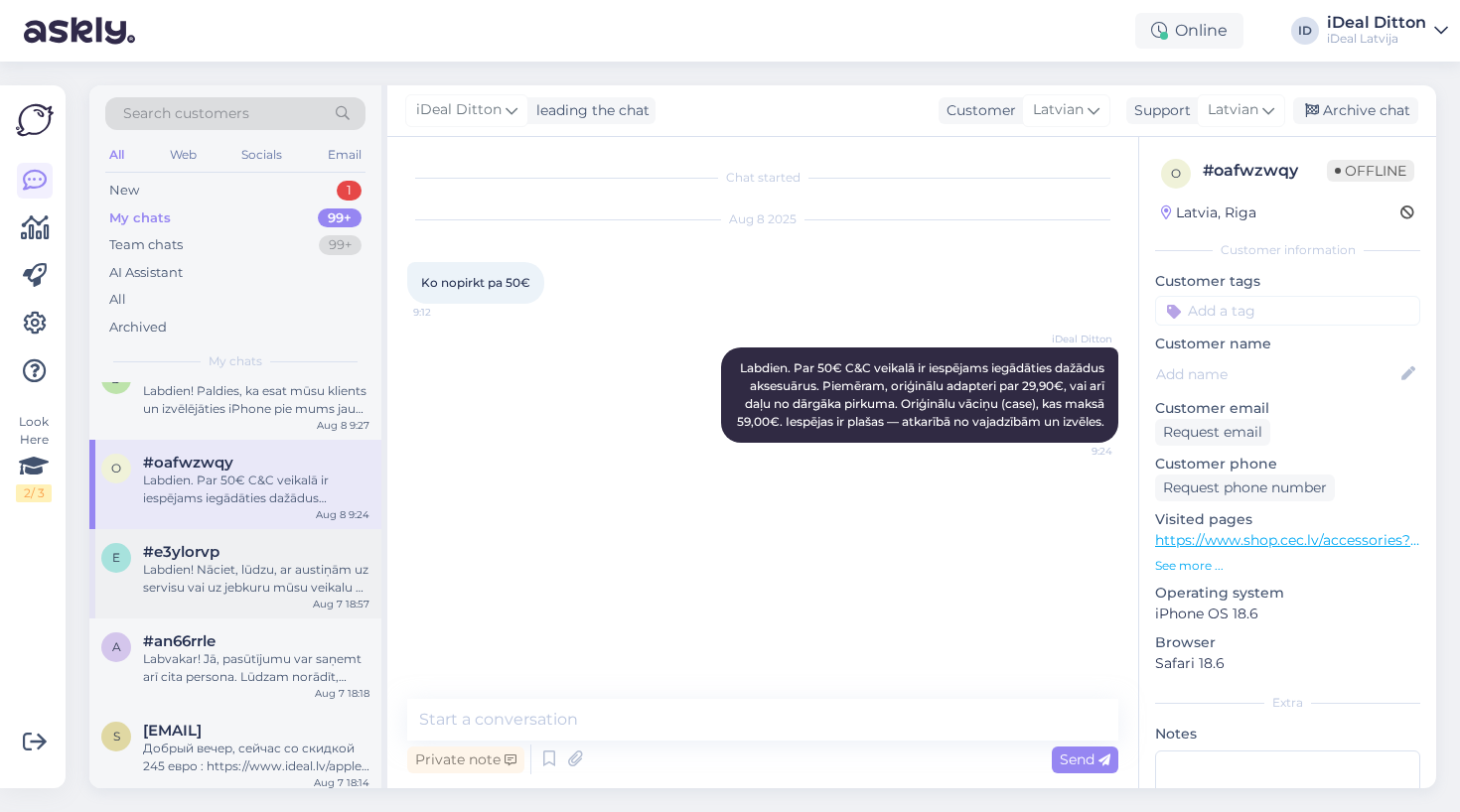 click on "Labdien! Nāciet, lūdzu, ar austiņām uz servisu vai uz jebkuru mūsu veikalu — veiksim diagnostiku. Ja ierīcei ir garantija, diagnostika ir bez maksas. Pirmajā garantijas gadā nepieciešama tikai pati ierīce, otrajā gadā – arī pirkuma čeks un pavadzīme. Pēc diagnostikas varēsim precīzi noteikt, kāds remonts būs nepieciešams." at bounding box center (256, 579) 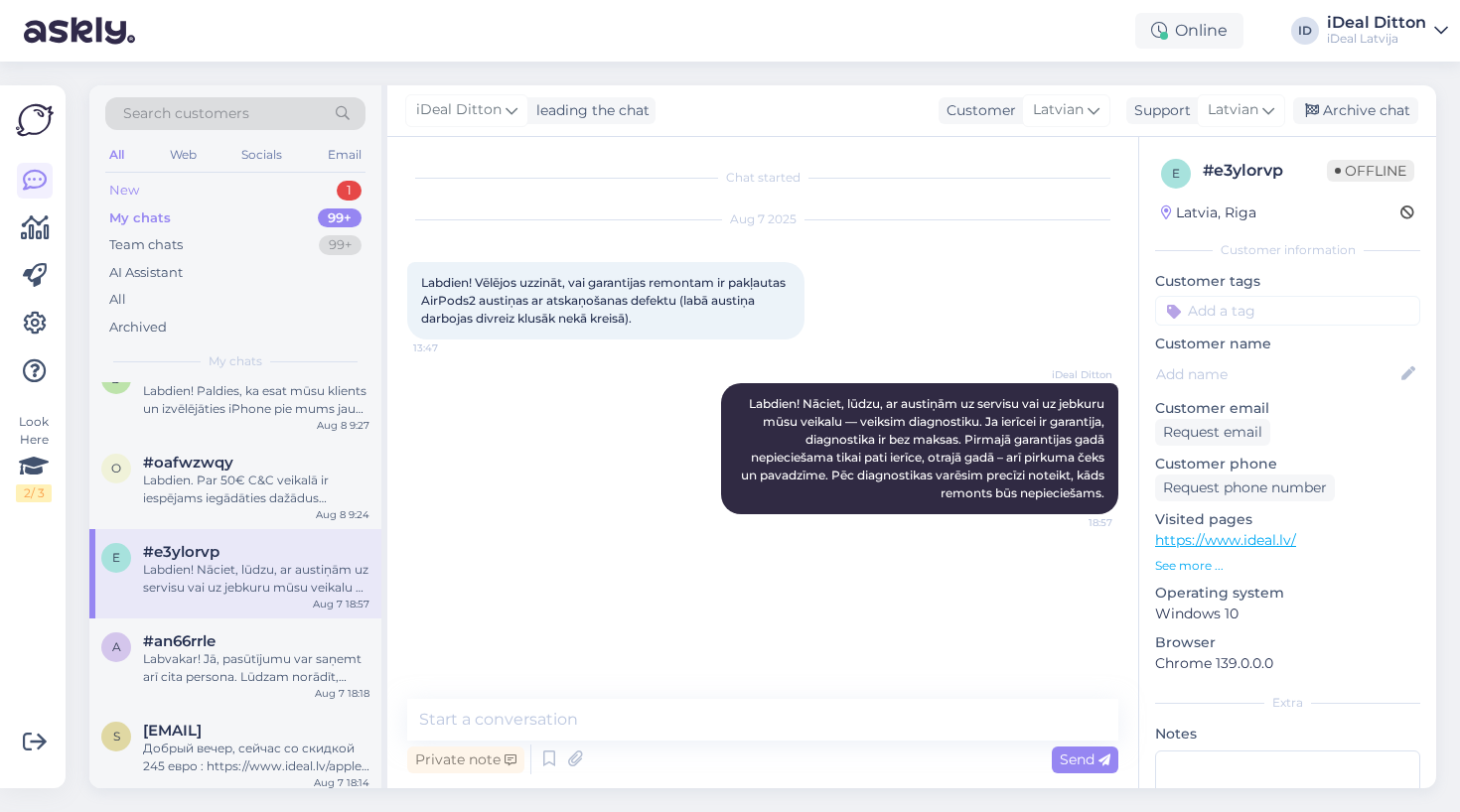 click on "New 1" at bounding box center [235, 191] 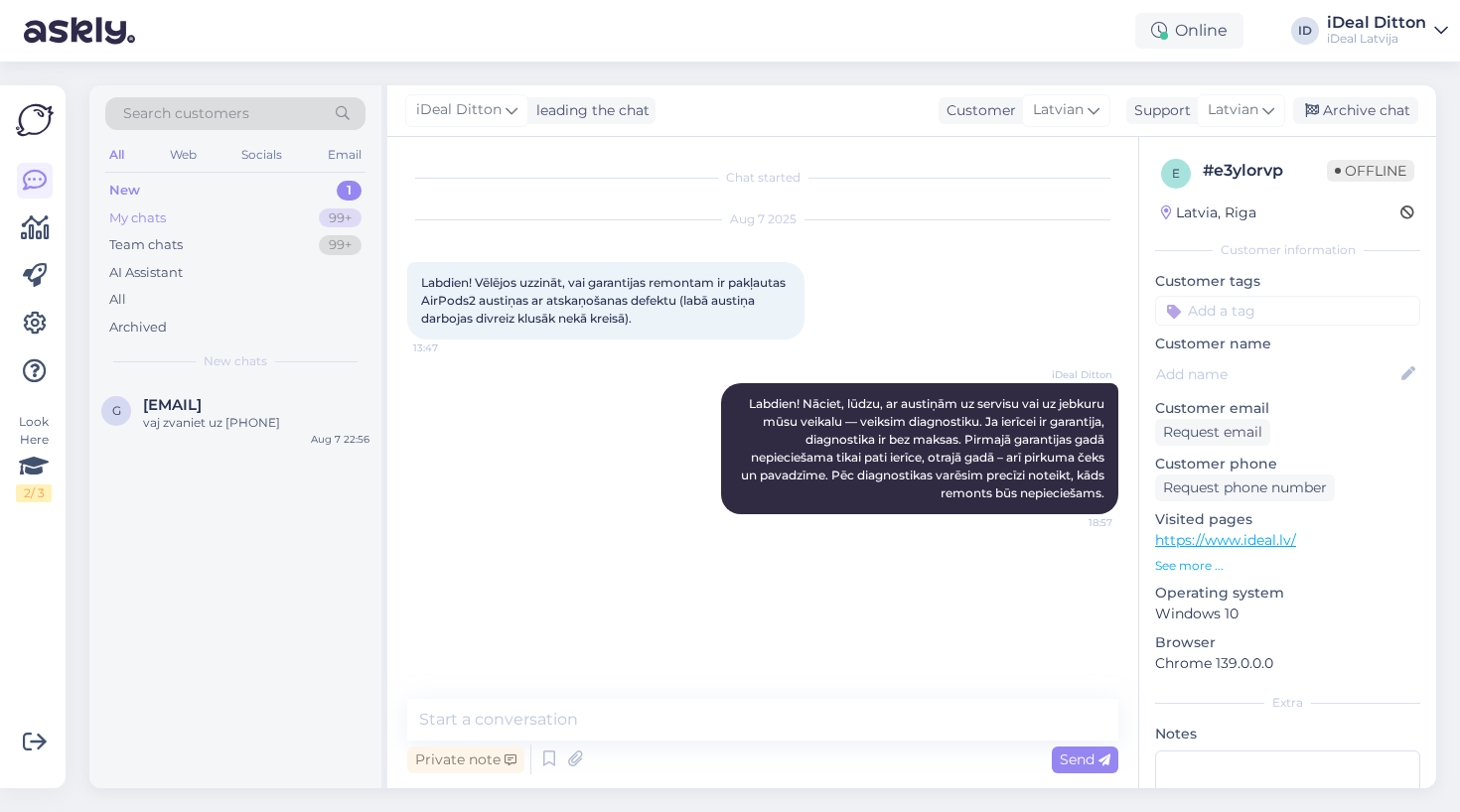 click on "My chats" at bounding box center (137, 218) 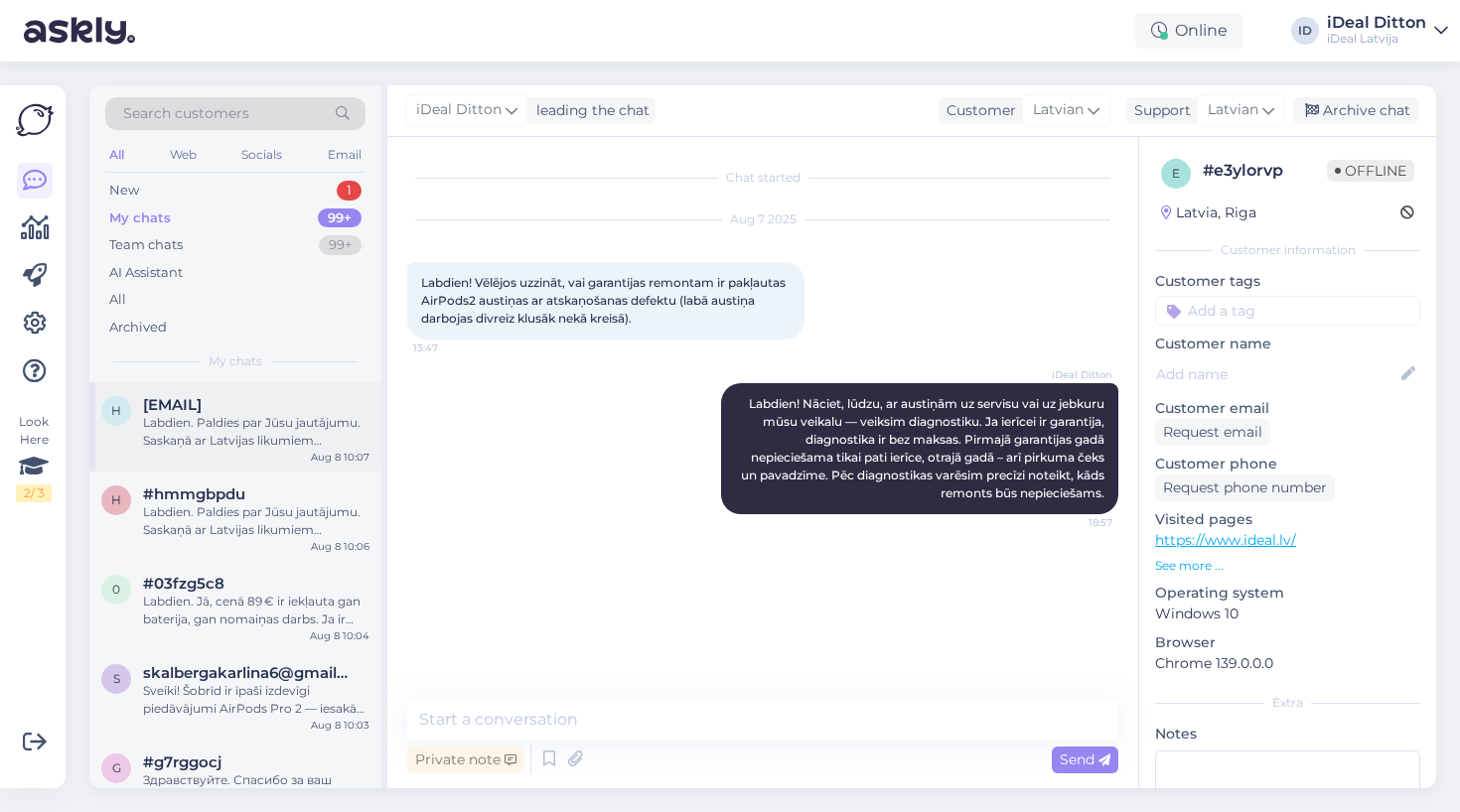 click on "Labdien. Paldies par Jūsu jautājumu. Saskaņā ar Latvijas likumiem nepilngadīgajiem līdz 18 gadiem nav pilnas rīcībspējas veikt patstāvīgus pirkumus bez vecāku vai aizbildņu piekrišanas. Tādēļ Jūsu 11 gadus vecā meita diemžēl nevar iegādāties Apple Watch skaidrā naudā bez Jūsu klātbūtnes vai piekrišanas. Mēs iesakām ierasties kopā ar bērnu vai sazināties ar mūsu veikalu, lai atrastu ērtāko un drošāko risinājumu pirkuma veikšanai. Ja nepieciešama papildu informācija vai palīdzība — droši sazinieties ar mums." at bounding box center [256, 432] 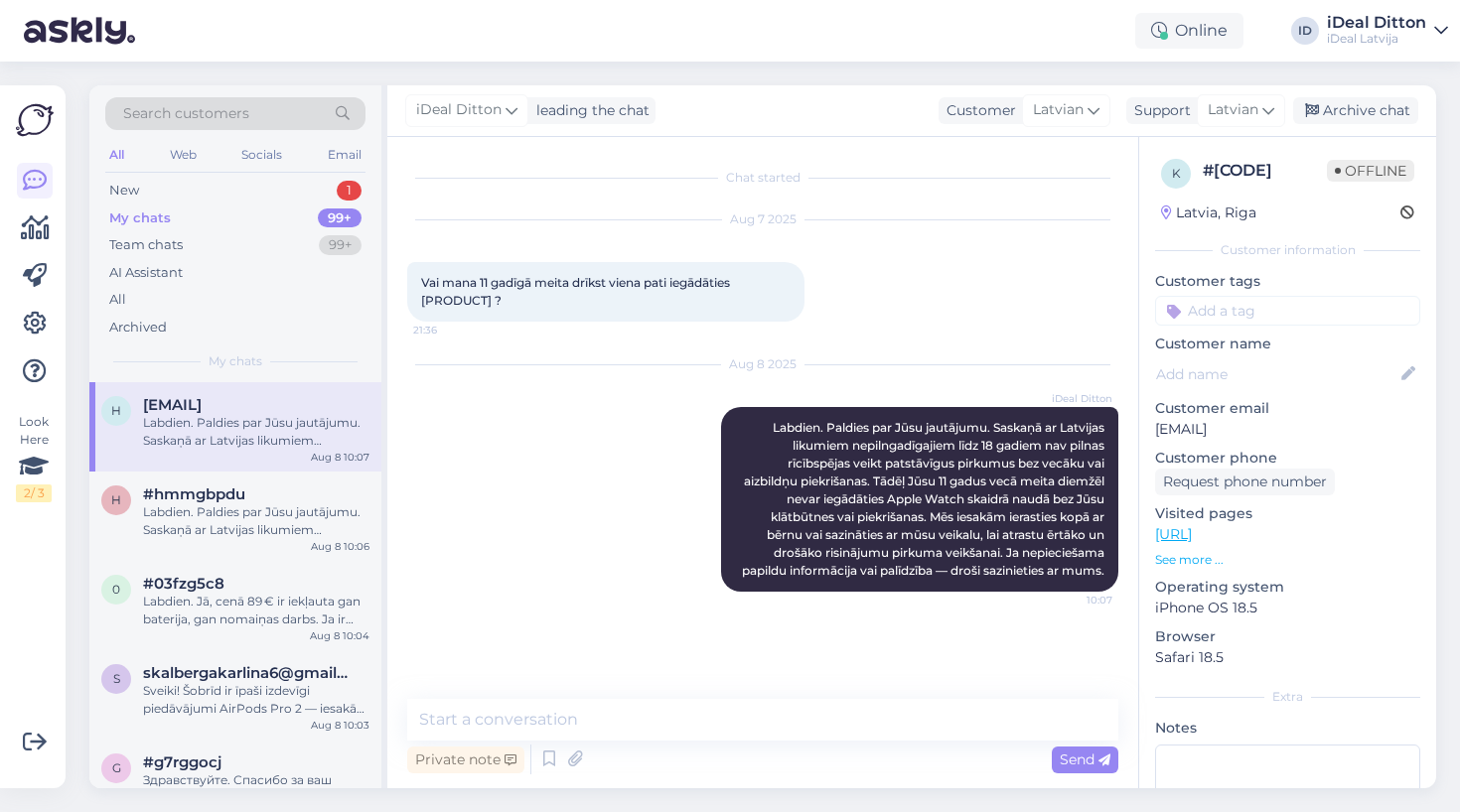 scroll, scrollTop: 0, scrollLeft: 0, axis: both 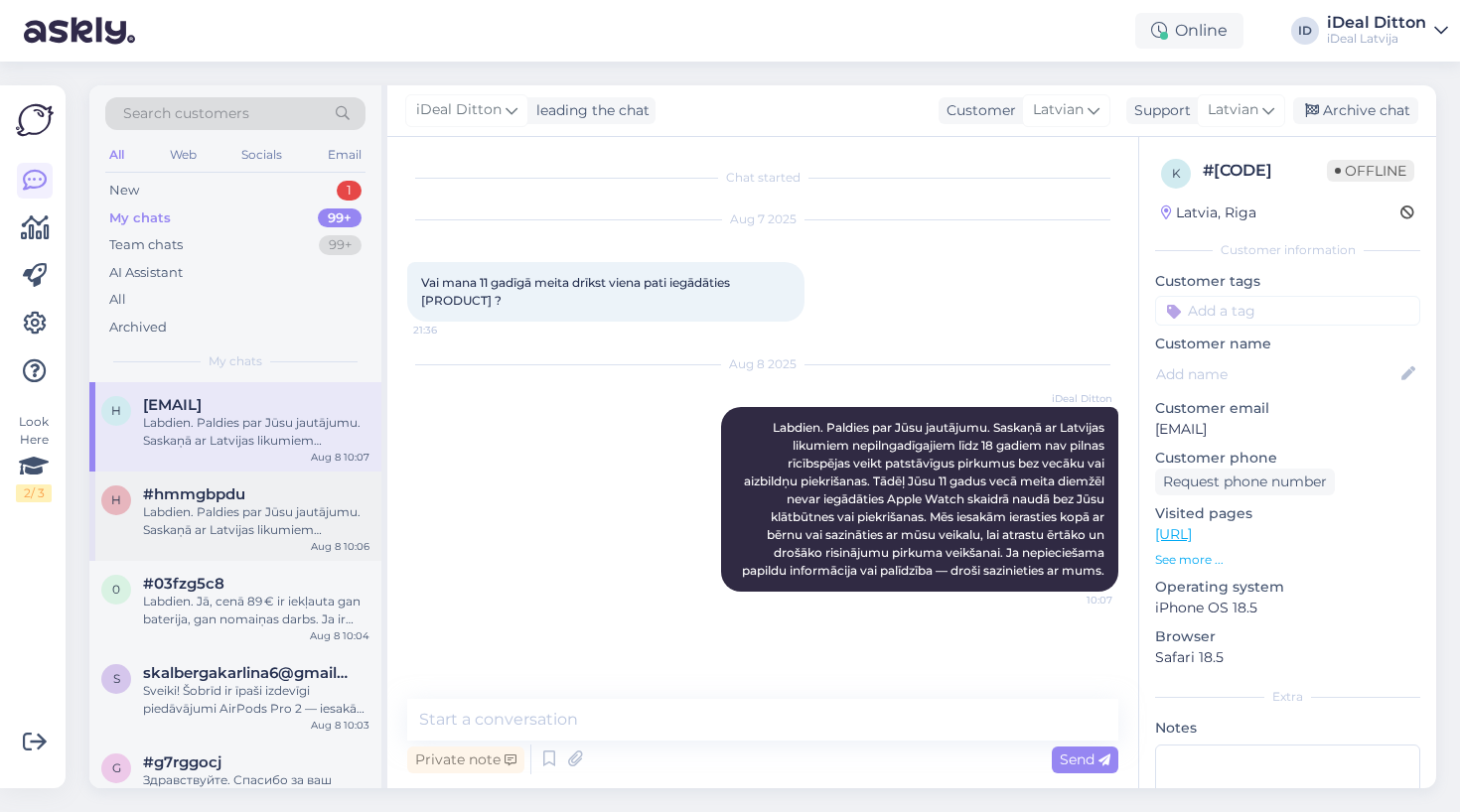 click on "Labdien. Paldies par Jūsu jautājumu. Saskaņā ar Latvijas likumiem nepilngadīgajiem līdz 18 gadiem nav pilnas rīcībspējas veikt patstāvīgus pirkumus bez vecāku vai aizbildņu piekrišanas. Tādēļ Jūsu 11 gadus vecā meita diemžēl nevar iegādāties Apple Watch skaidrā naudā bez Jūsu klātbūtnes vai piekrišanas. Mēs iesakām ierasties kopā ar bērnu vai sazināties ar mūsu veikalu, lai atrastu ērtāko un drošāko risinājumu pirkuma veikšanai. Ja nepieciešama papildu informācija vai palīdzība — droši sazinieties ar mums." at bounding box center [256, 521] 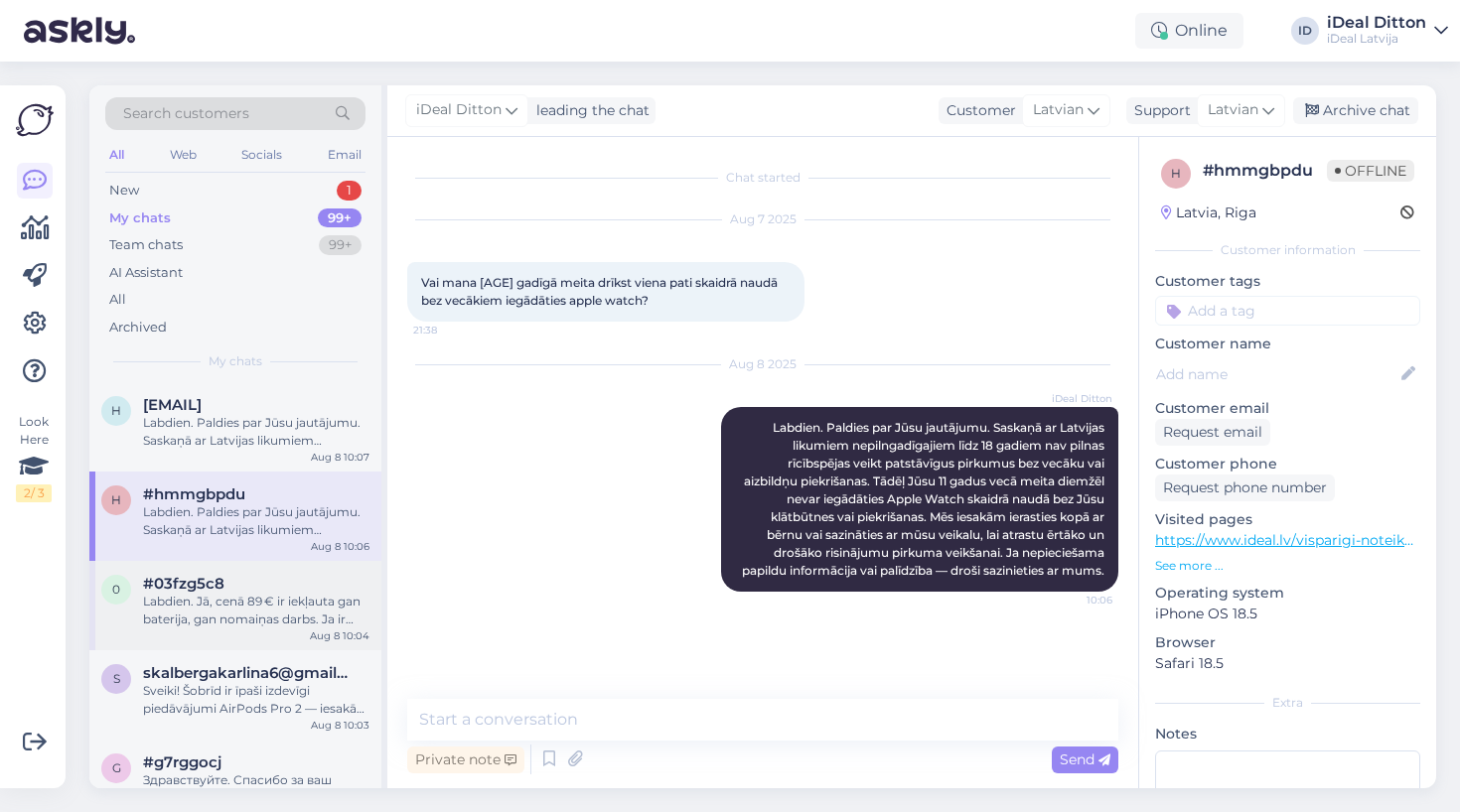 click on "Labdien. Jā, cenā 89 € ir iekļauta gan baterija, gan nomaiņas darbs. Ja ir kādi papildjautājumi — droši jautājiet, ar prieku palīdzēsim." at bounding box center (256, 610) 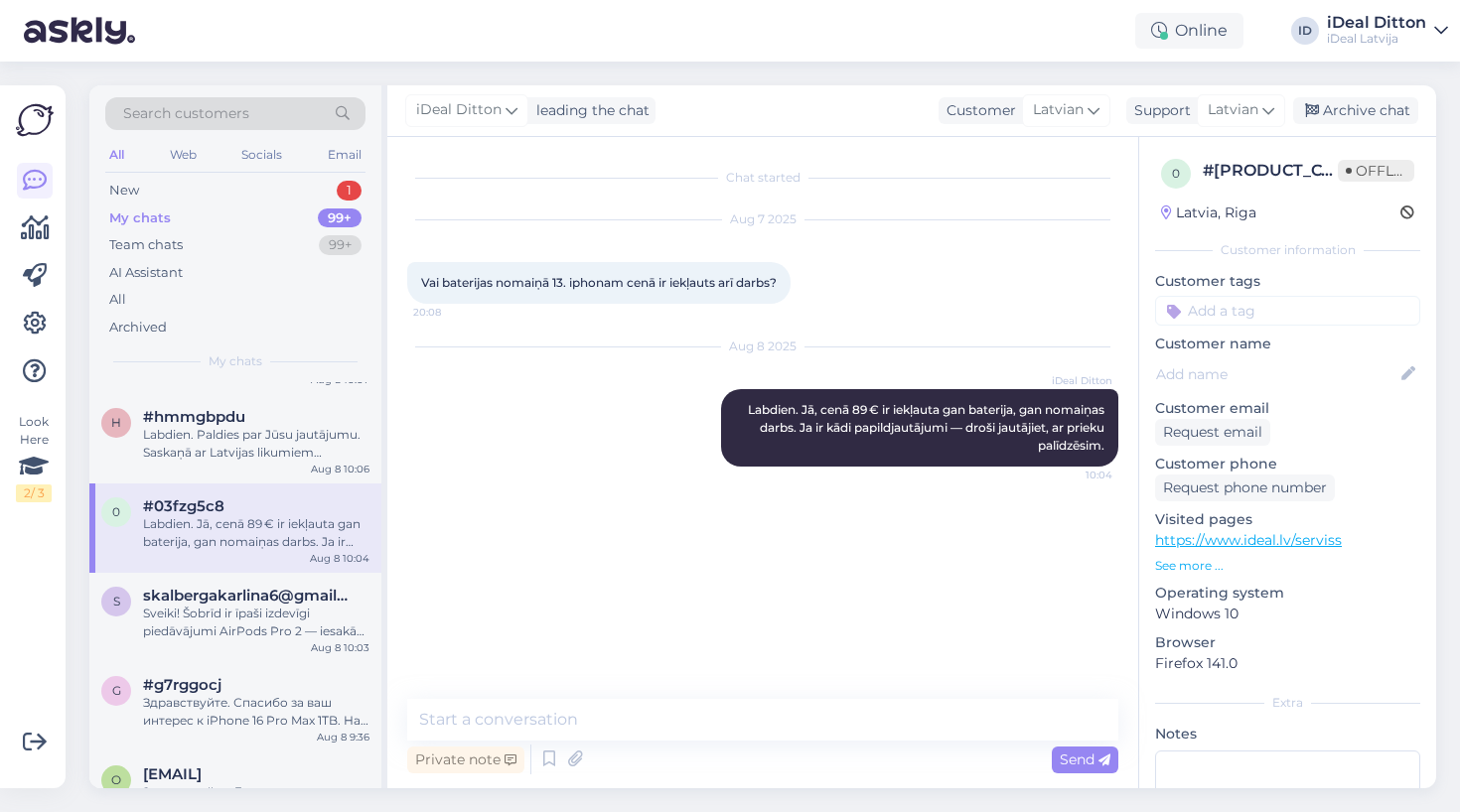 scroll, scrollTop: 82, scrollLeft: 0, axis: vertical 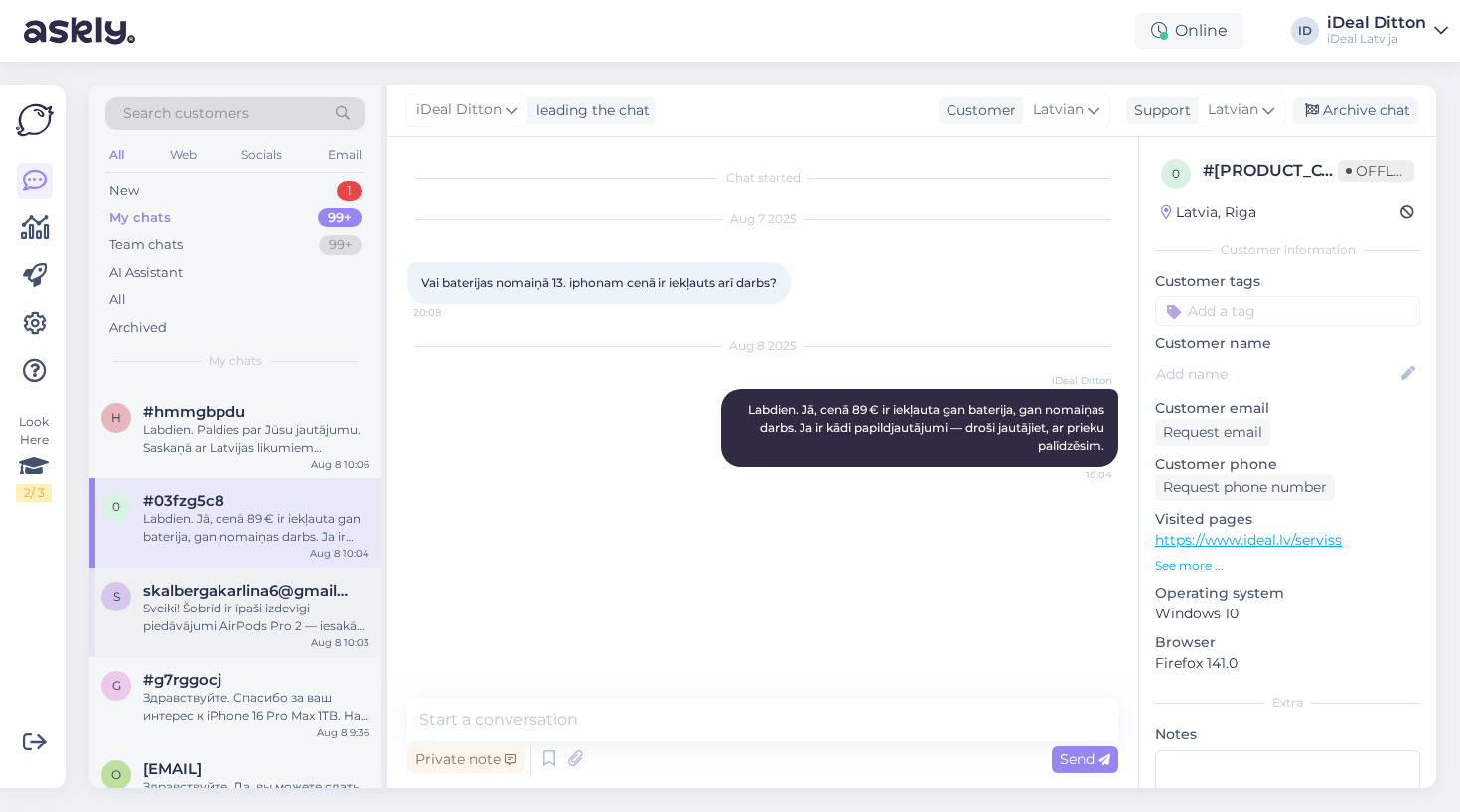 click on "Sveiki! Šobrīd ir īpaši izdevīgi piedāvājumi AirPods Pro 2 — iesakām apskatīt aktuālās akcijas jau šodien! Iespējams, tieši tagad ir īstais brīdis izdevīgam pirkumam. Piedāvājumus varat aplūkot šeit: https://www.shop.cec.lv/apple-airpods-pro-2-gen-with-magsafe-case-usb-c-mtjv3zm-a. Ja būs nepieciešama palīdzība ar izvēli, ar prieku palīdzēsim." at bounding box center [256, 617] 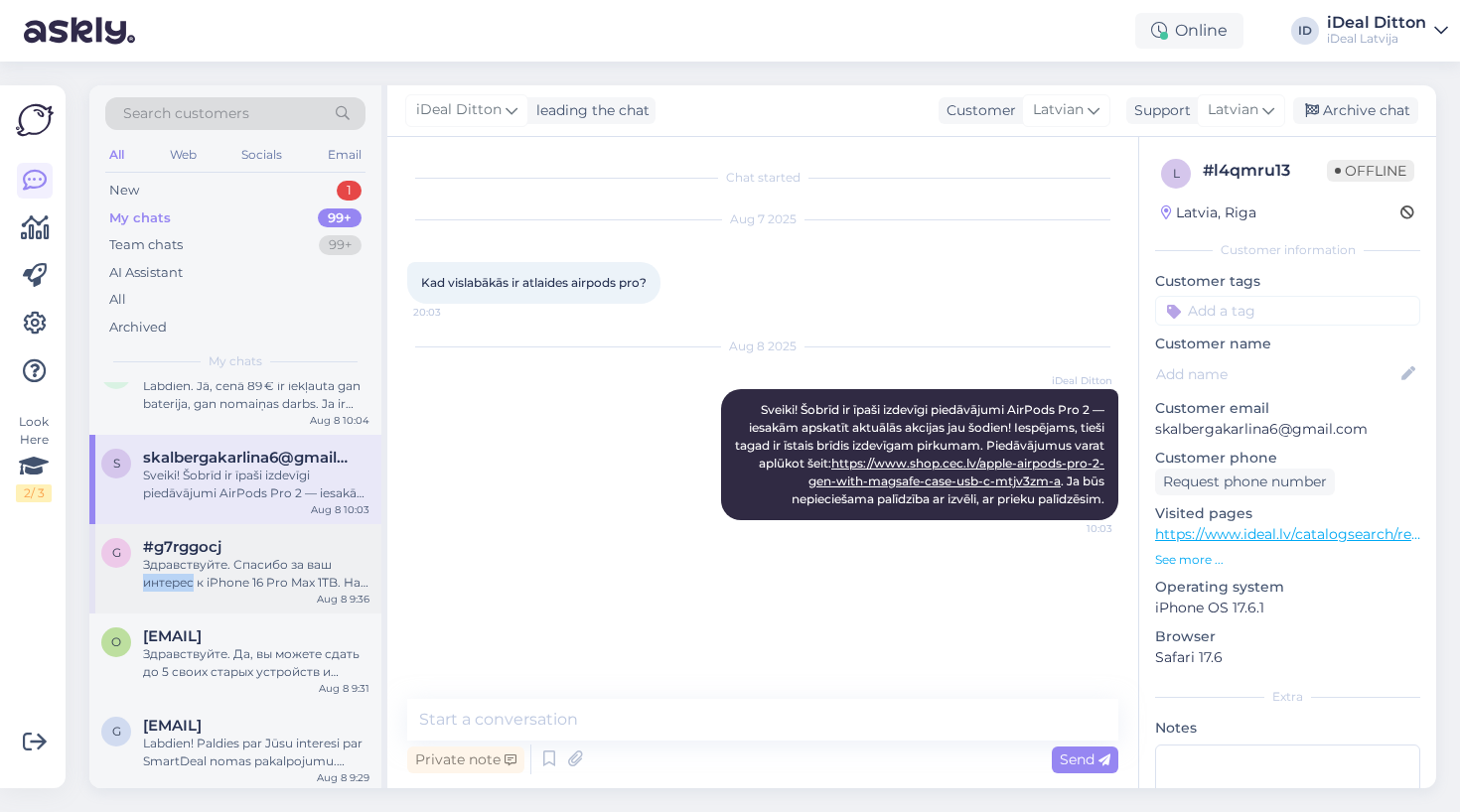 scroll, scrollTop: 214, scrollLeft: 0, axis: vertical 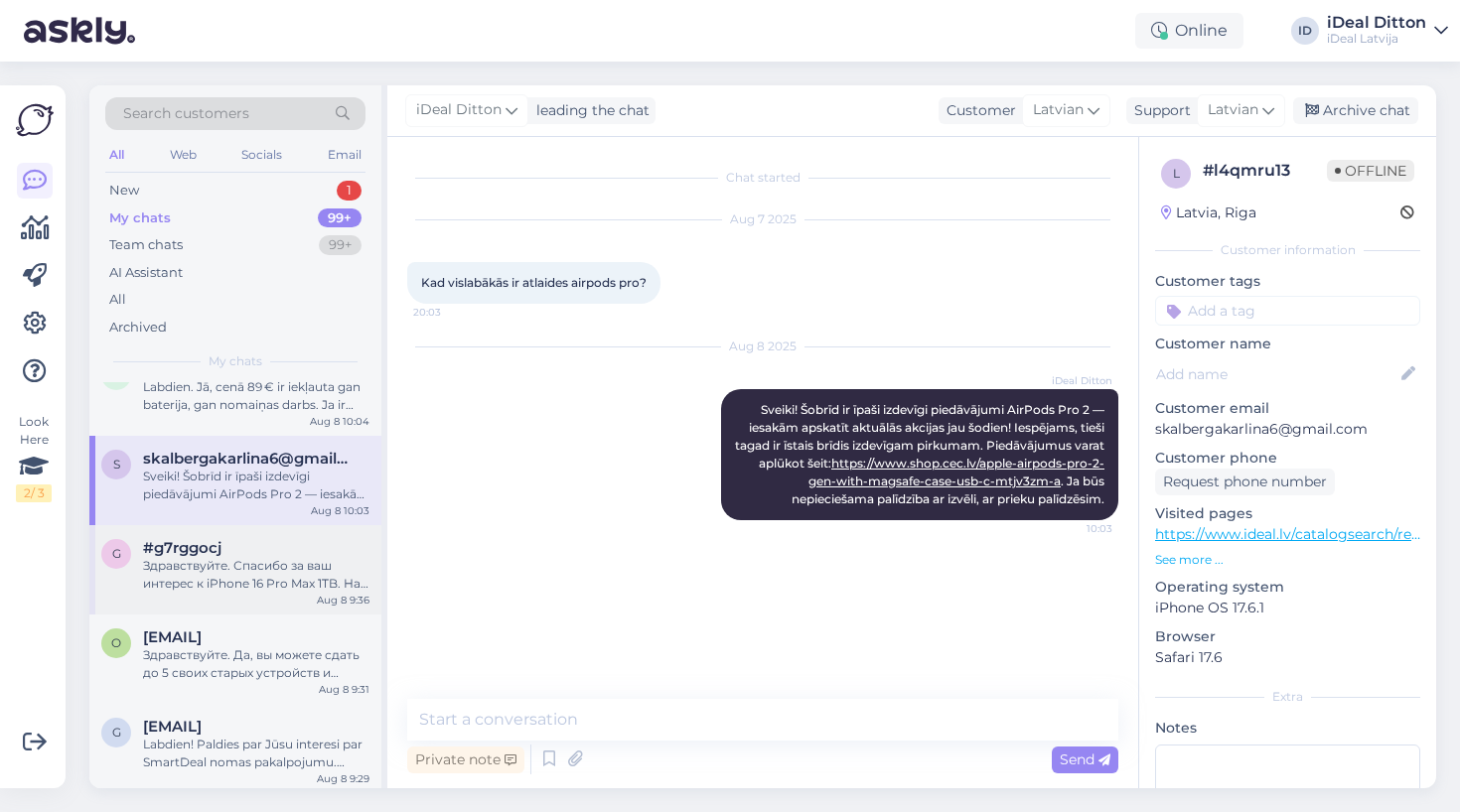 click on "Здравствуйте. Спасибо за ваш интерес к iPhone 16 Pro Max 1TB. На данный момент этой модели, к сожалению, нет в наличии." at bounding box center [256, 575] 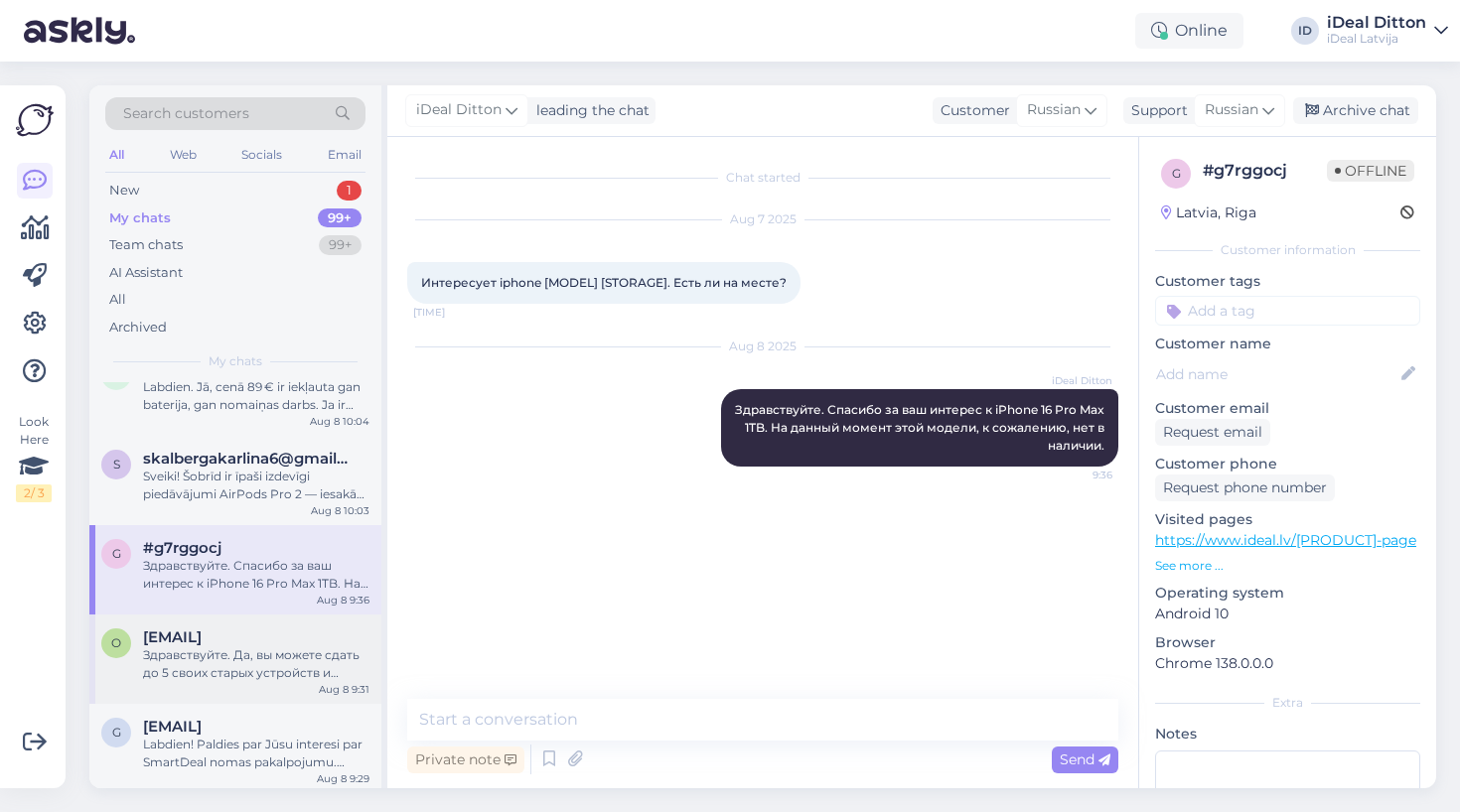 click on "Здравствуйте. Да, вы можете сдать до 5 своих старых устройств и получить скидку на покупку нового товара из нашего ассортимента — в том числе и на AirPods. Наша программа TRADE IN гибкая, поэтому вы сами выбираете, на какое устройство применить скидку. Приходите — с удовольствием поможем подобрать оптимальное решение." at bounding box center (256, 664) 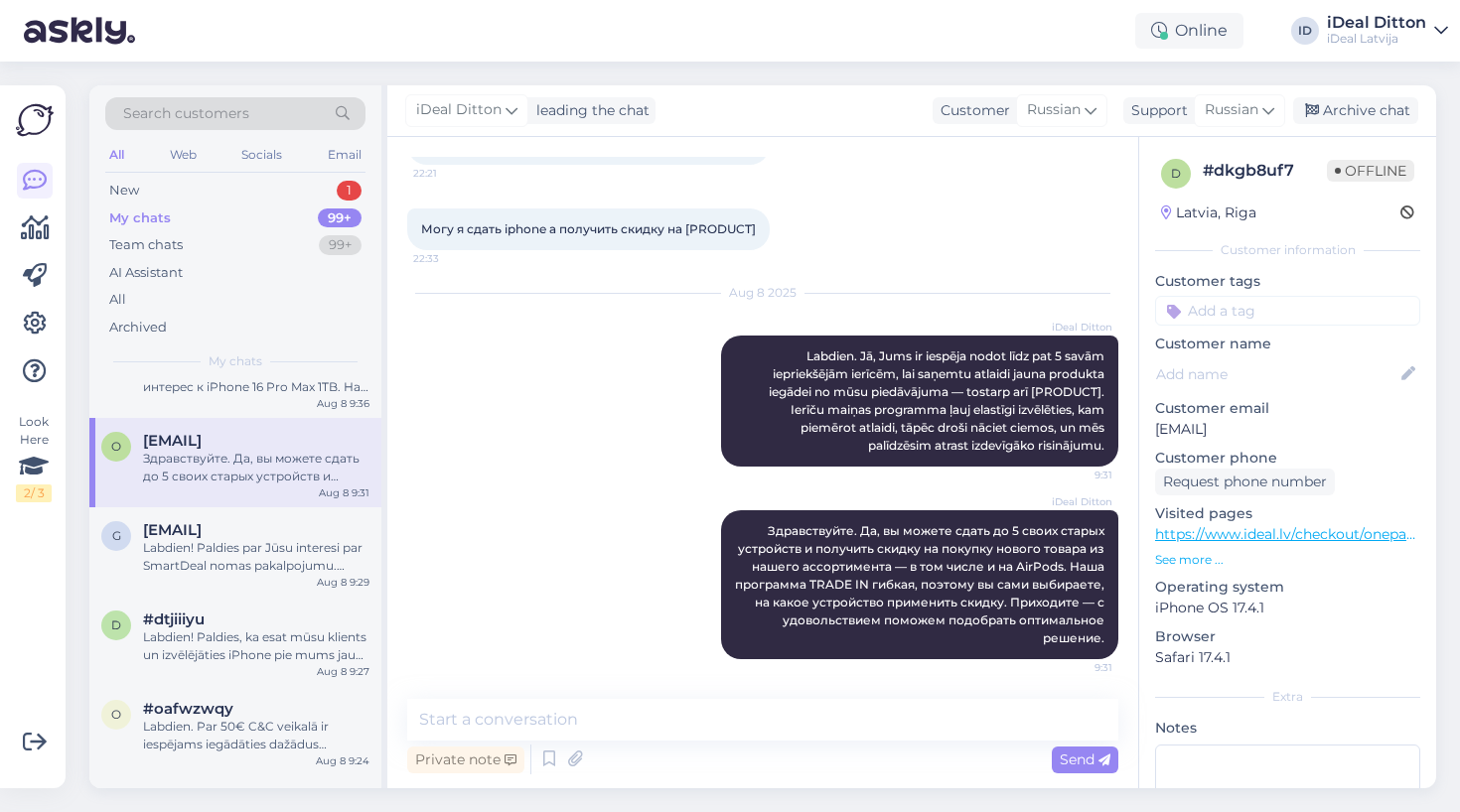 scroll, scrollTop: 436, scrollLeft: 0, axis: vertical 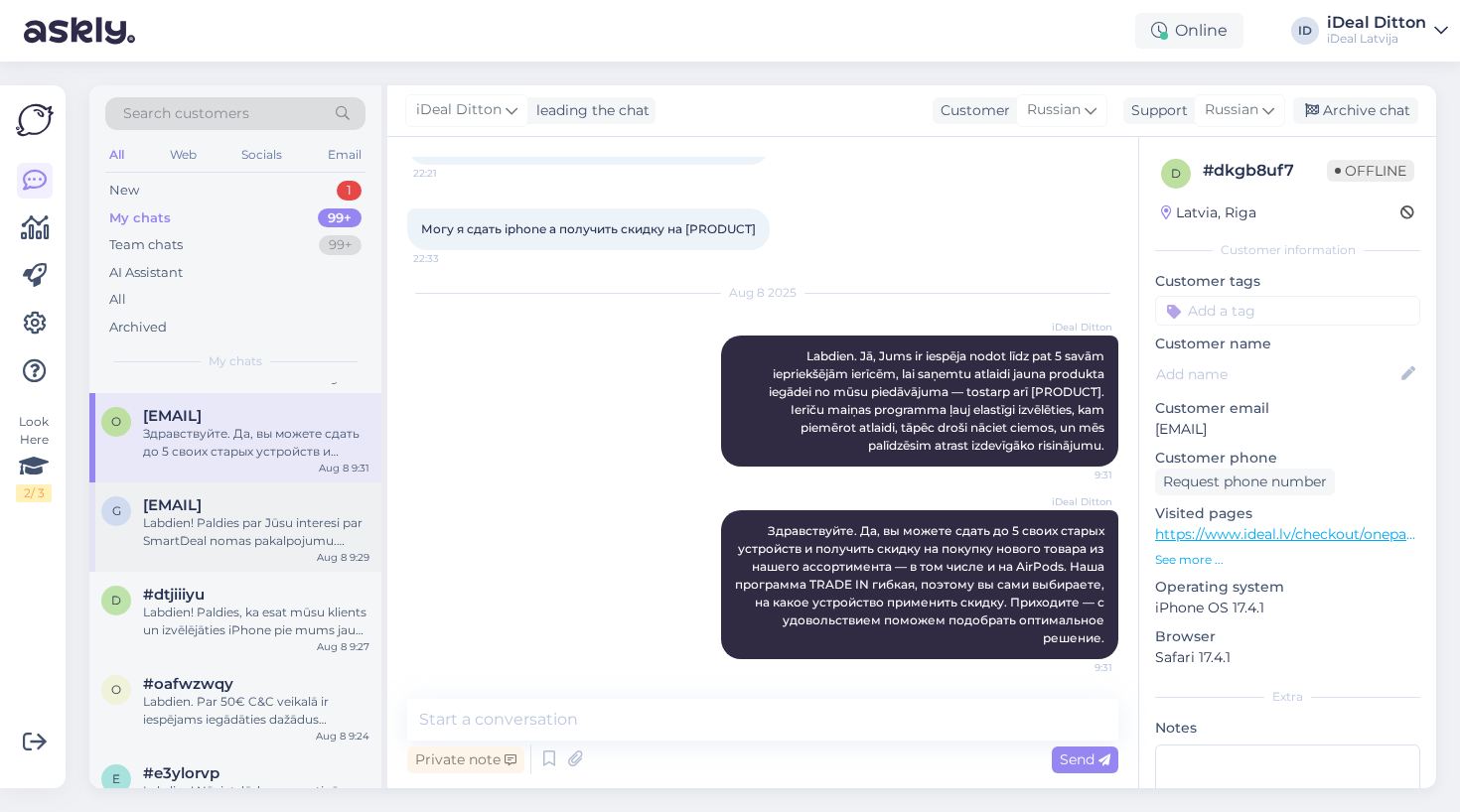 click on "Labdien! Paldies par Jūsu interesi par SmartDeal nomas pakalpojumu. Šobrīd pēc nomas perioda beigām ierīci nav iespējams izpirkt un paturēt savā īpašumā. Toties vienmēr ir iespēja atgriezt esošo ierīci un izvēlēties jaunu modeli, noslēdzot jaunu līgumu. Tādējādi Jums vienmēr būs pieejama moderna un aktuāla ierīce. Ja būs nepieciešama palīdzība izvēlē vai papildus informācija — ar prieku palīdzēsim!" at bounding box center [256, 532] 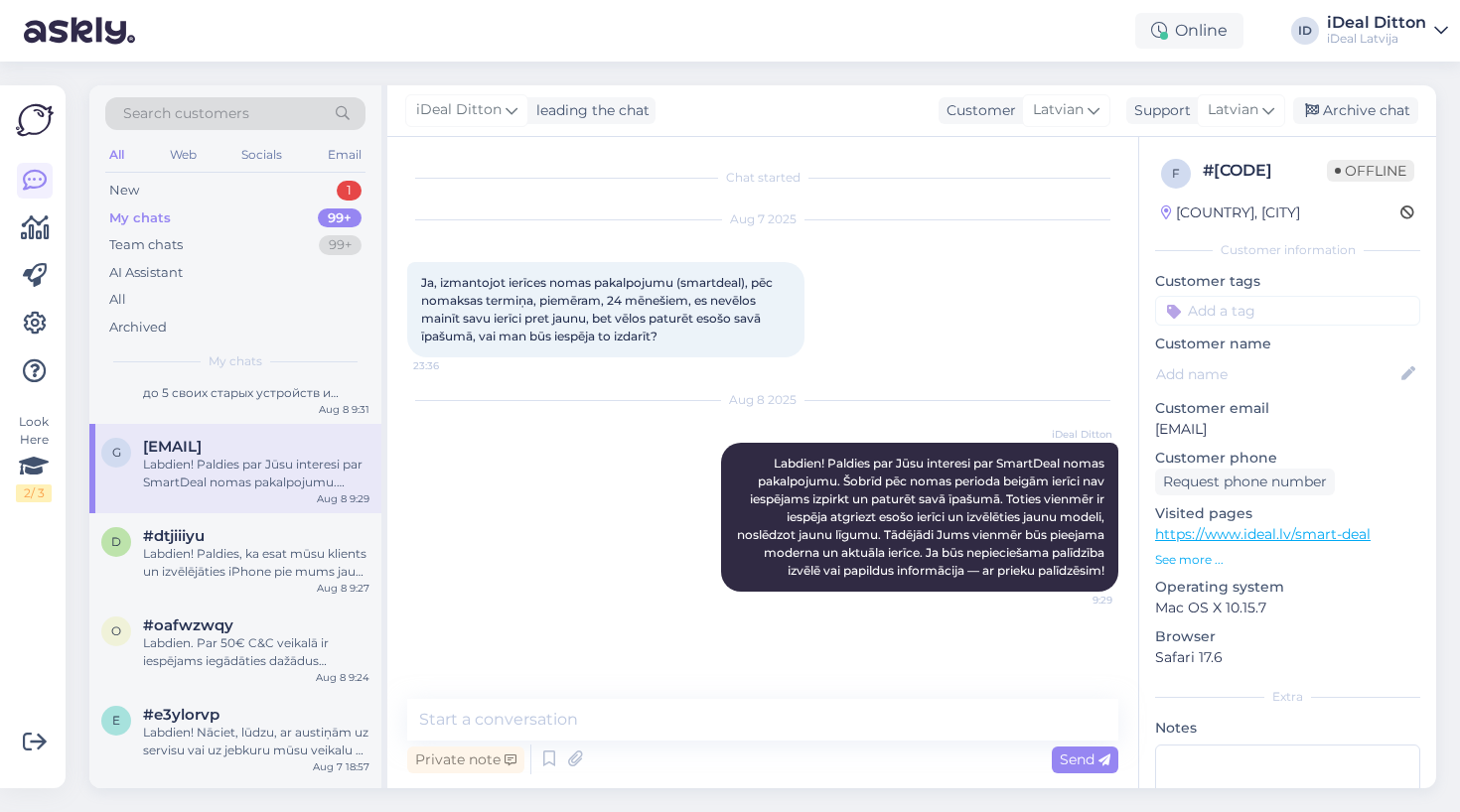 scroll, scrollTop: 498, scrollLeft: 0, axis: vertical 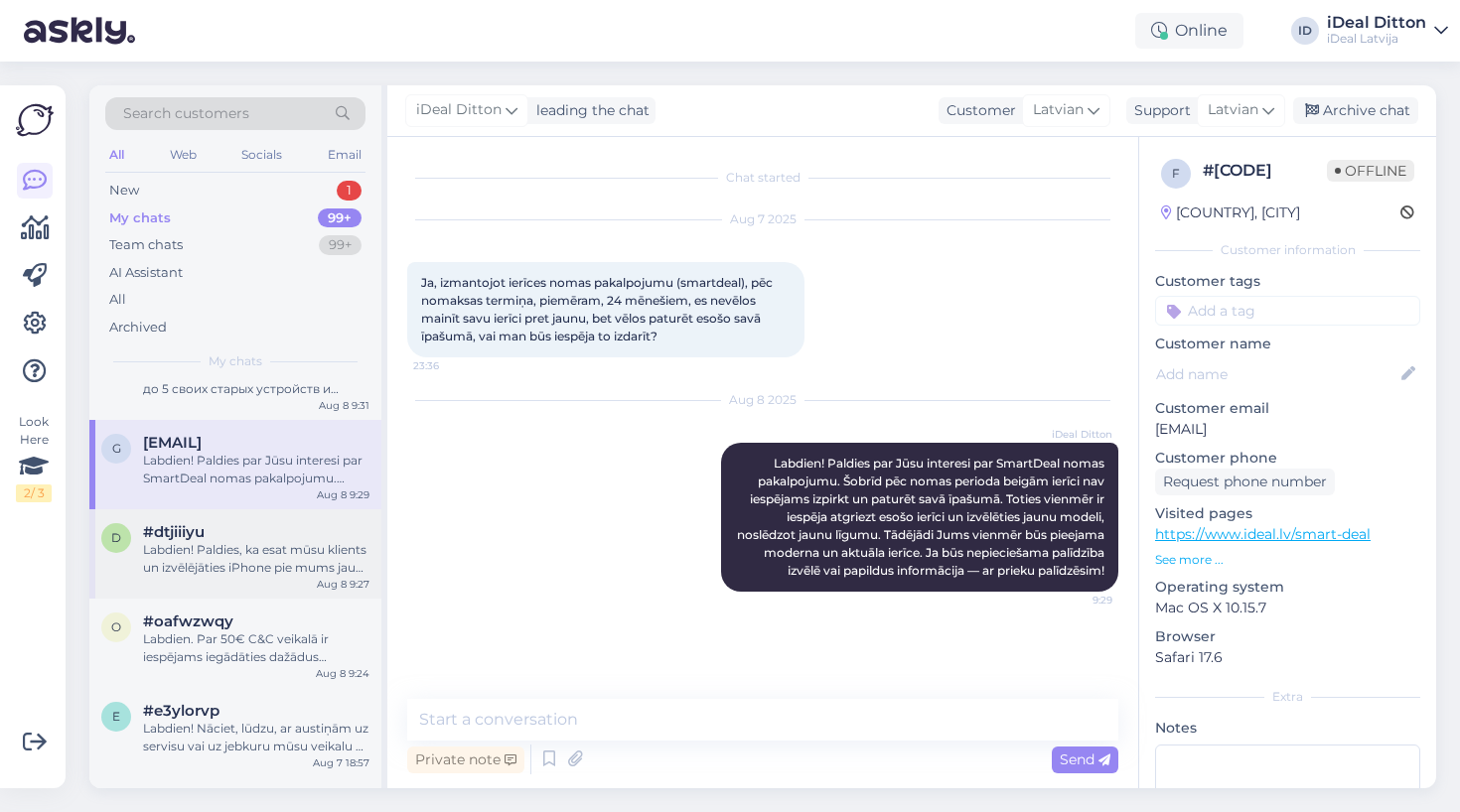 click on "Labdien! Paldies, ka esat mūsu klients un izvēlējāties iPhone pie mums jau iepriekš! Šobrīd pastāvīga atlaides sistēma par vairākiem pirkumiem nav paredzēta, taču iesakām ieskatīties jaunajā C&C veikalā Akropolē — atvēršanas laikā tur bieži ir īpašie piedāvājumi un izdevīgas cenas. Varbūt atradīsiet ko sev piemērotu arī šoreiz!" at bounding box center (256, 559) 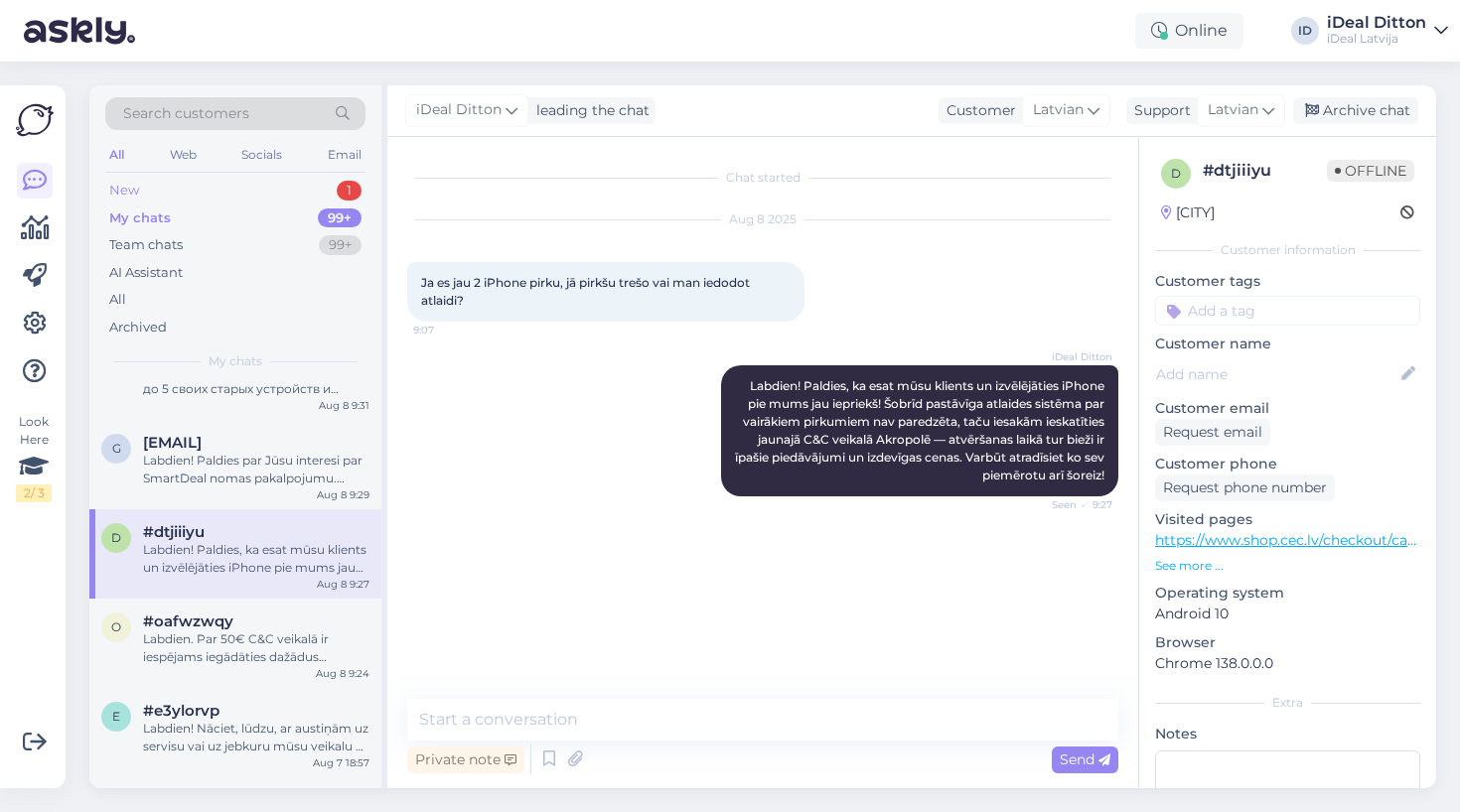 click on "New 1" at bounding box center (235, 191) 